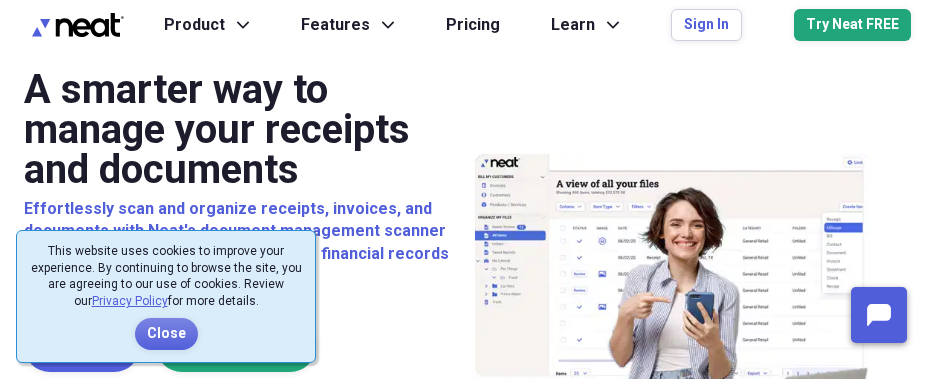 scroll, scrollTop: 0, scrollLeft: 0, axis: both 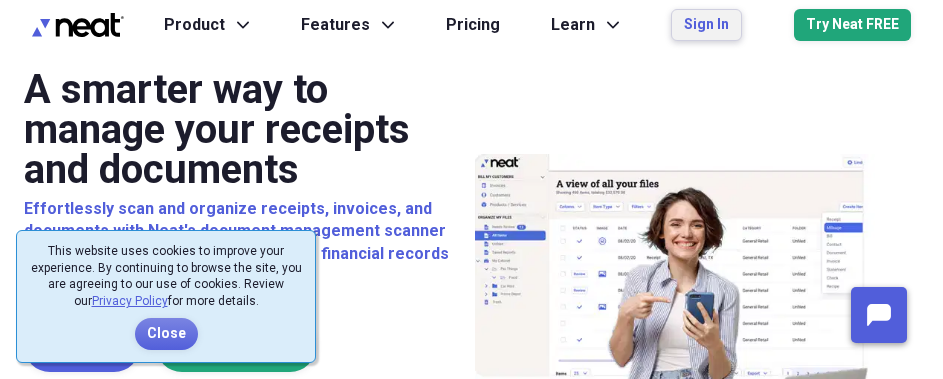 click on "Sign In" at bounding box center [706, 25] 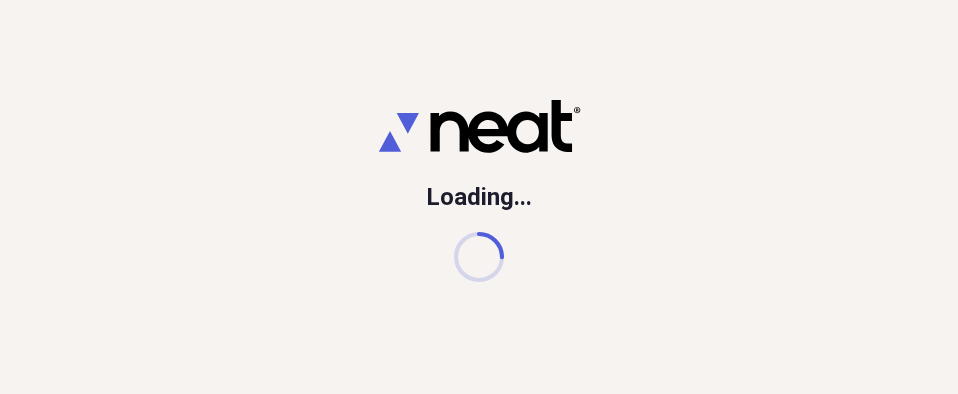 scroll, scrollTop: 0, scrollLeft: 0, axis: both 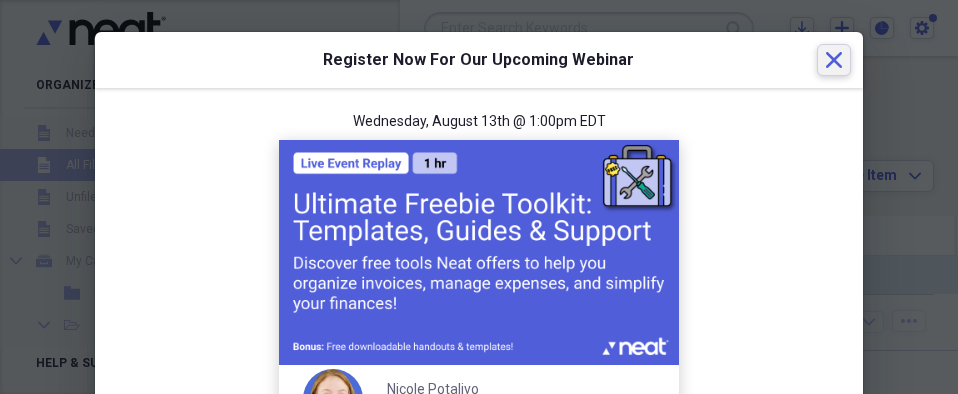 click on "Close" at bounding box center [834, 60] 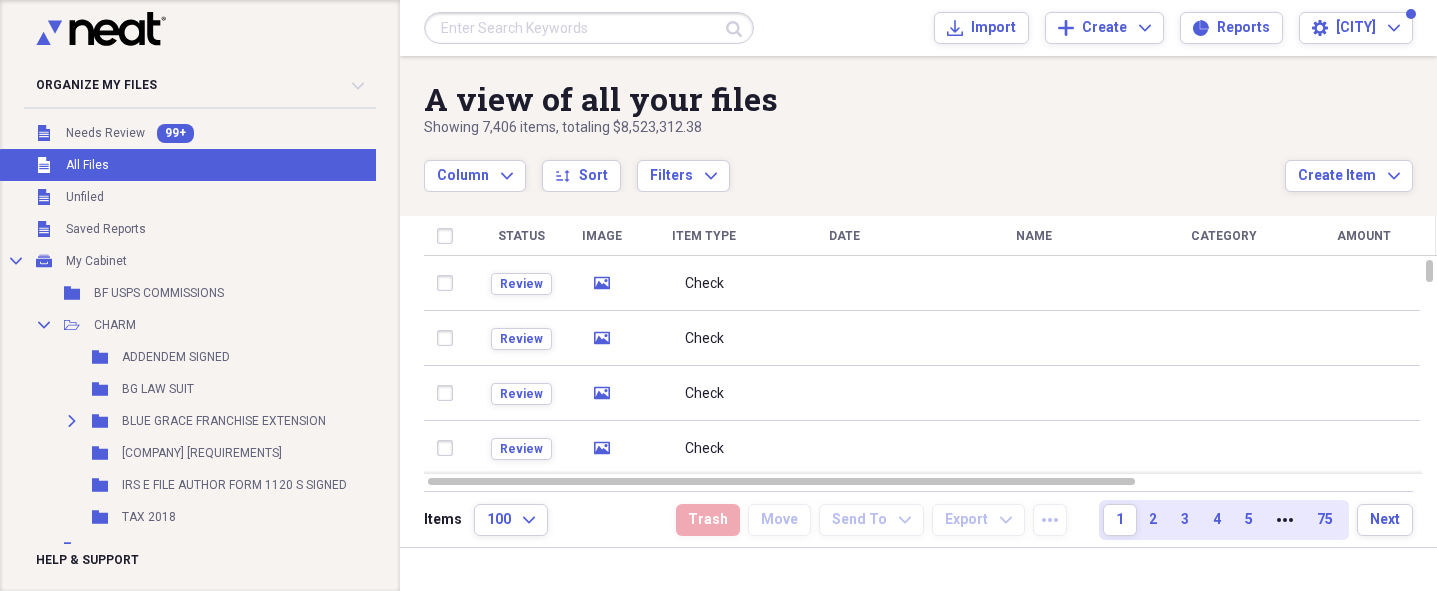 drag, startPoint x: 852, startPoint y: 0, endPoint x: 871, endPoint y: 123, distance: 124.45883 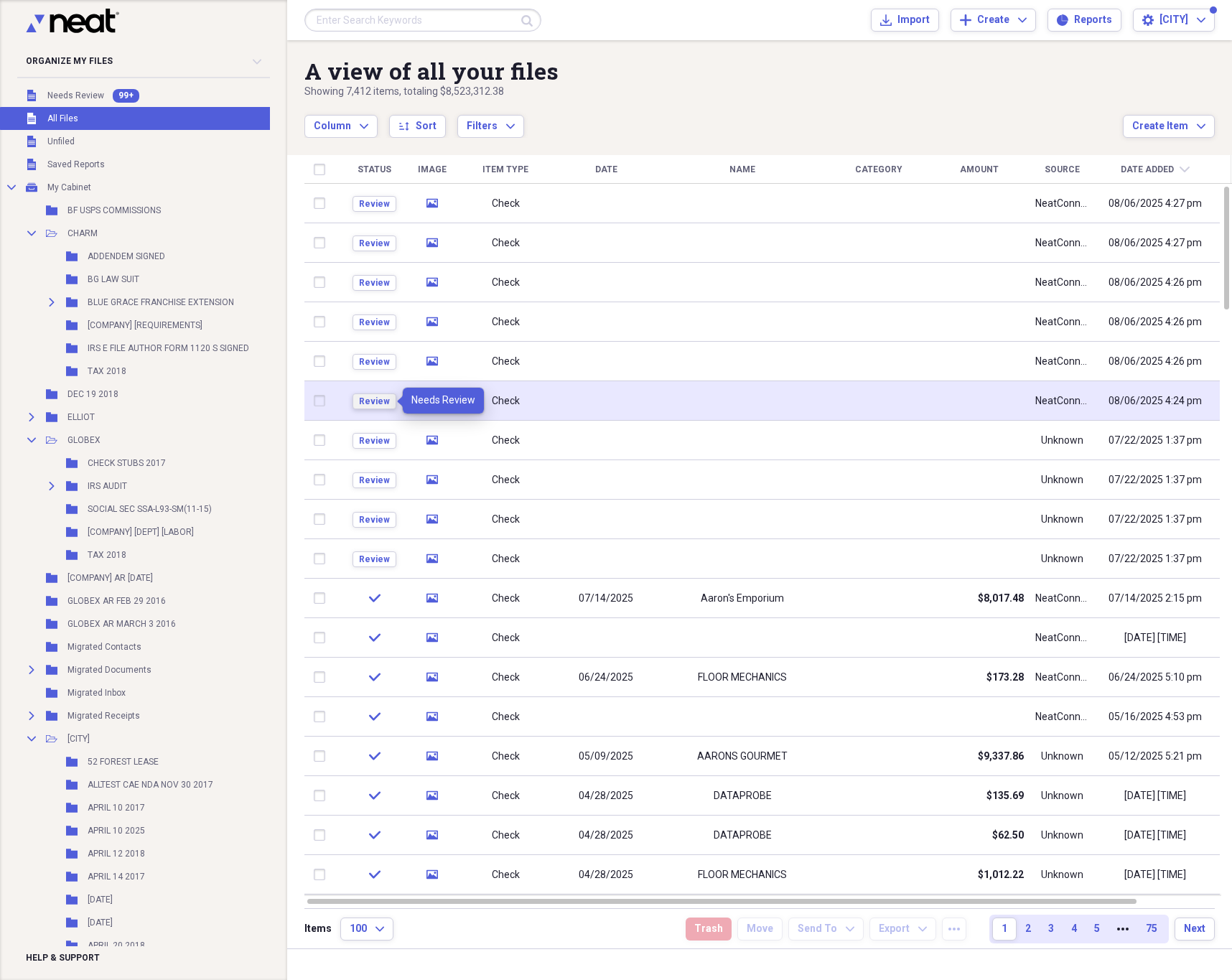 click on "Review" at bounding box center (374, 401) 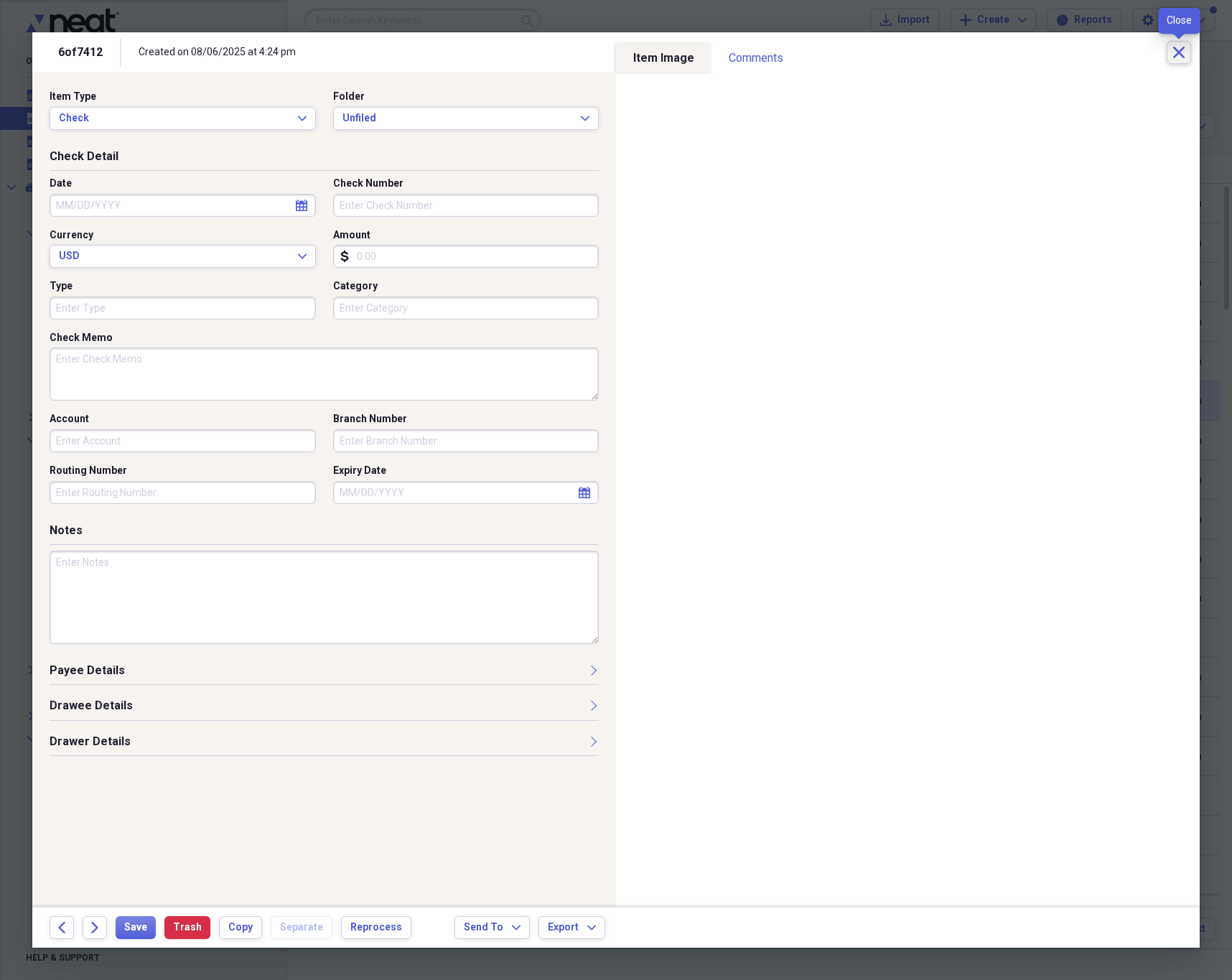 click on "Close" at bounding box center (1179, 52) 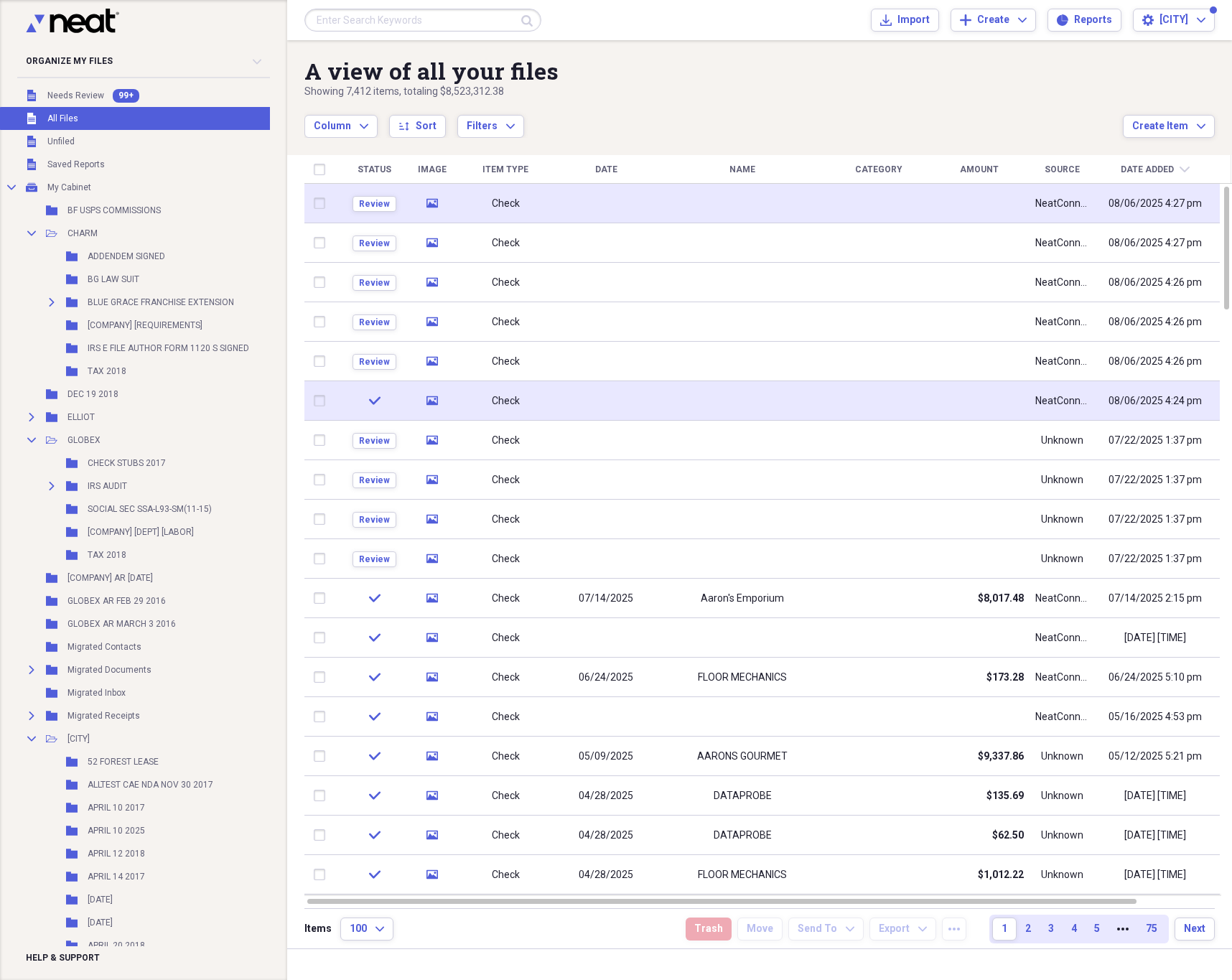 click at bounding box center (322, 203) 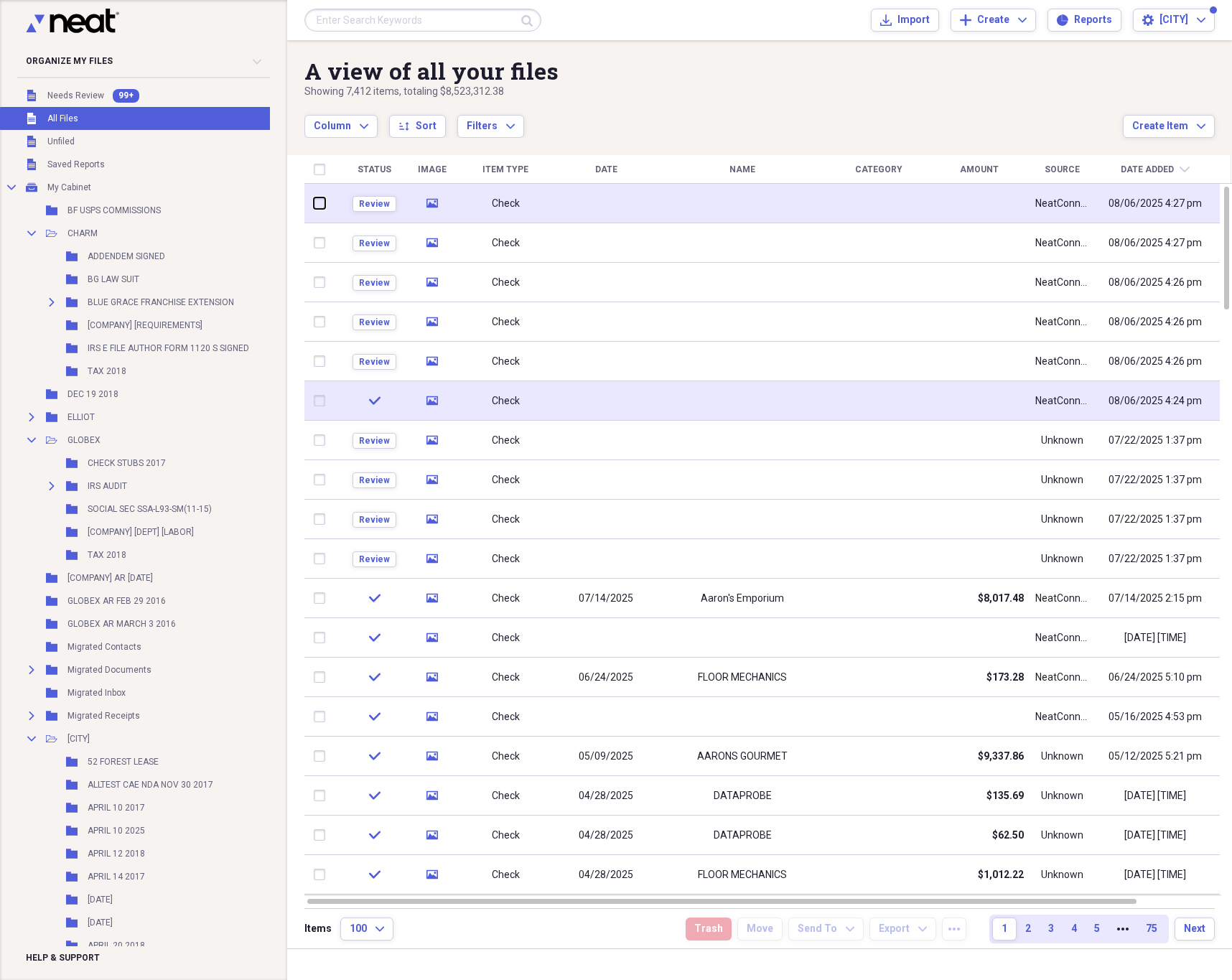 click at bounding box center (314, 203) 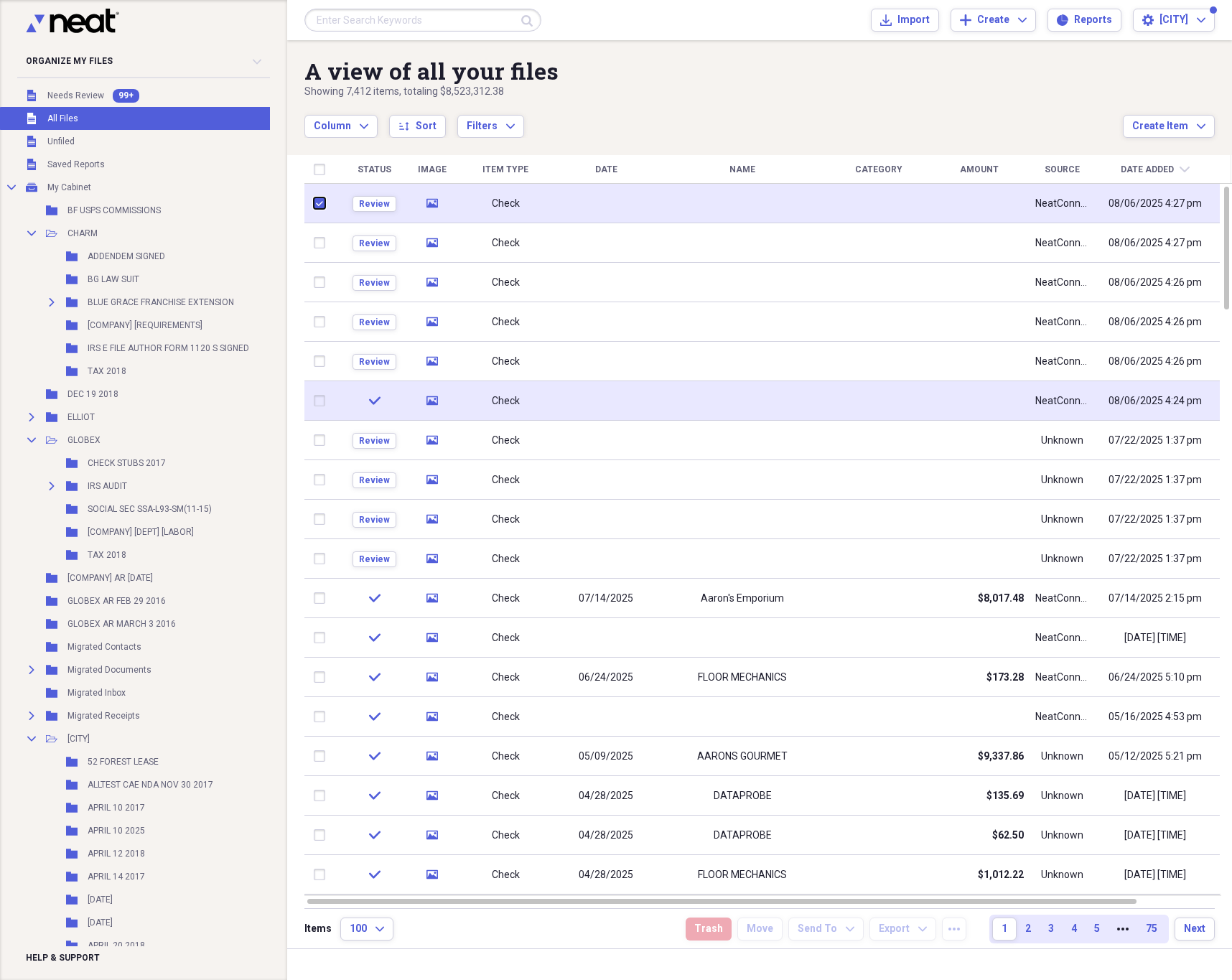 checkbox on "true" 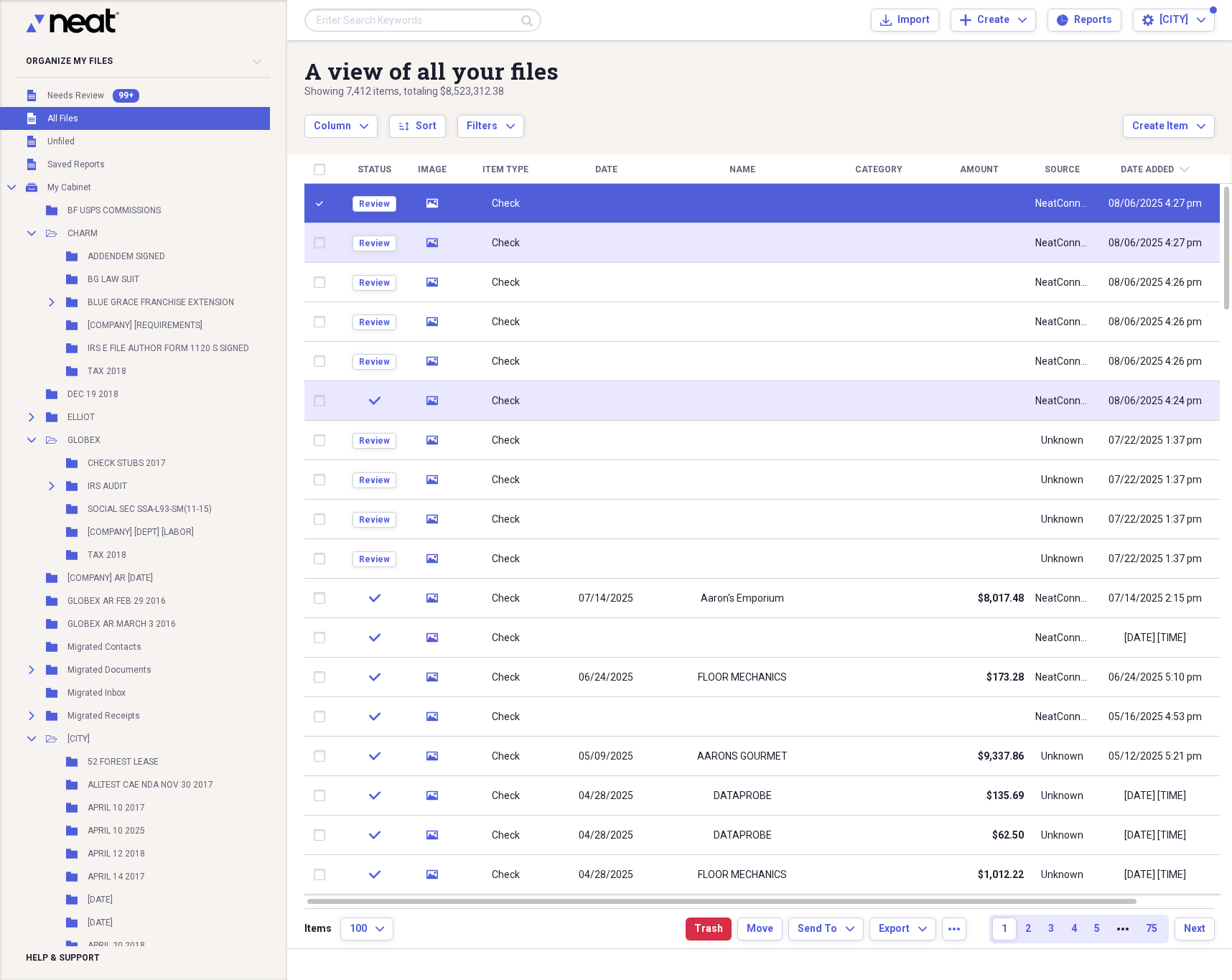 click at bounding box center (322, 243) 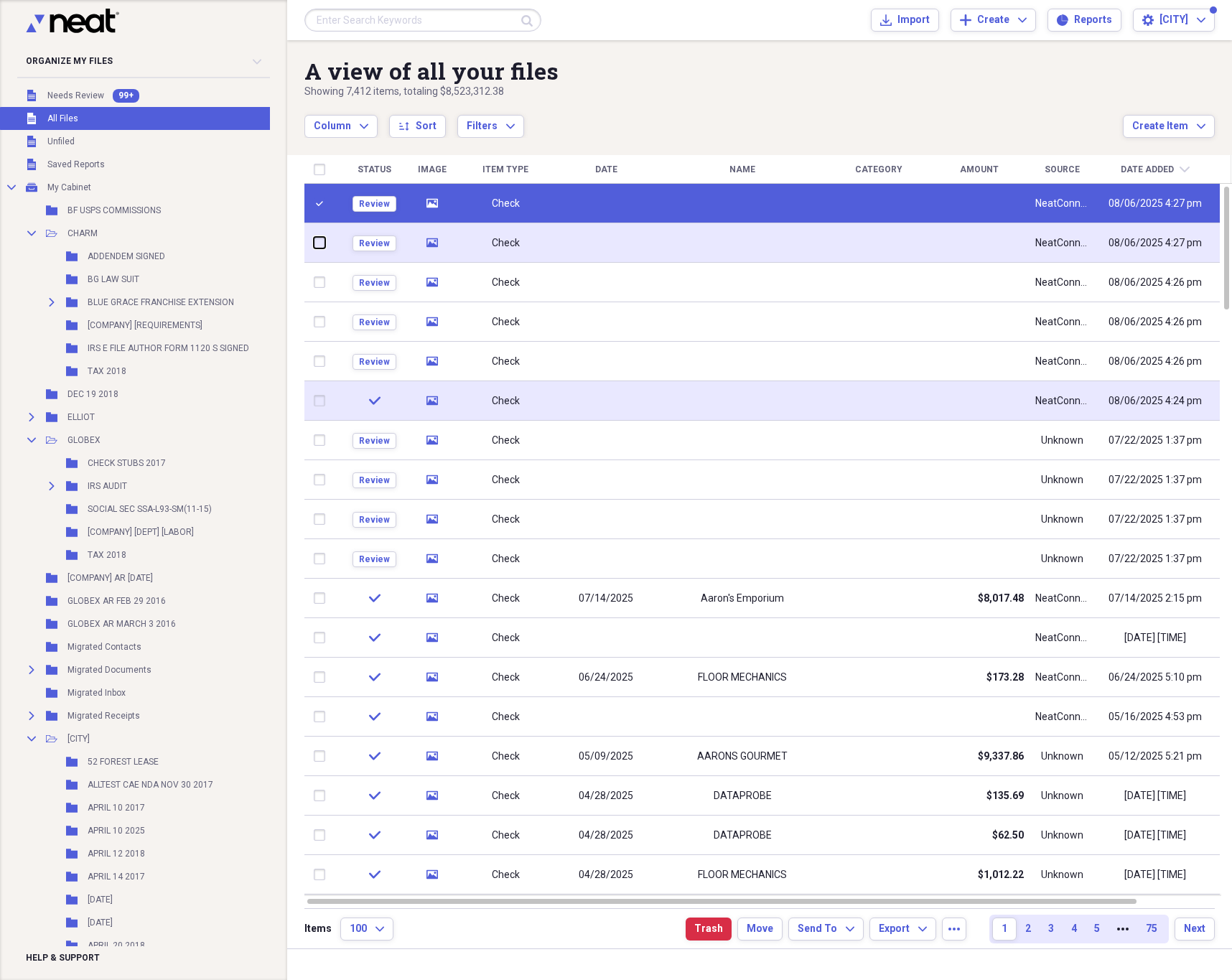 click at bounding box center [314, 243] 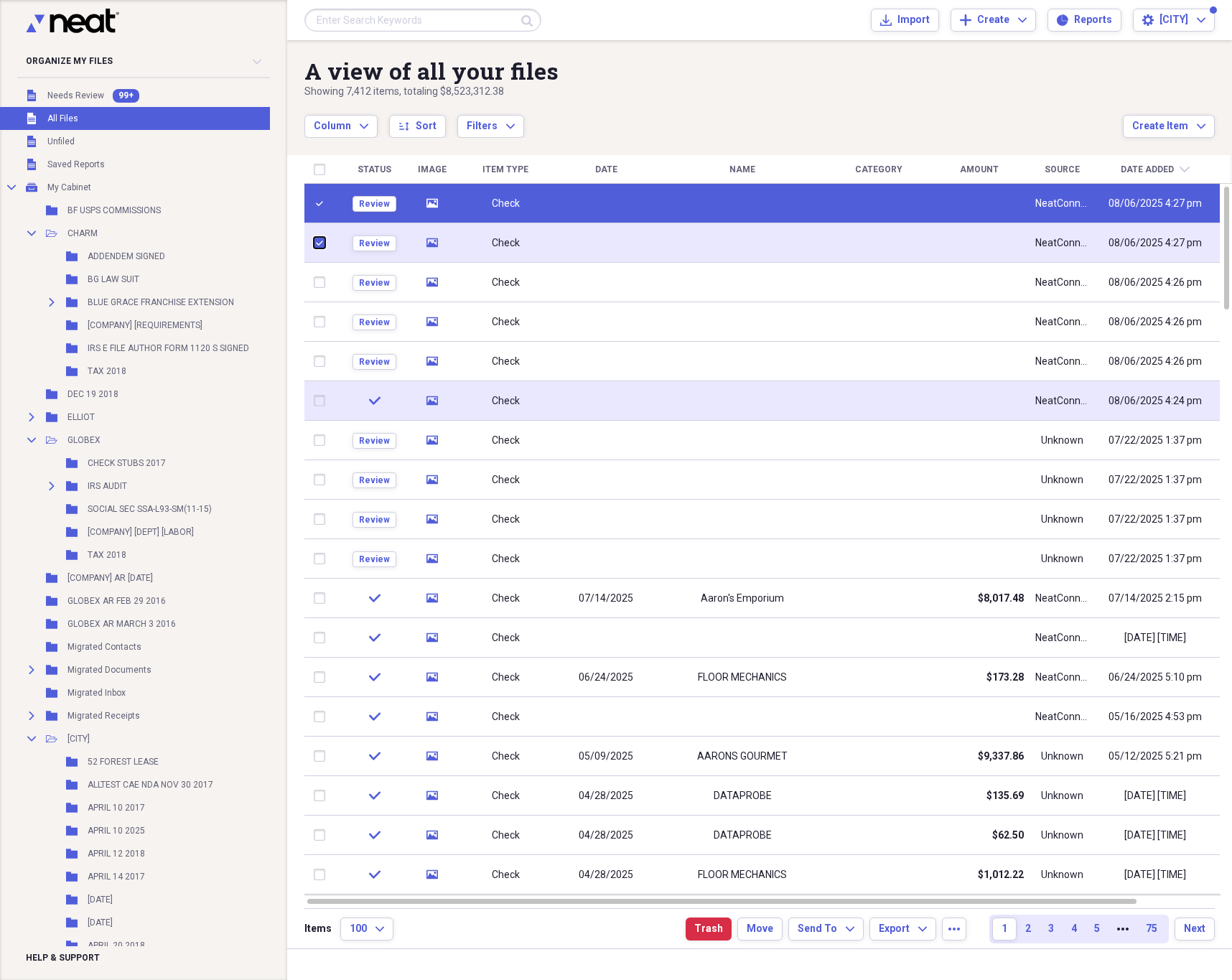 checkbox on "true" 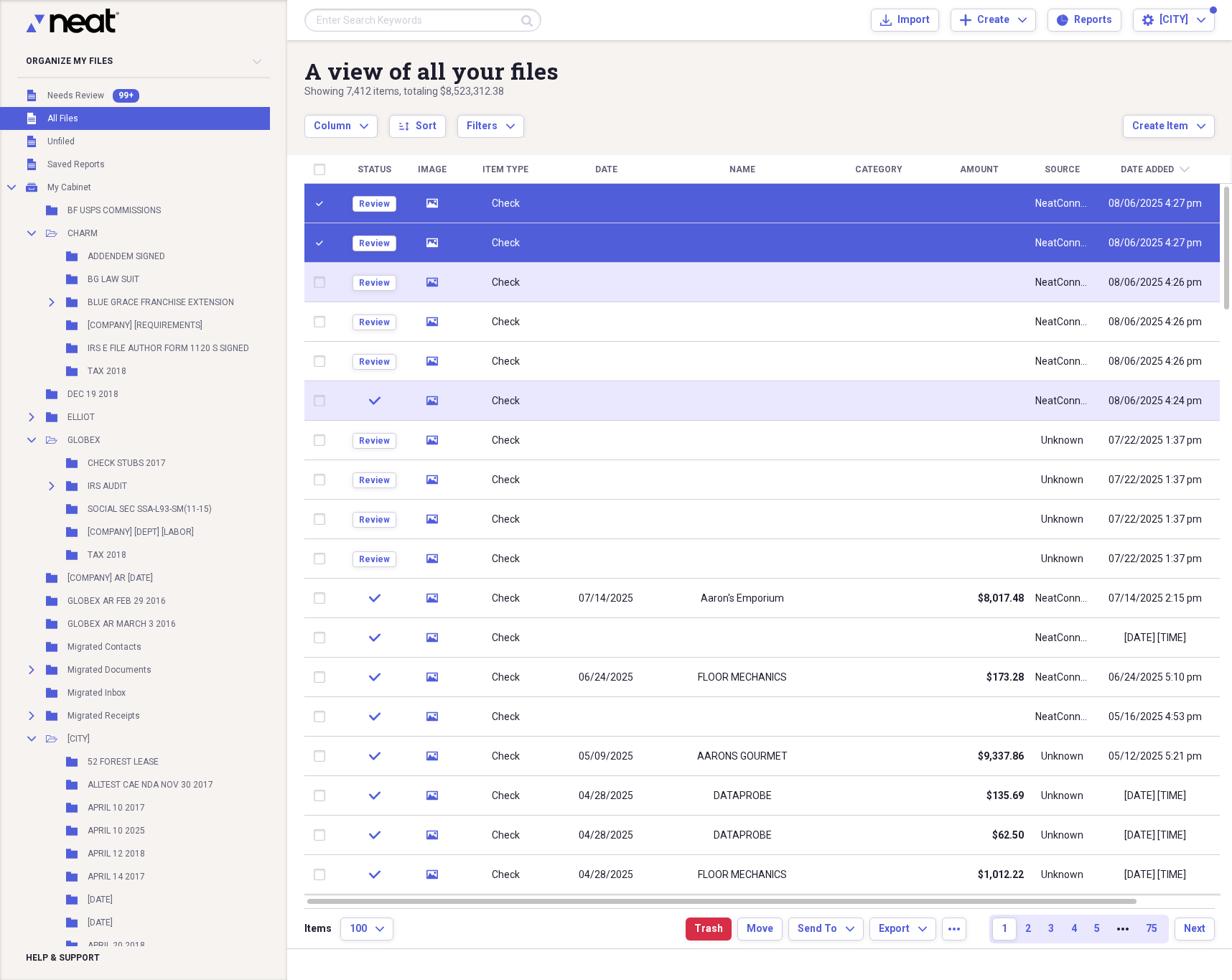 click at bounding box center (322, 282) 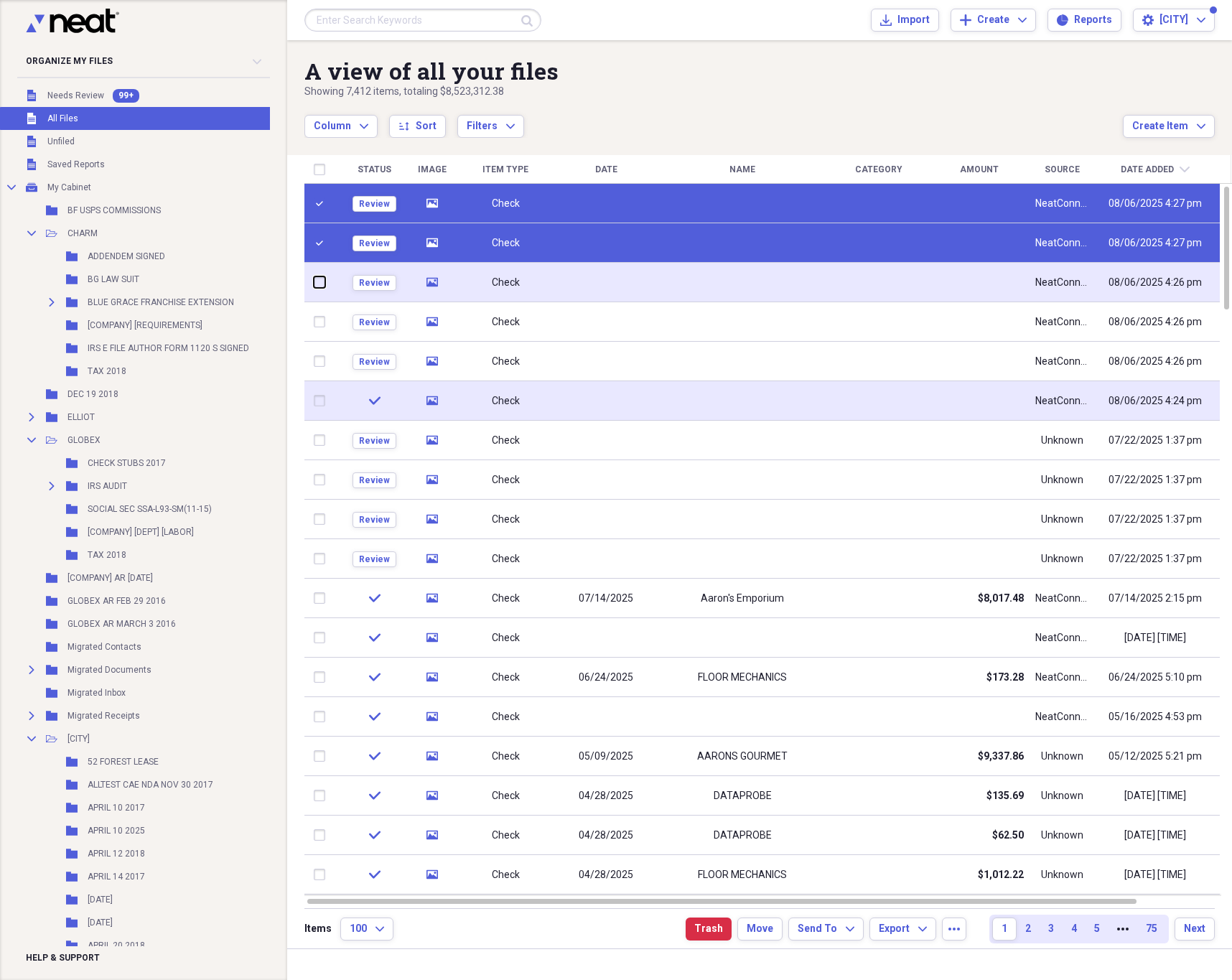 click at bounding box center (314, 282) 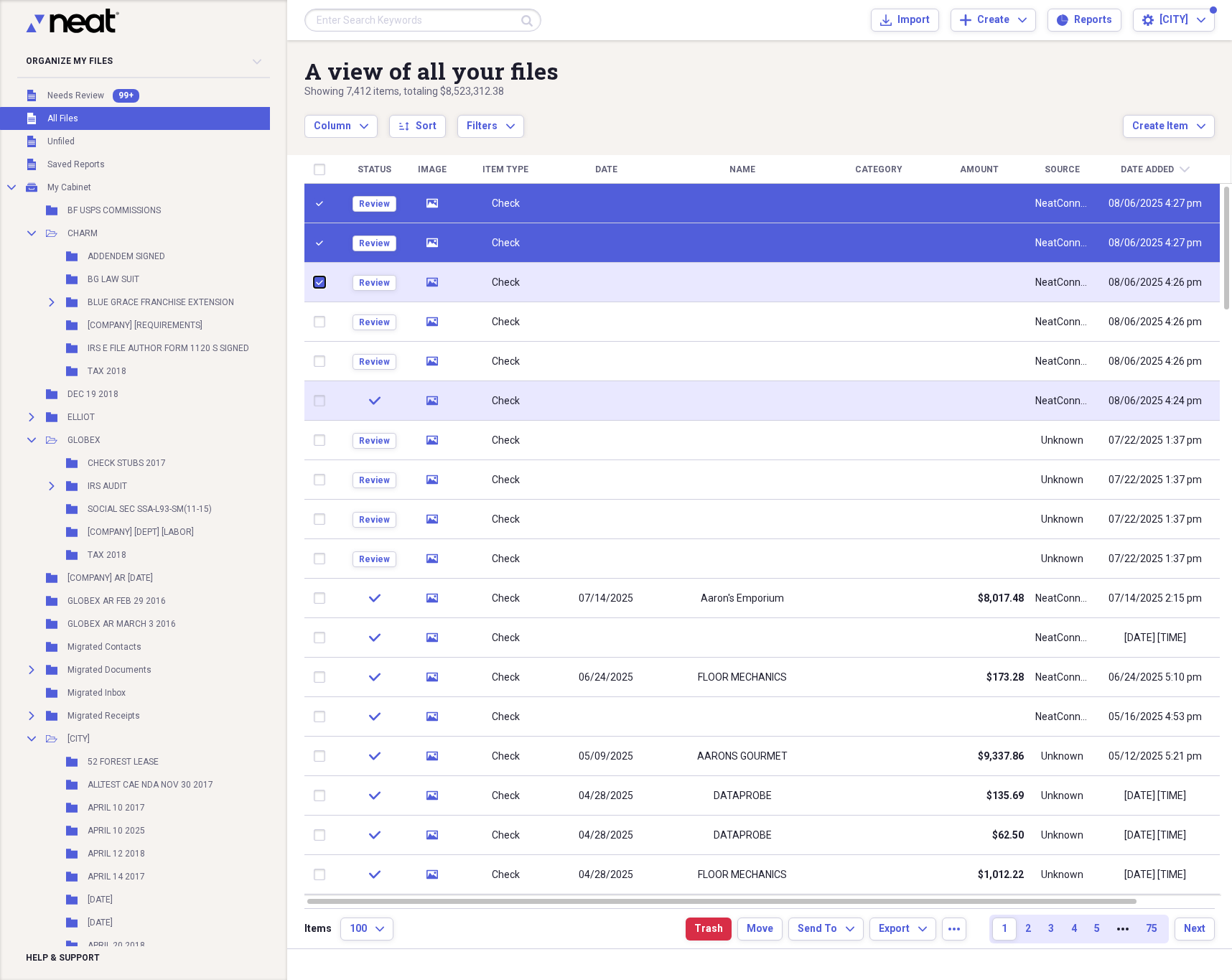 checkbox on "true" 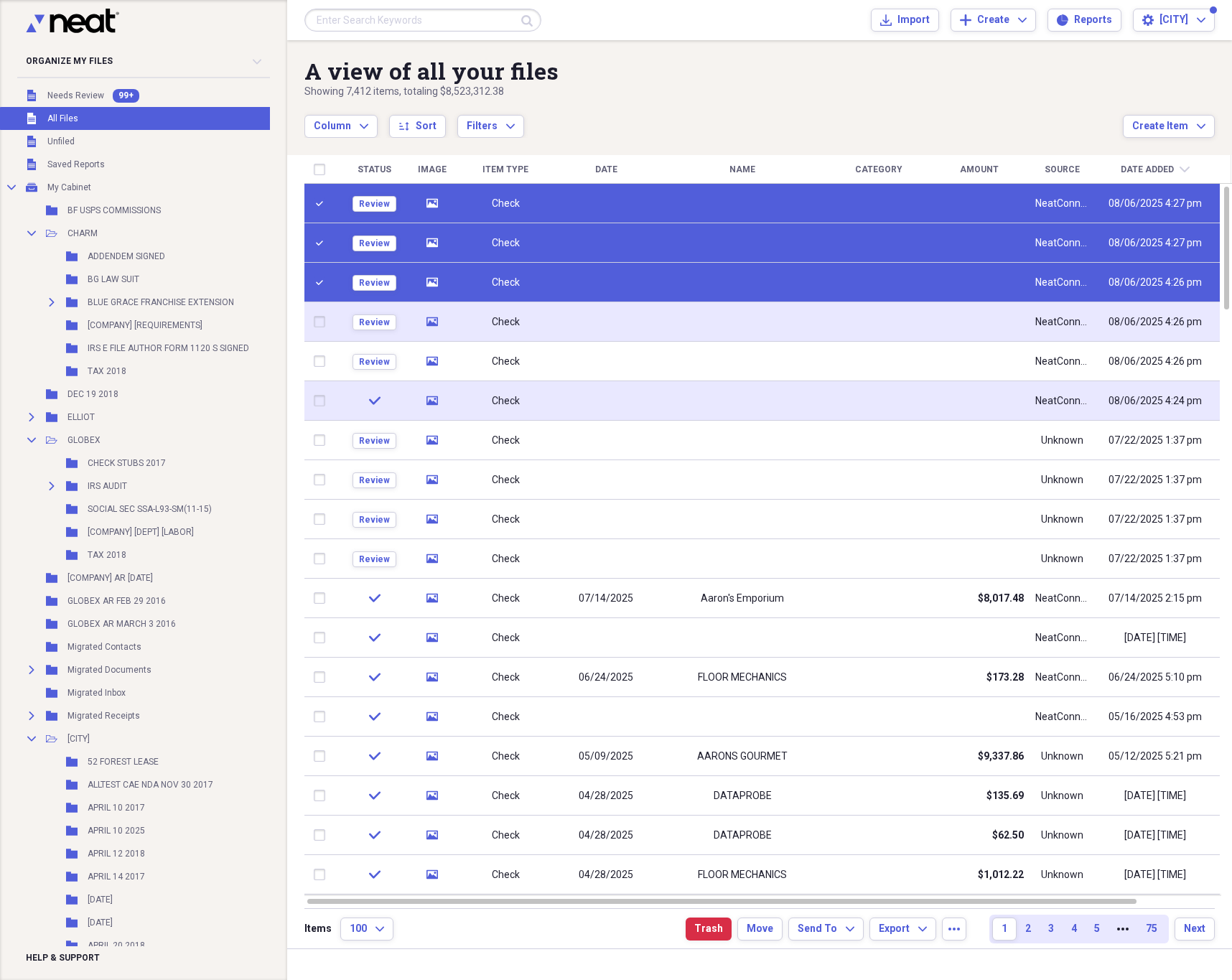 click at bounding box center [322, 322] 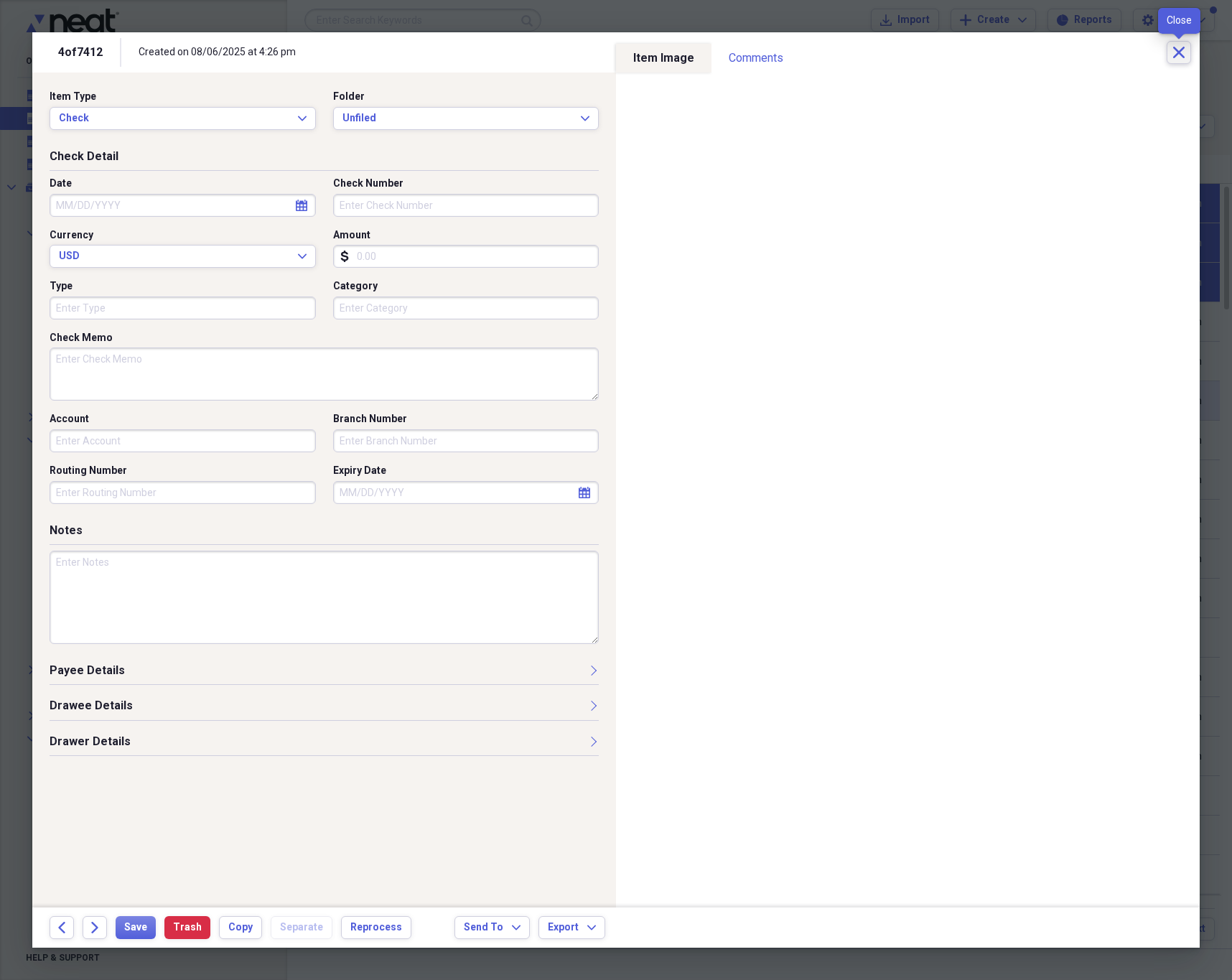 click on "Close" at bounding box center [1179, 52] 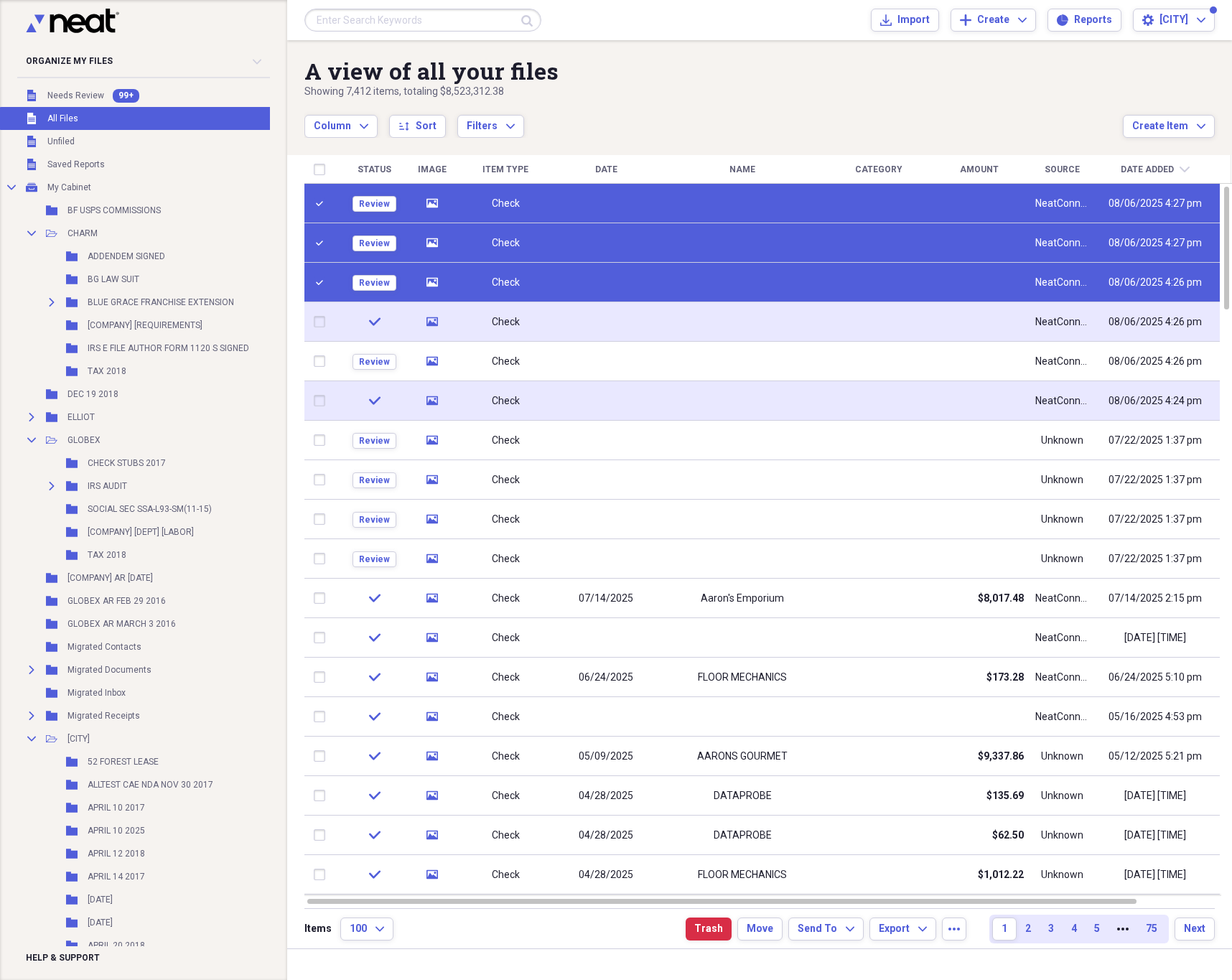 click at bounding box center (322, 322) 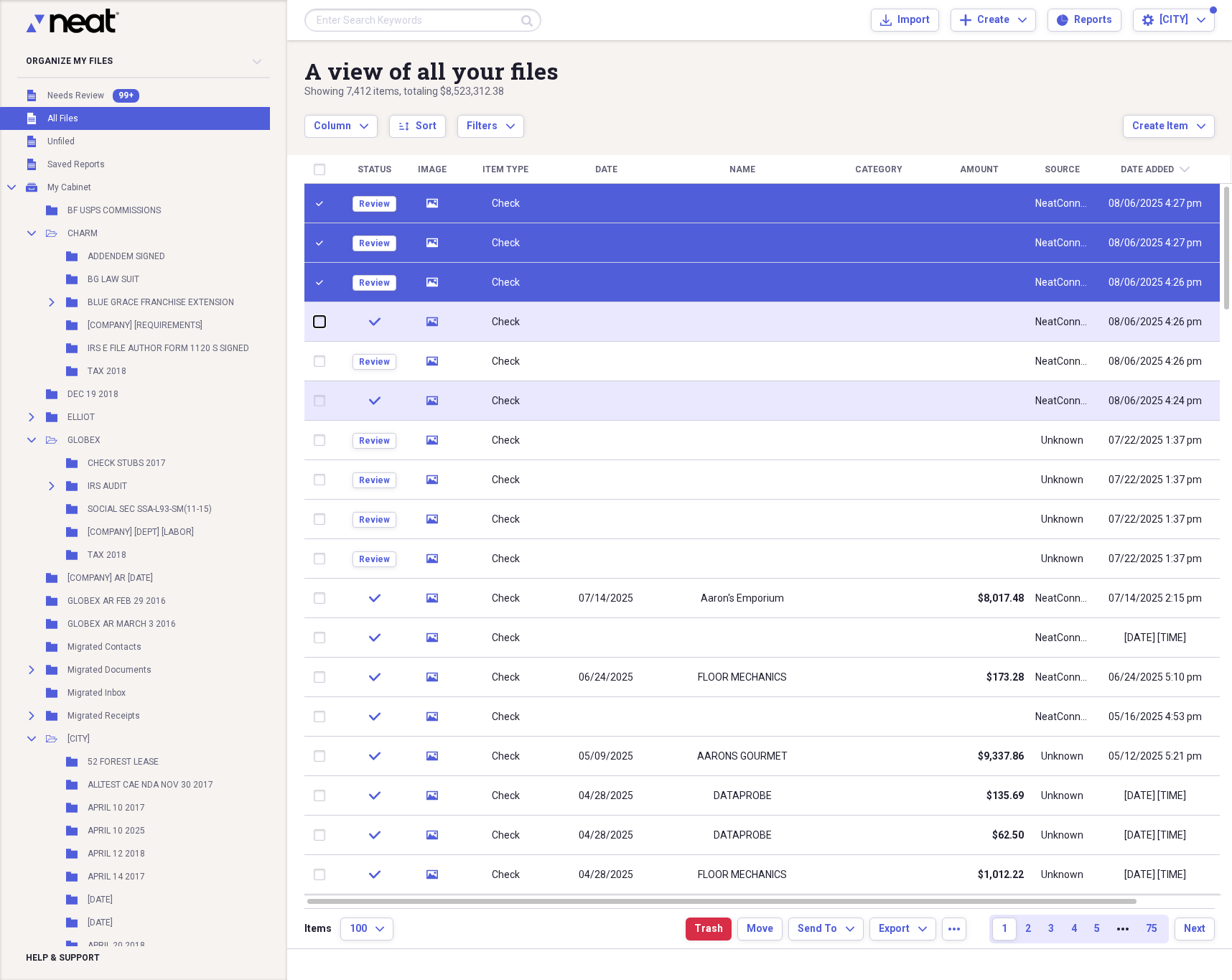 click at bounding box center [314, 322] 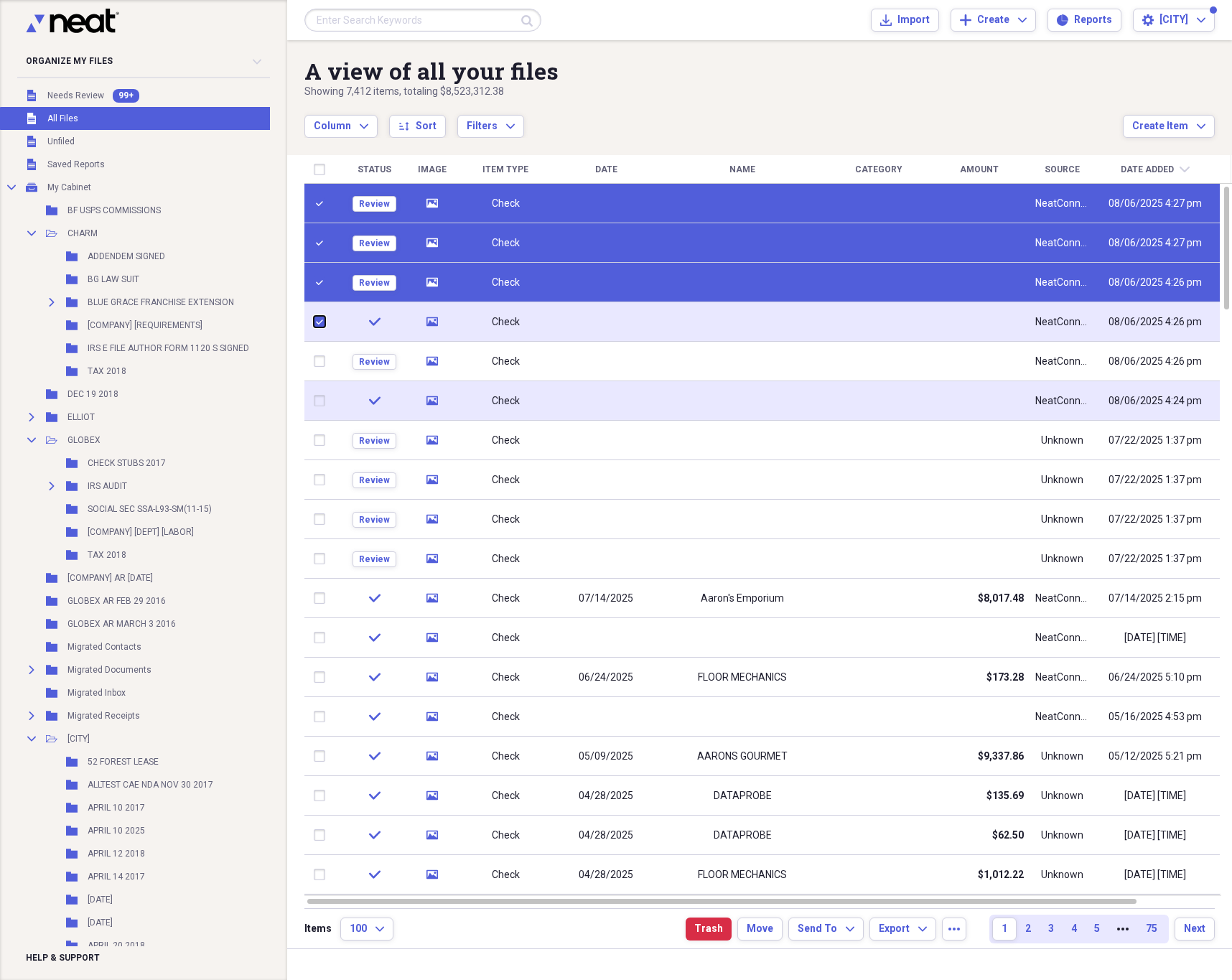 checkbox on "true" 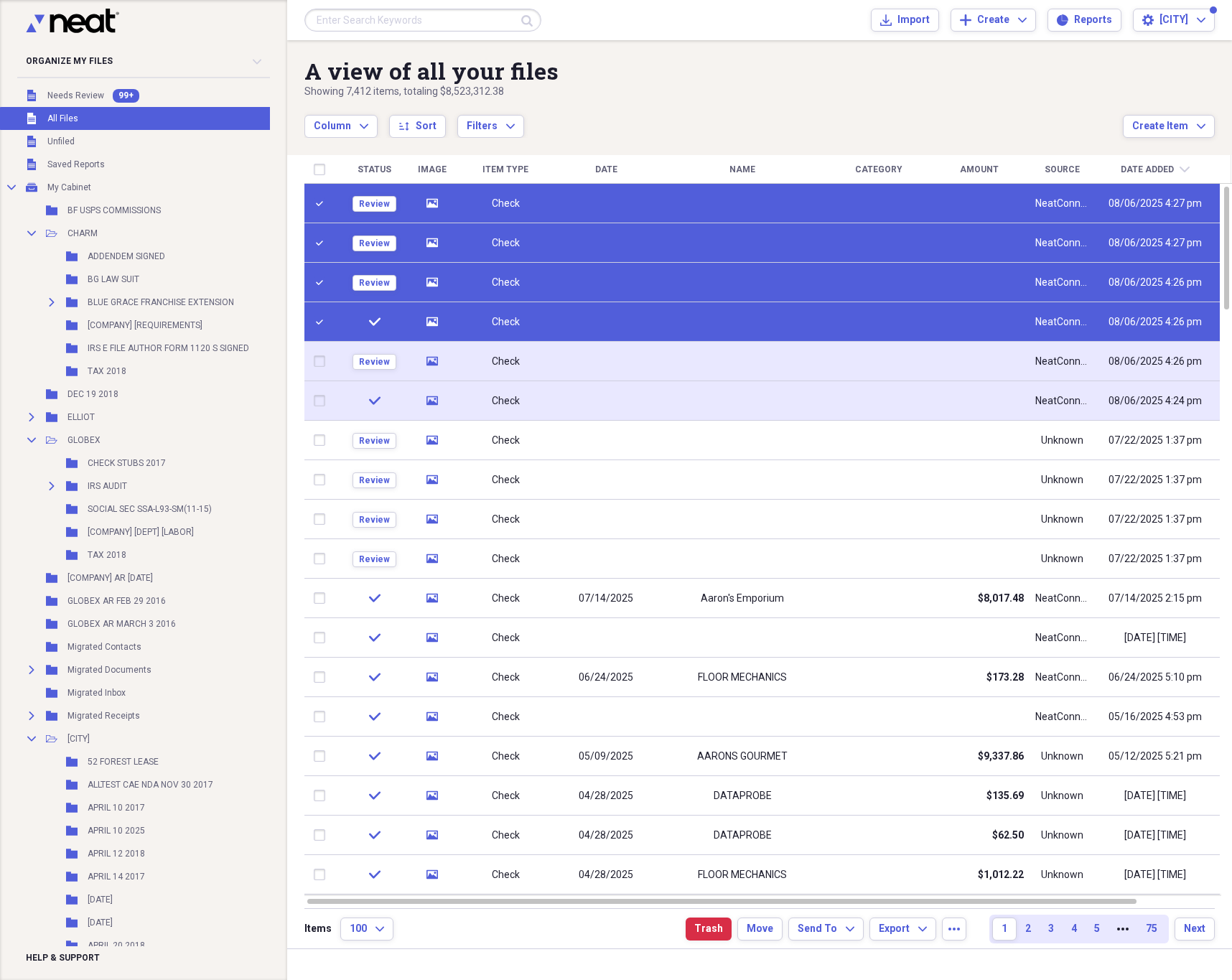 click at bounding box center [322, 361] 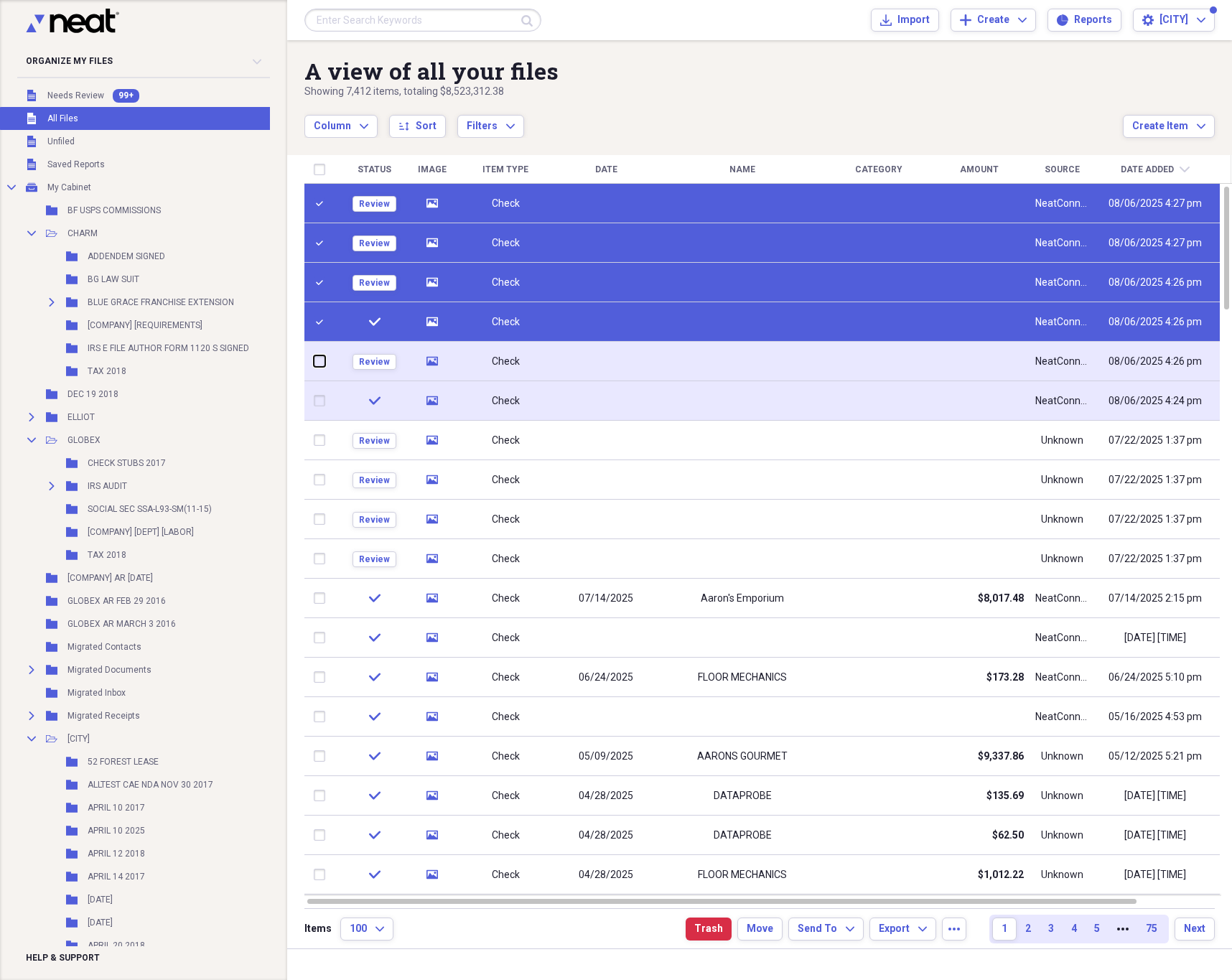 click at bounding box center [314, 361] 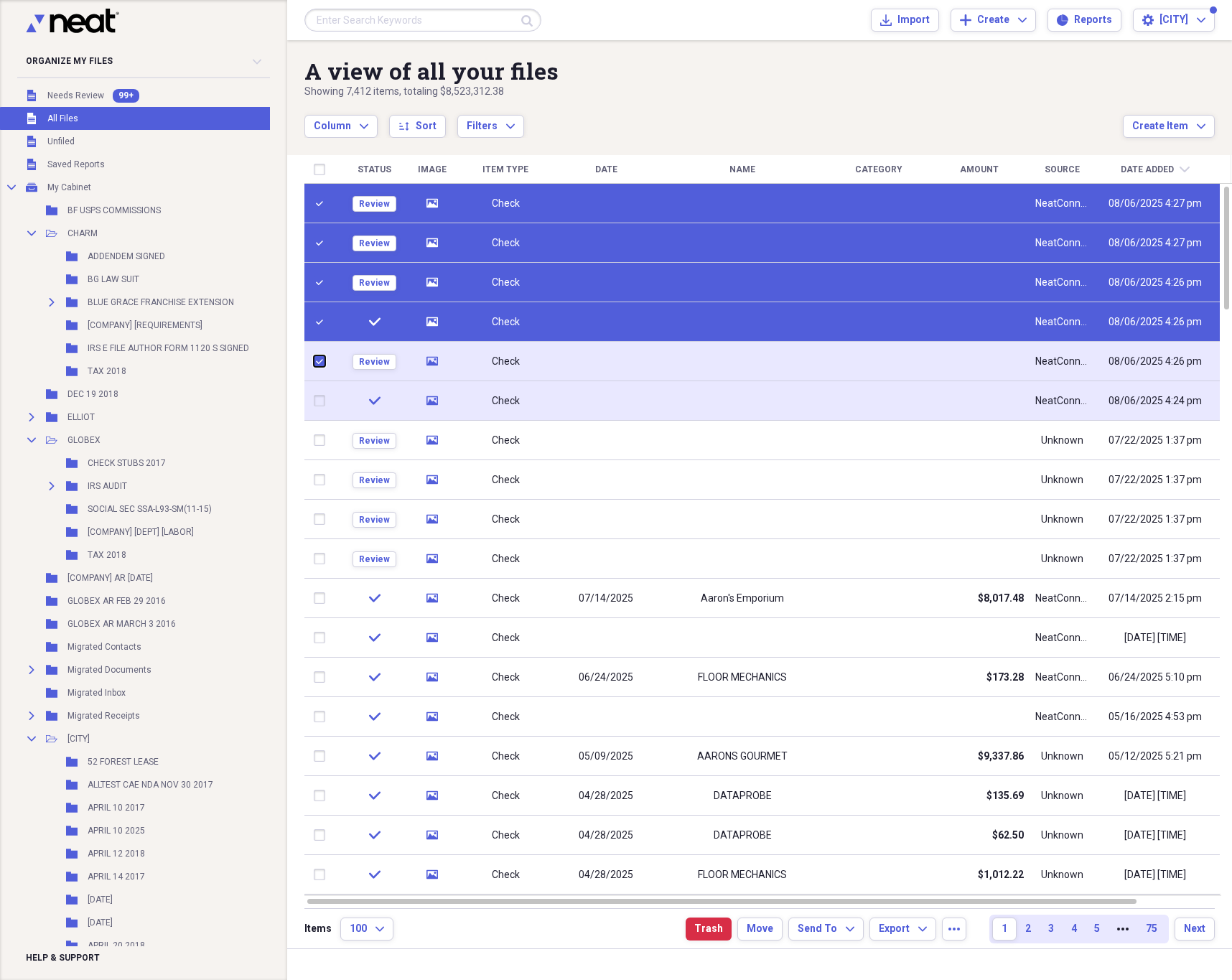 checkbox on "true" 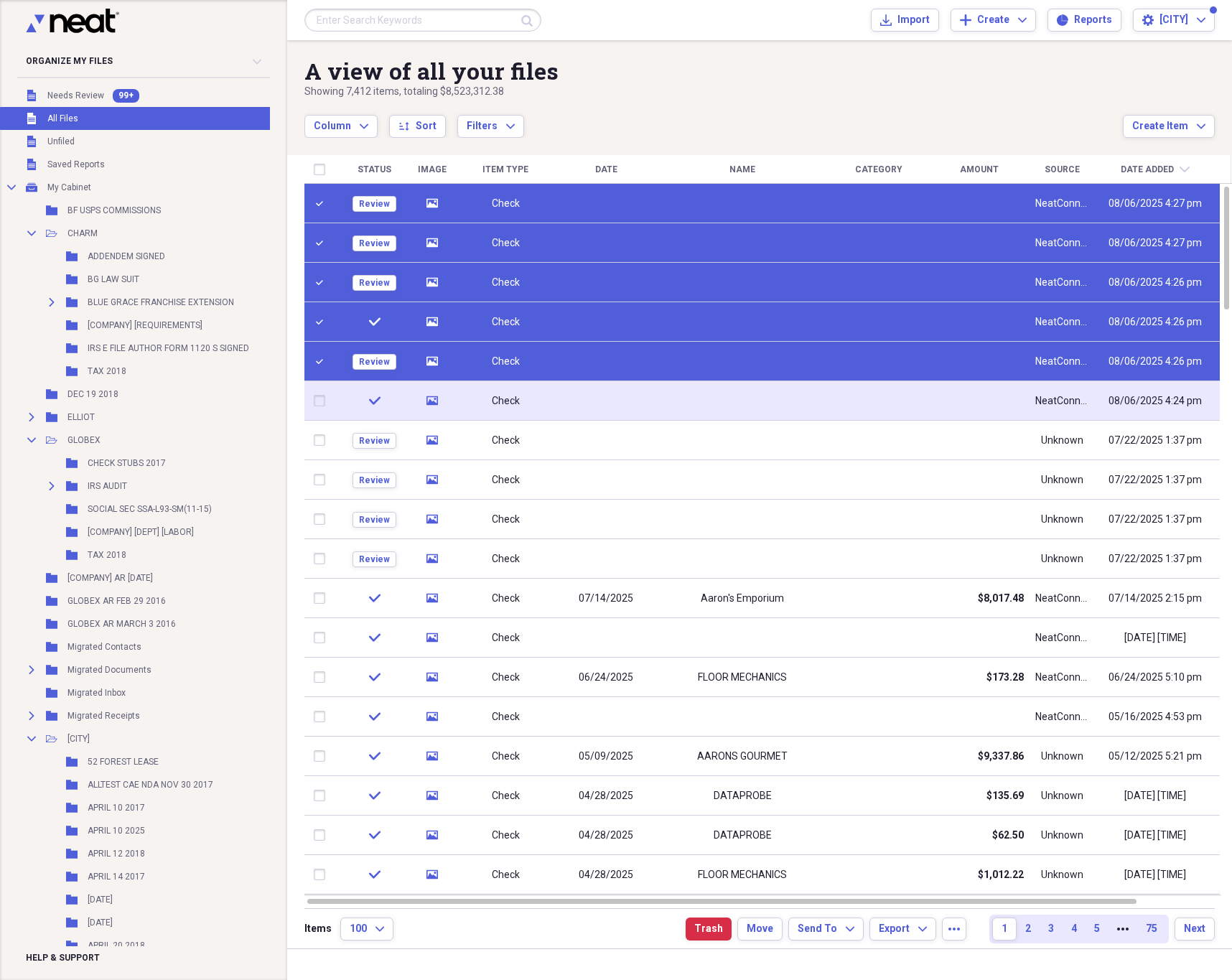 click at bounding box center [322, 401] 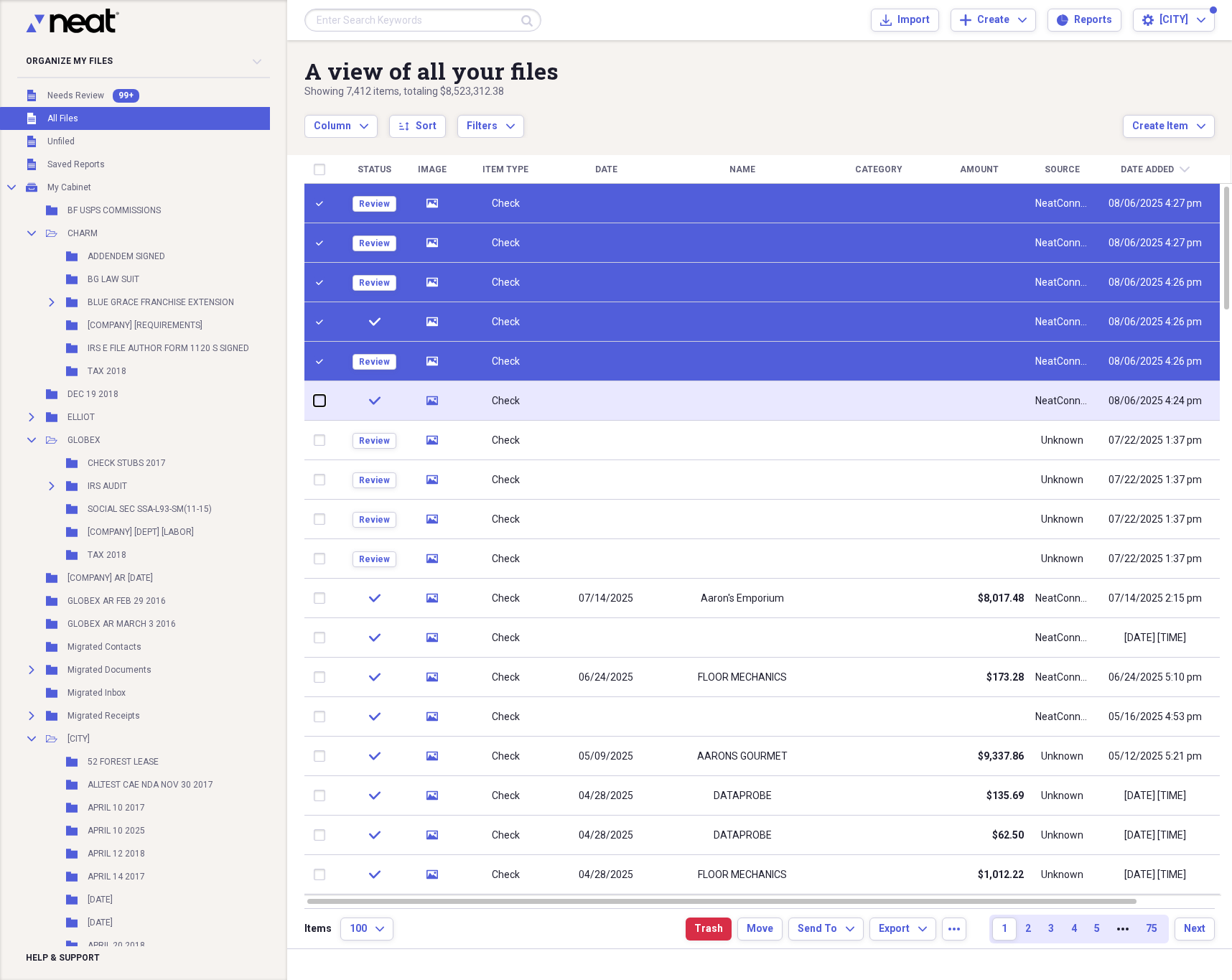 click at bounding box center [314, 401] 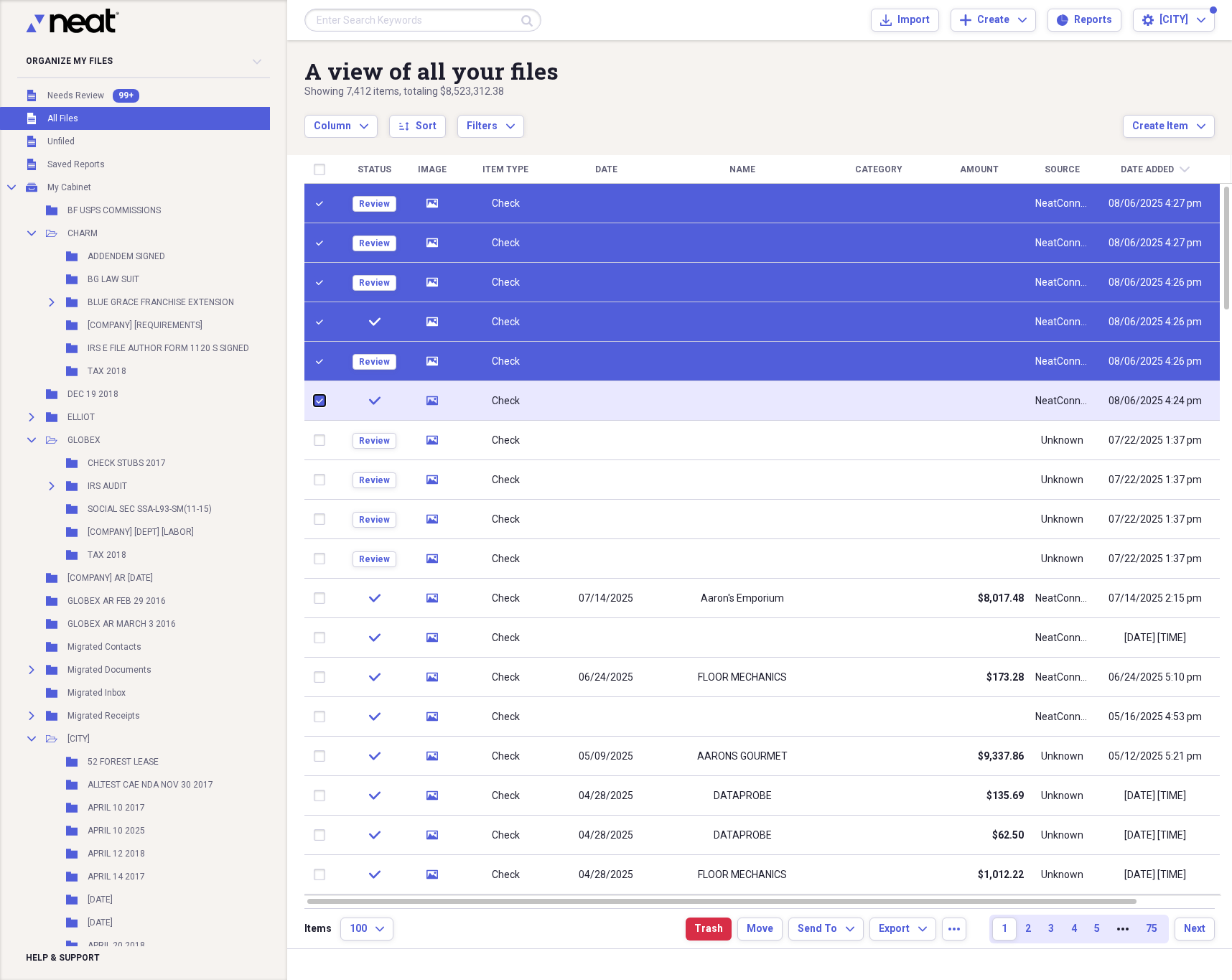 checkbox on "true" 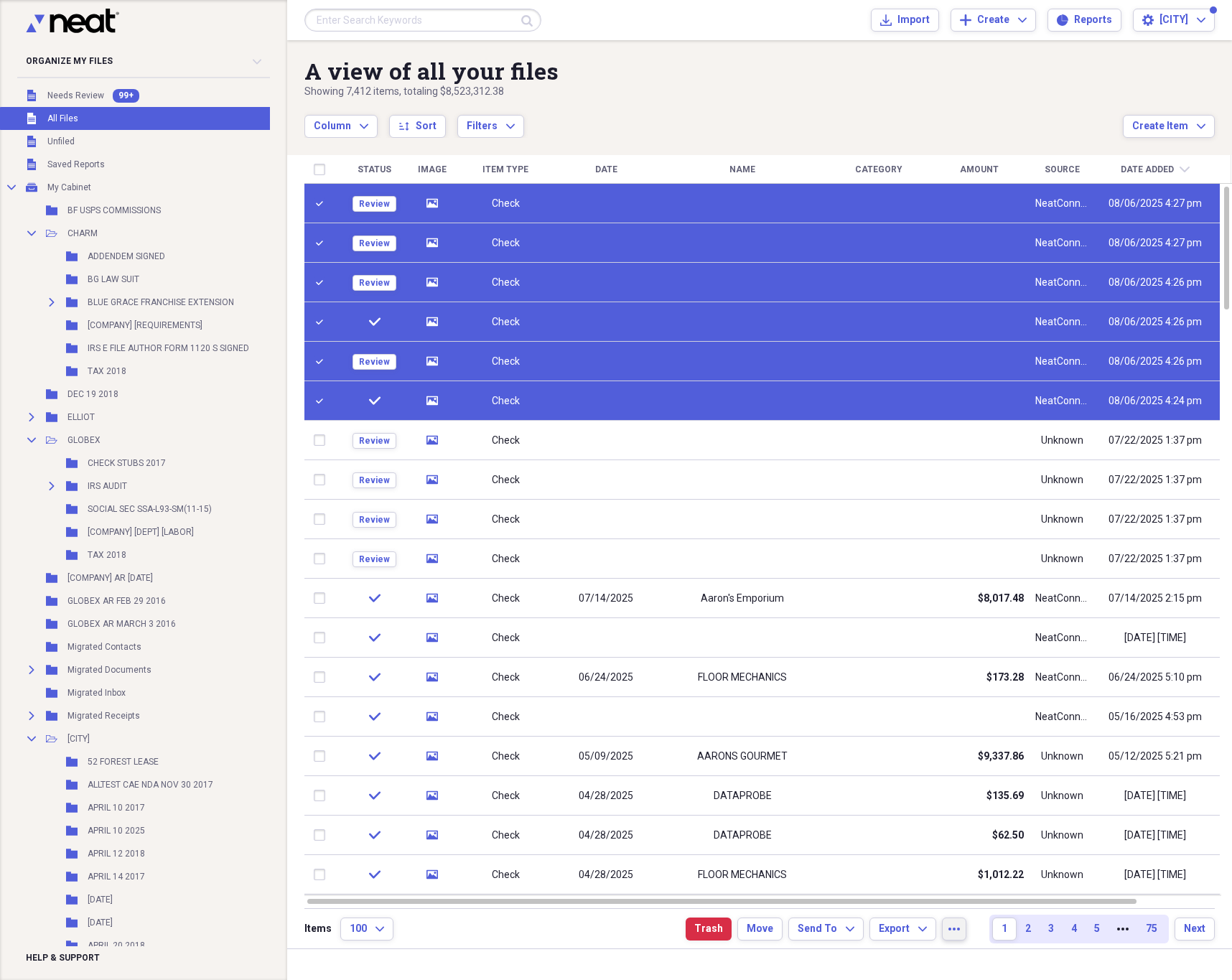 click on "more" at bounding box center [954, 929] 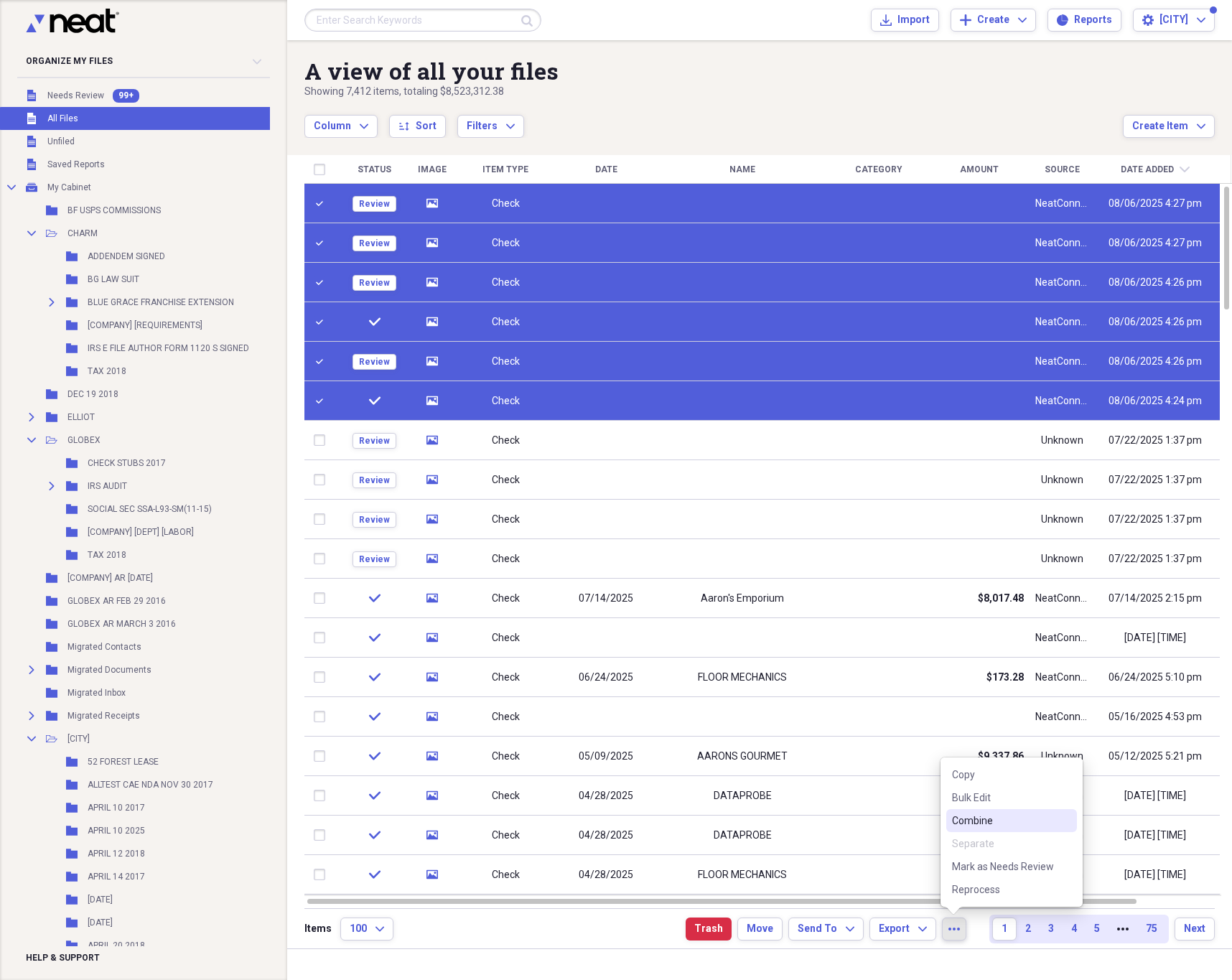 click on "Combine" at bounding box center (1003, 821) 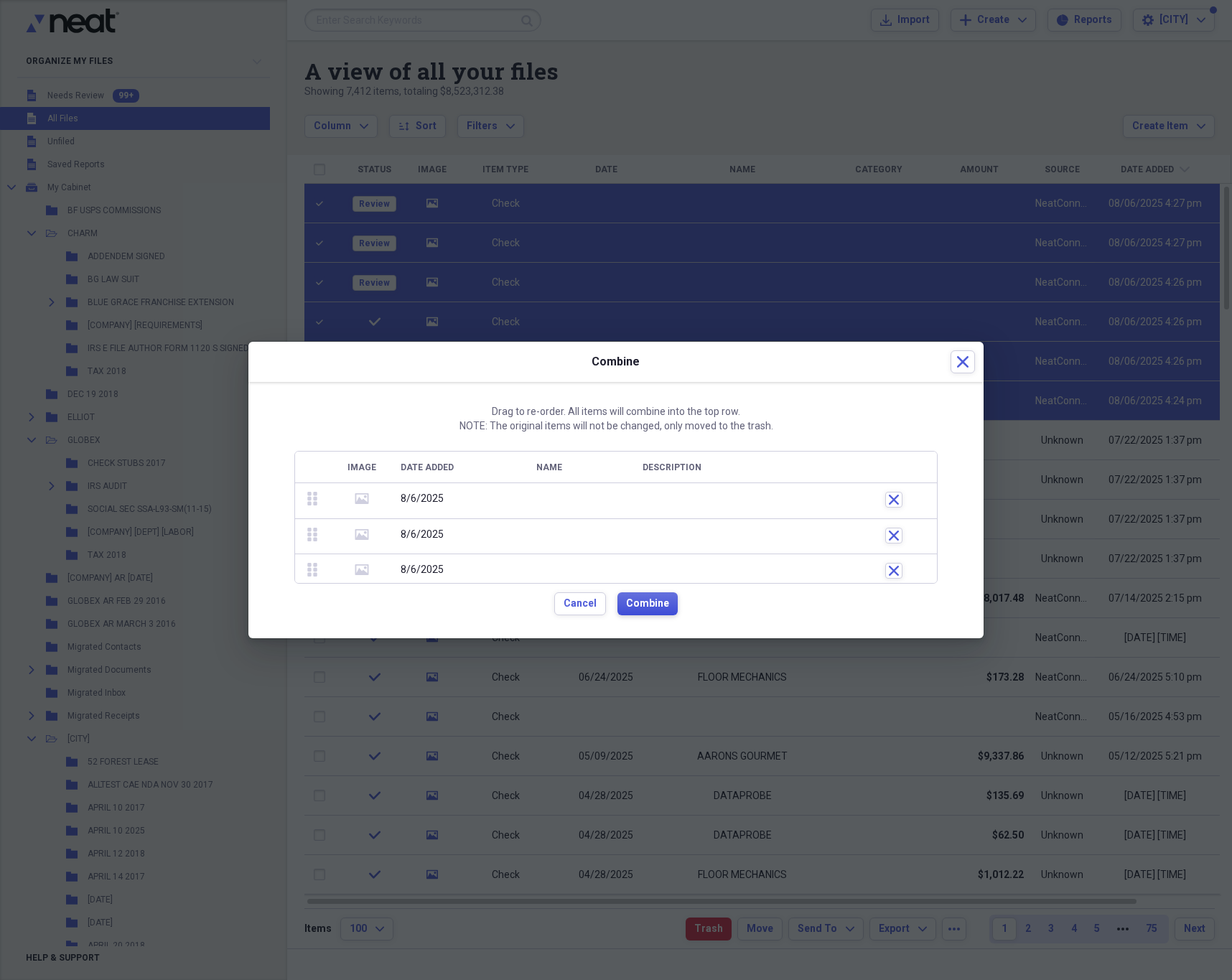 click on "Combine" at bounding box center (648, 604) 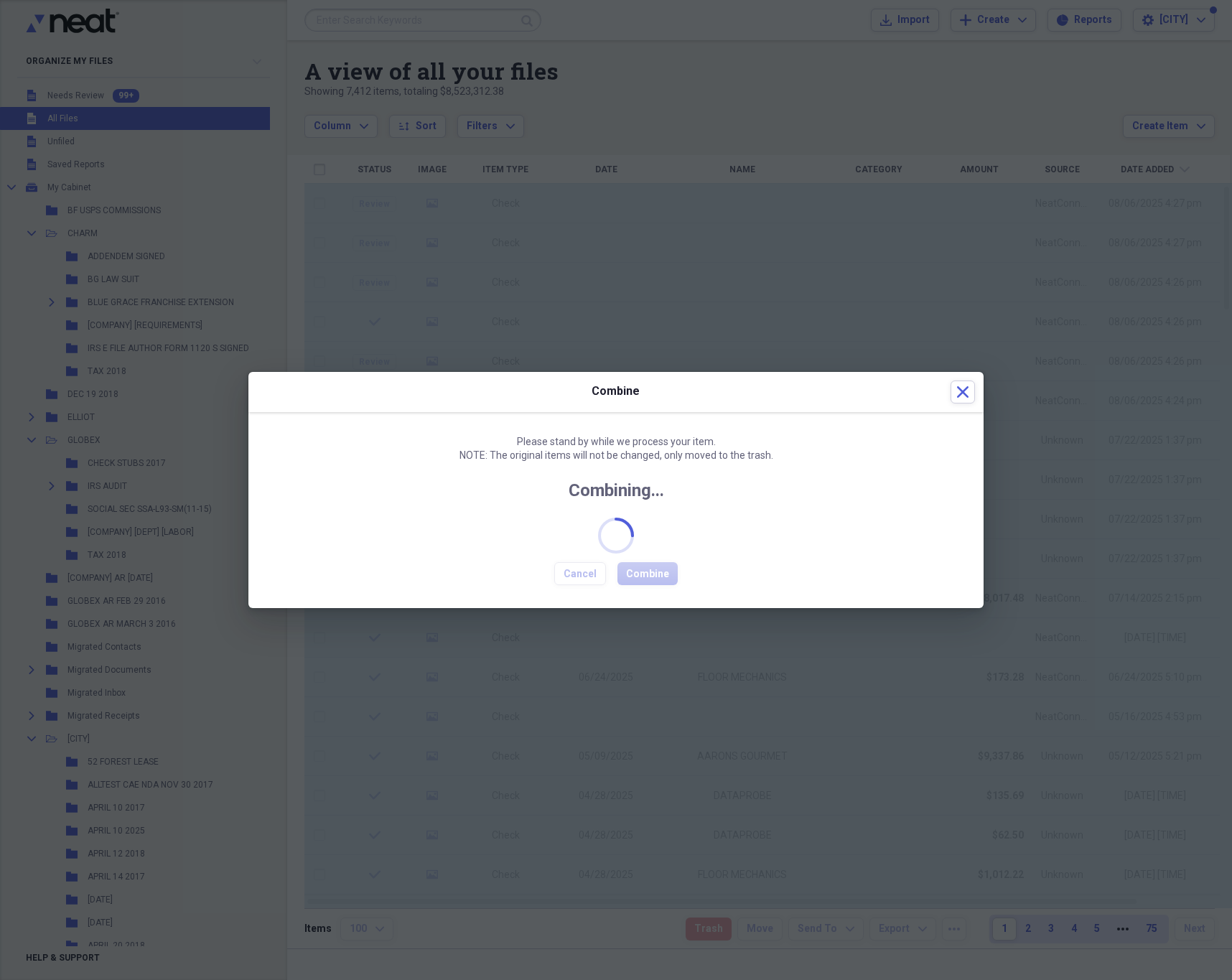 checkbox on "false" 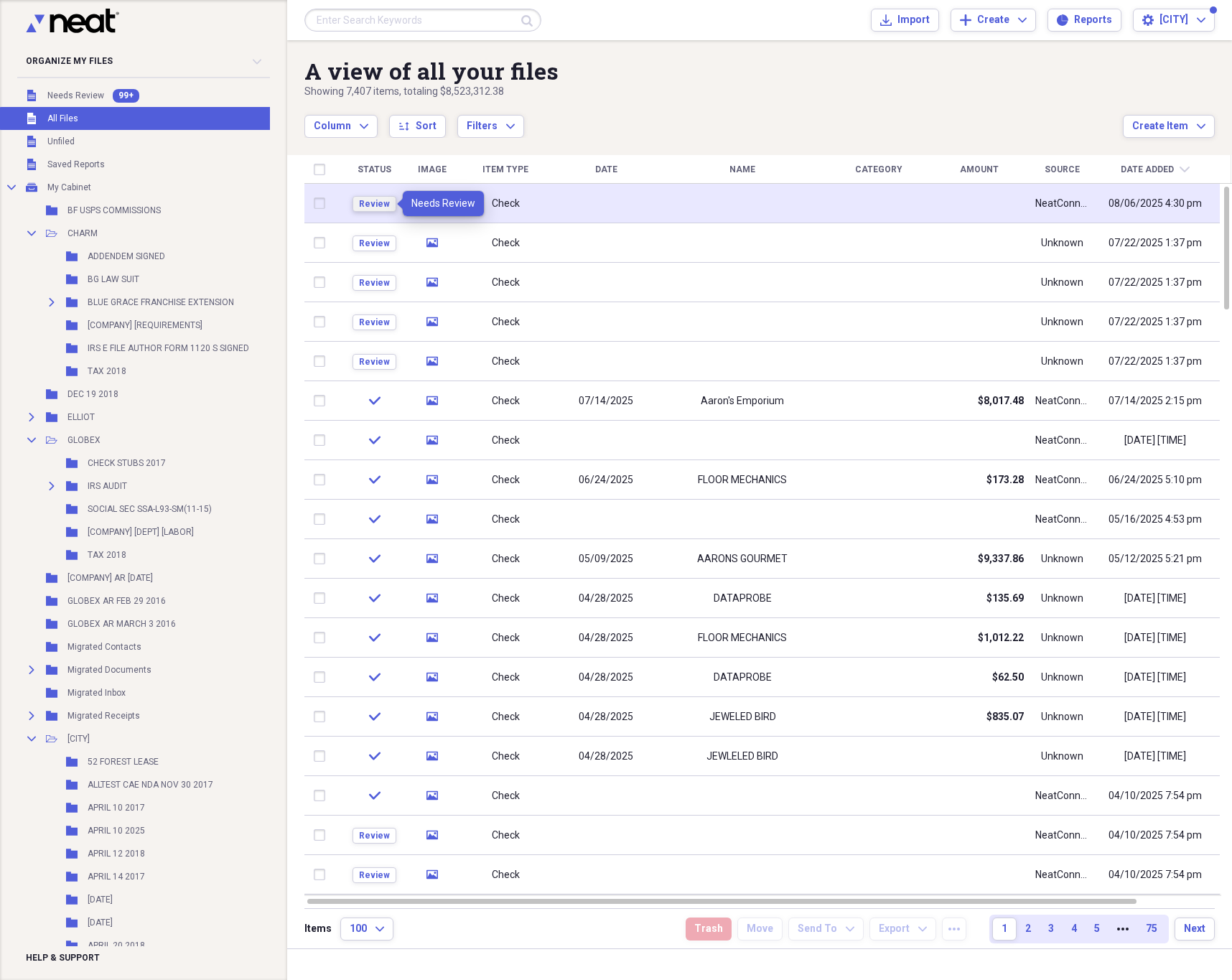 click on "Review" at bounding box center (374, 204) 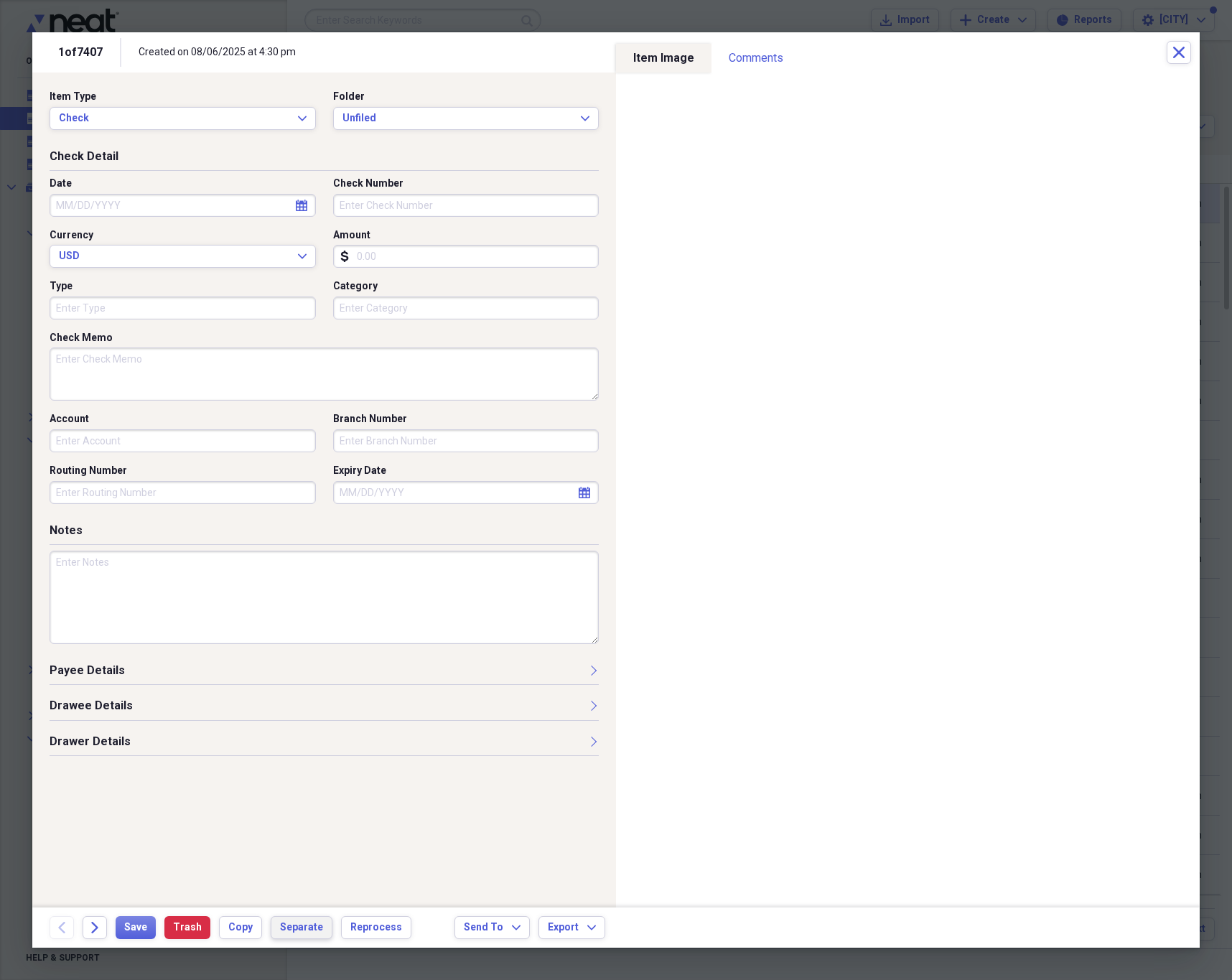 click on "Separate" at bounding box center [302, 928] 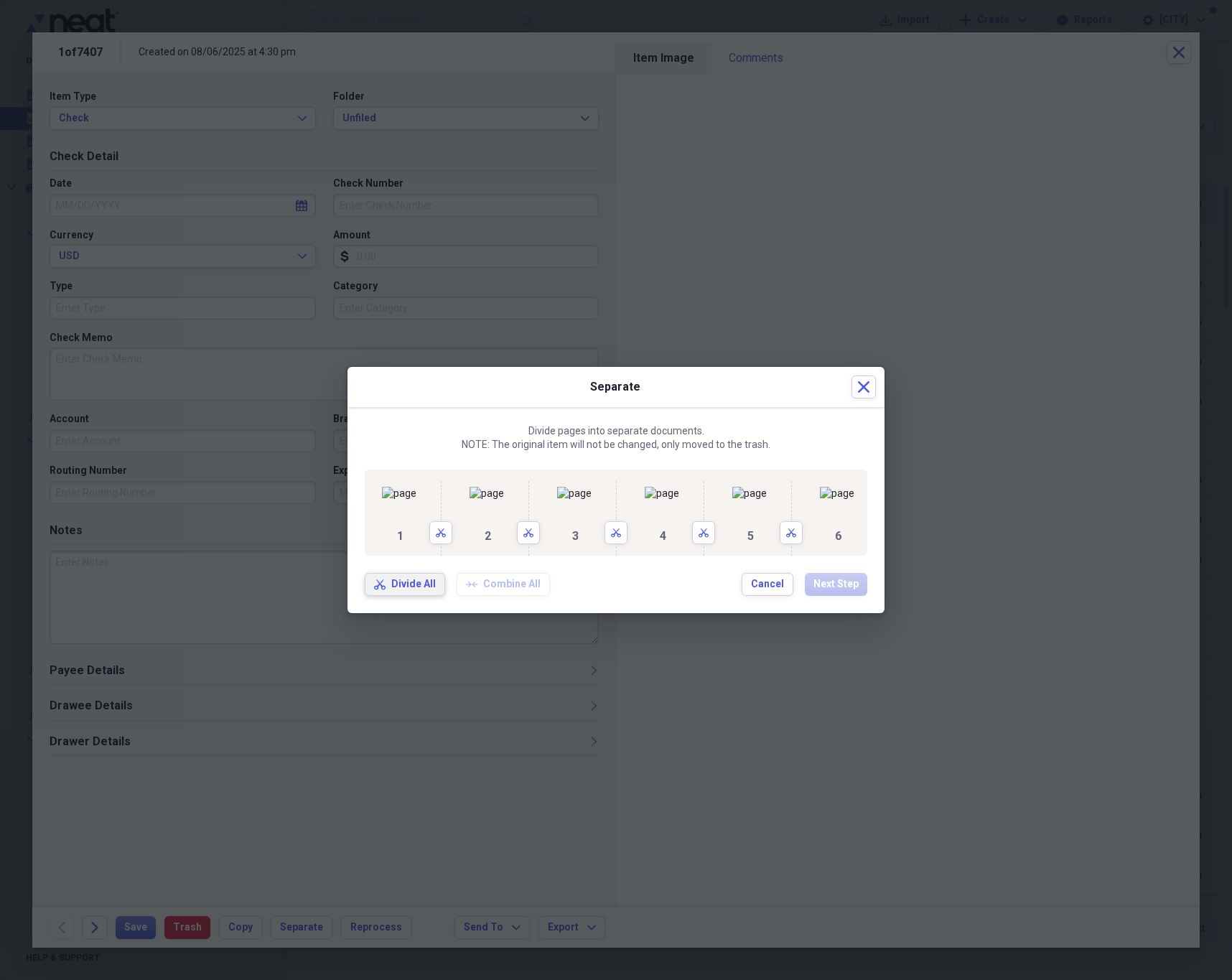 click on "Divide All" at bounding box center [414, 584] 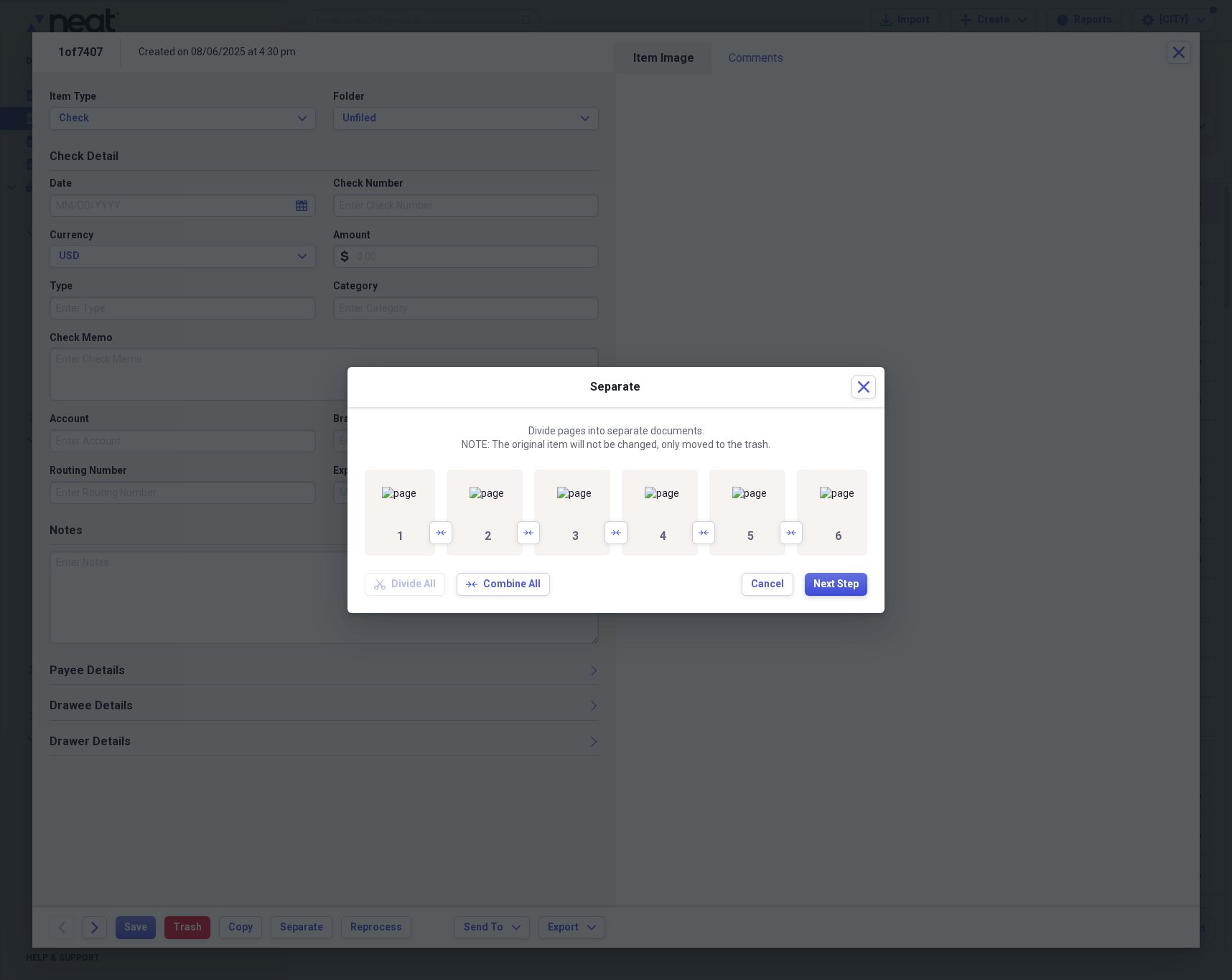 click on "Next Step" at bounding box center [836, 584] 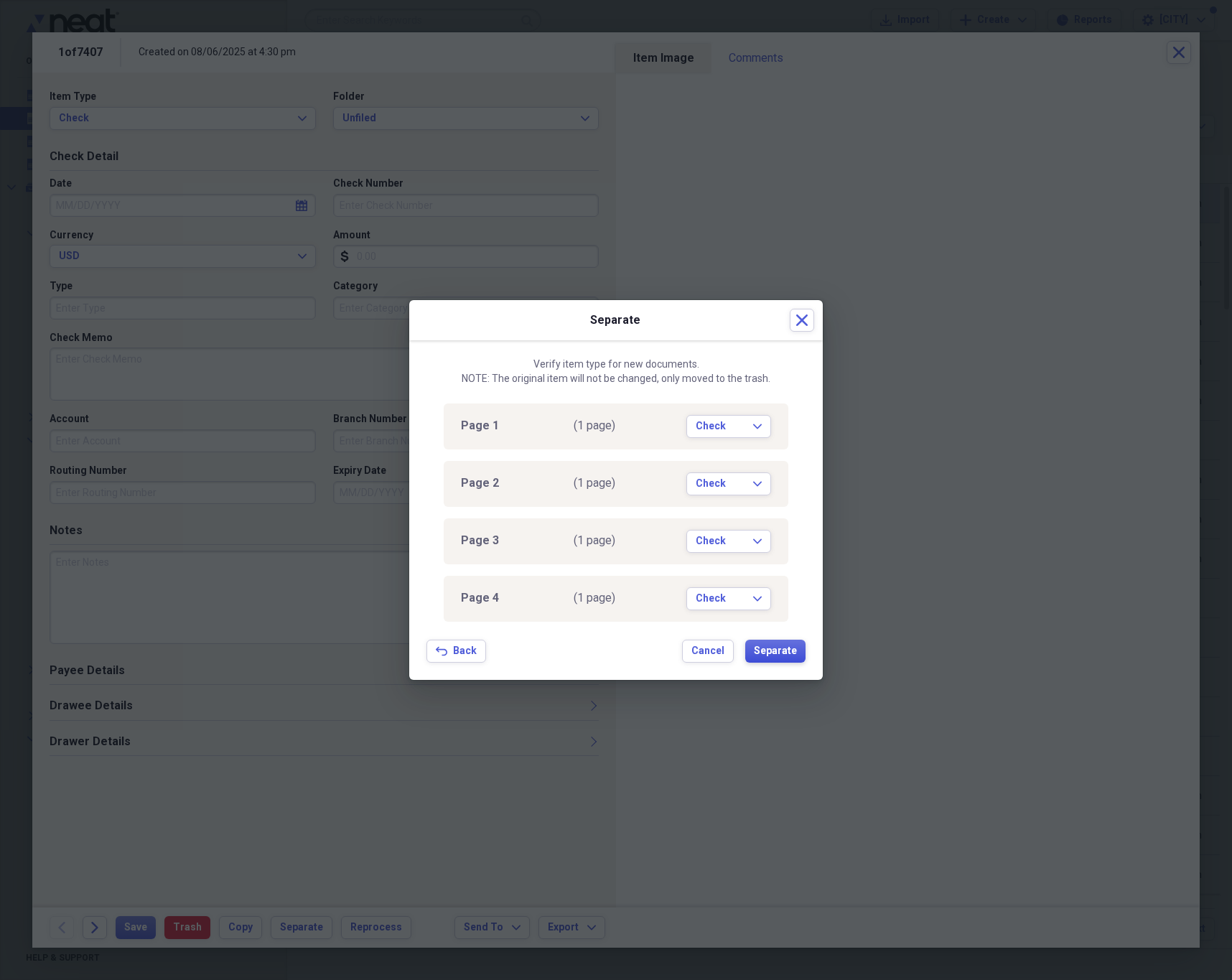 click on "Separate" at bounding box center [775, 651] 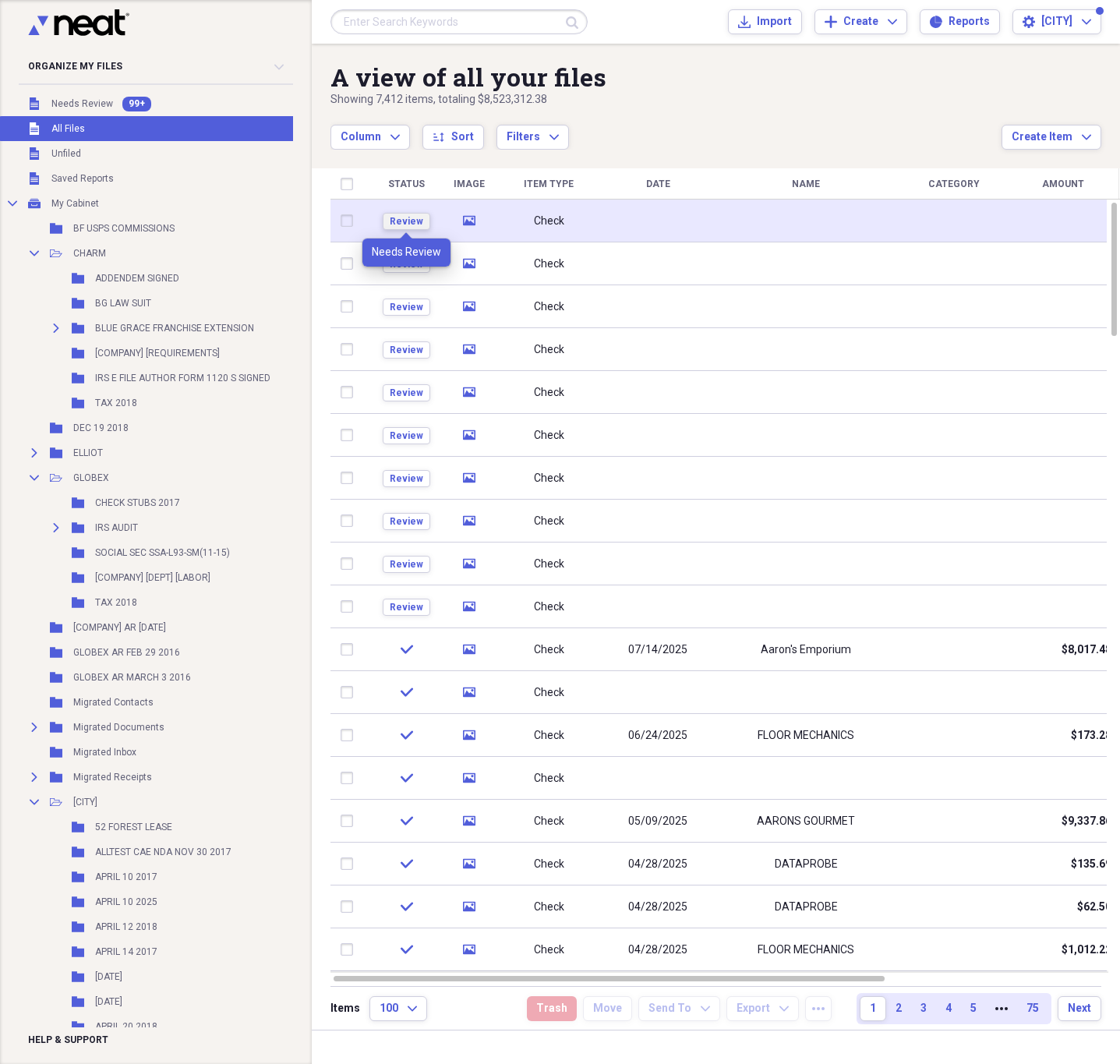 click on "Review" at bounding box center (406, 221) 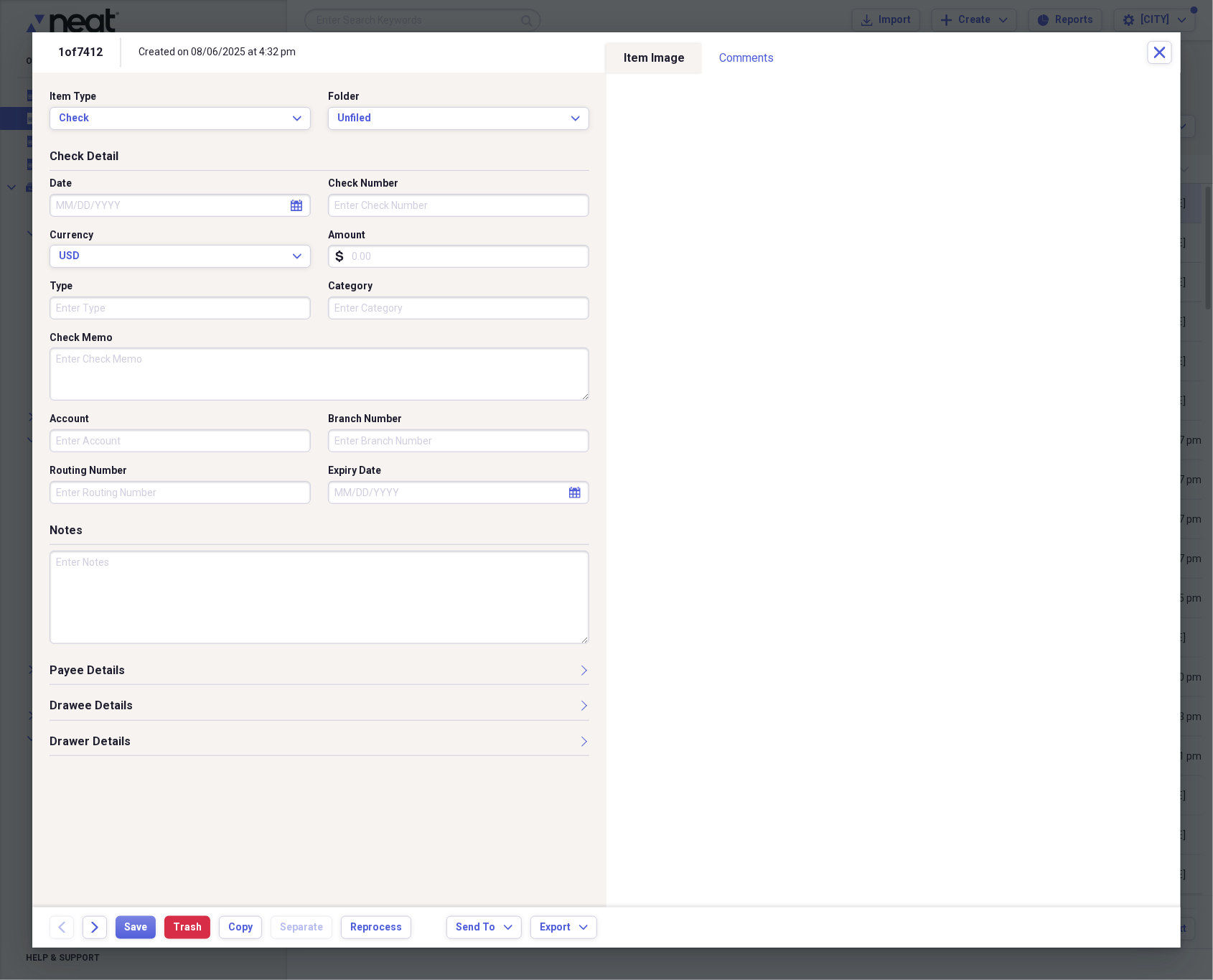 click on "Check Number" at bounding box center [459, 205] 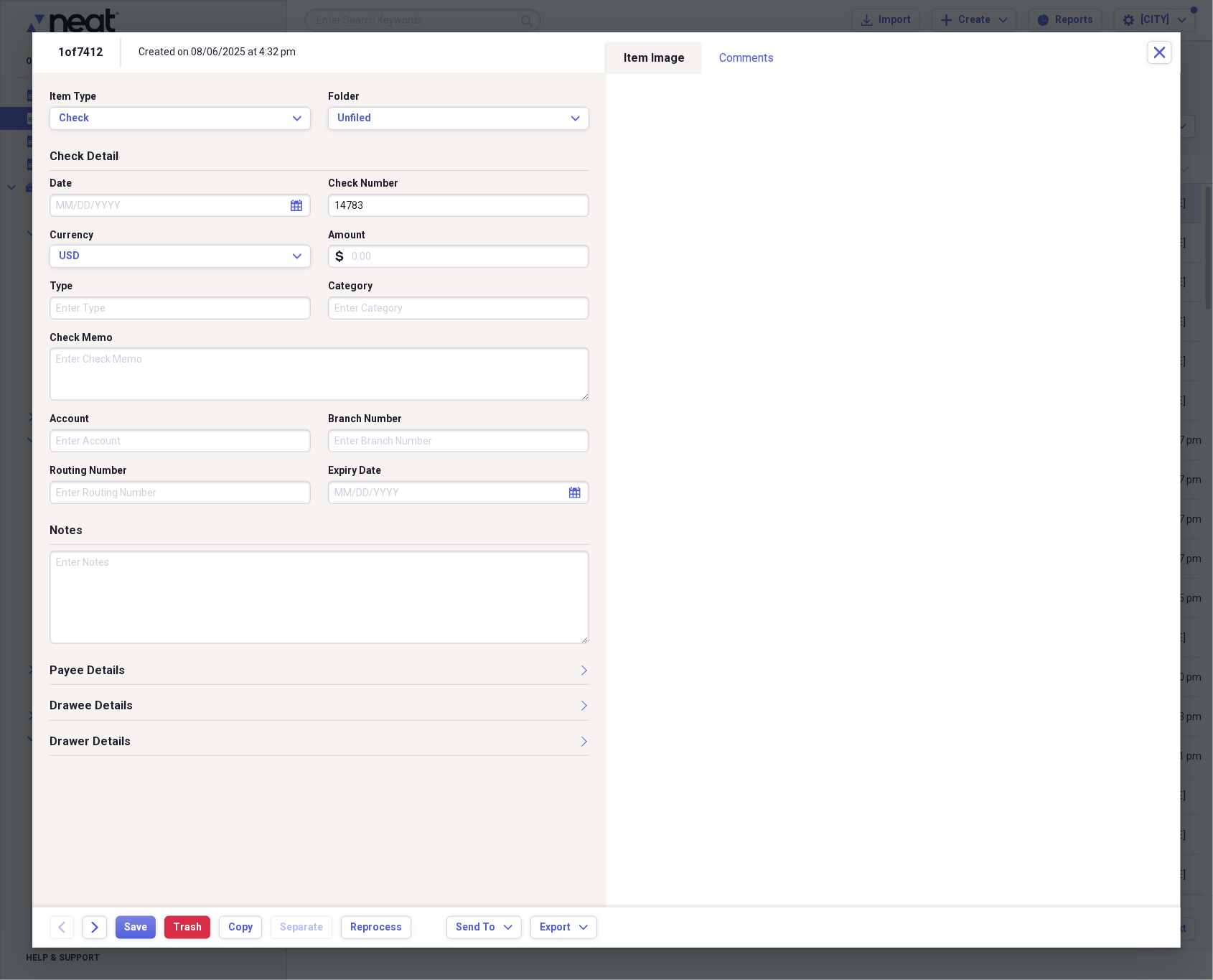 type on "14783" 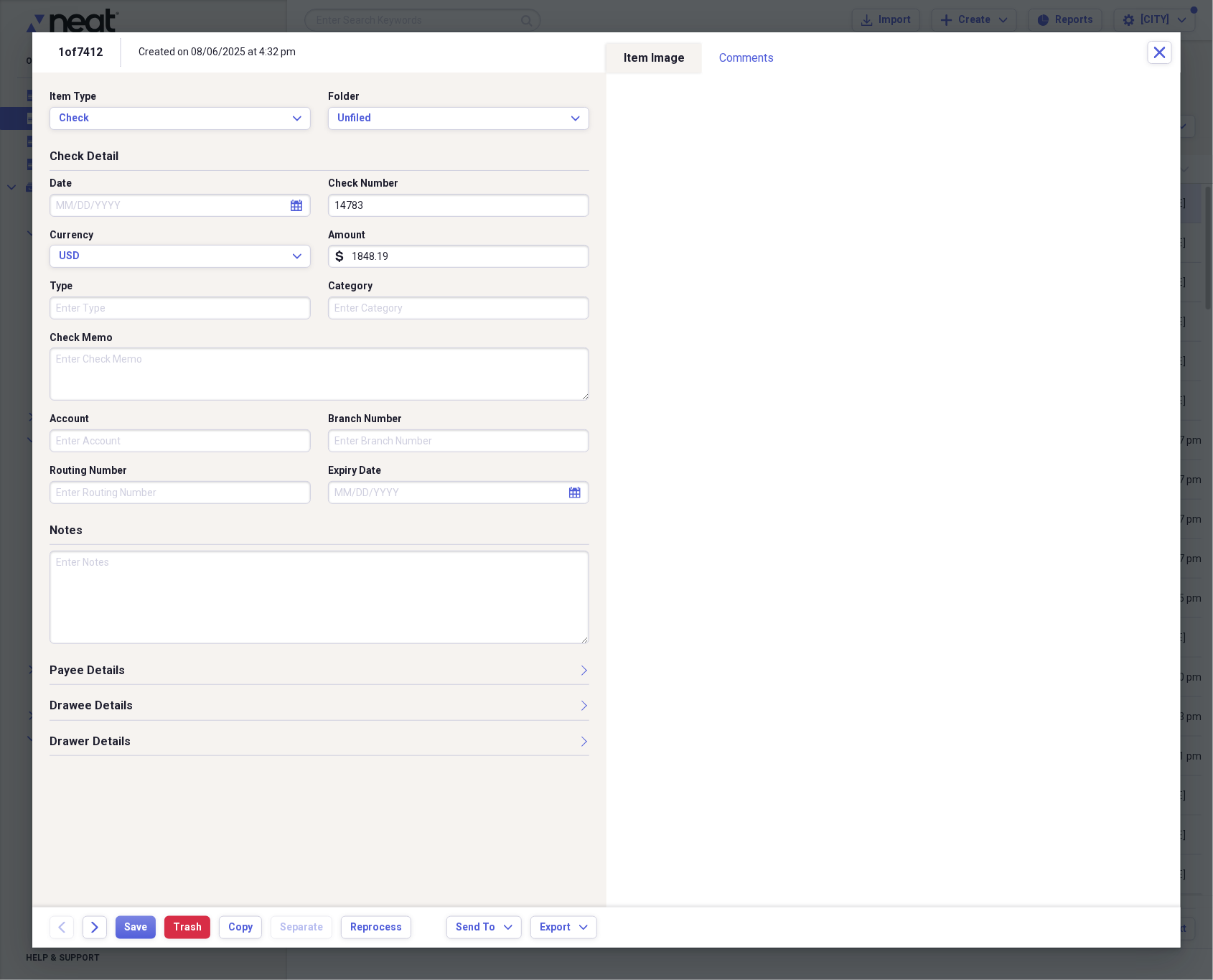 type on "1848.19" 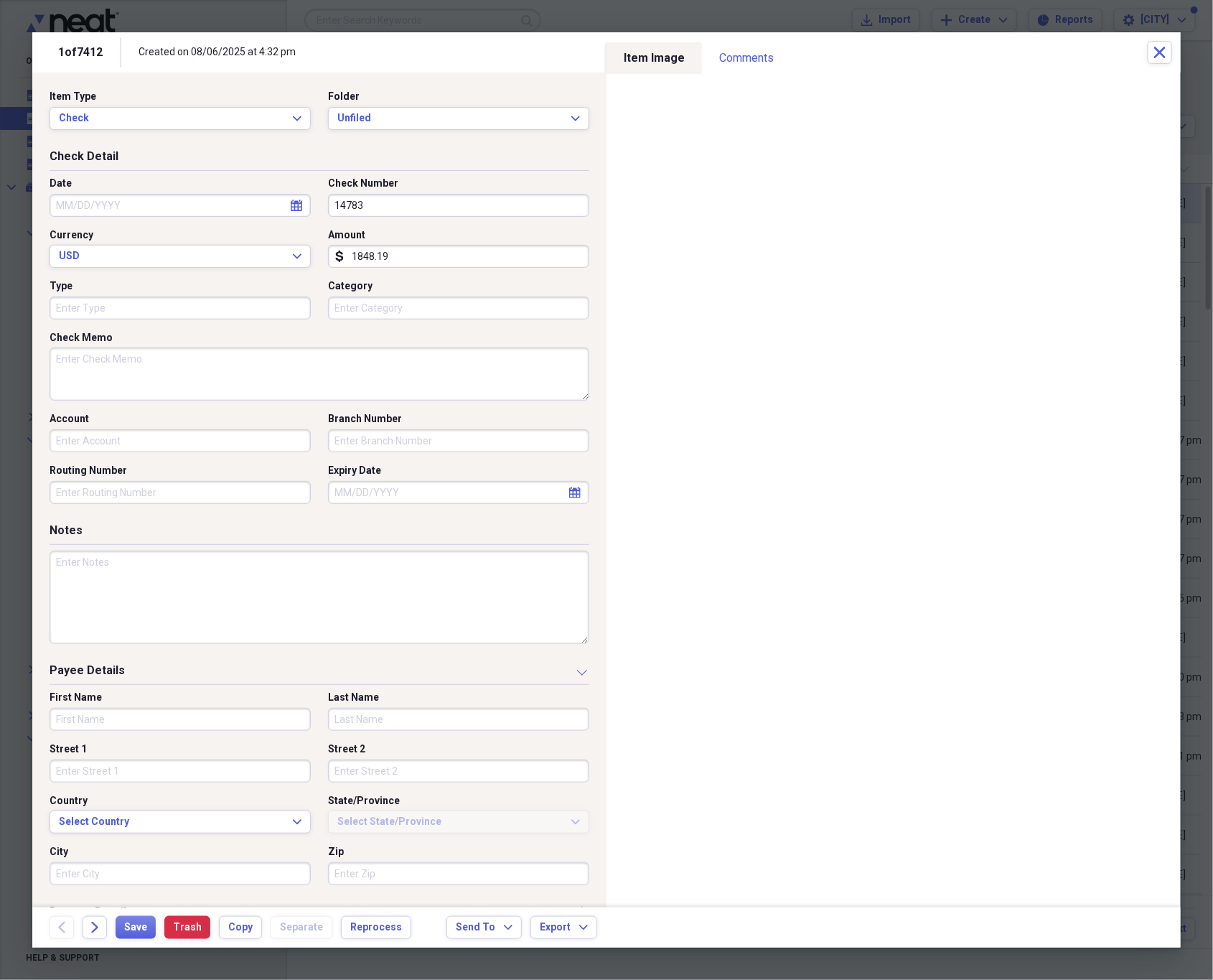 click on "First Name" at bounding box center [180, 719] 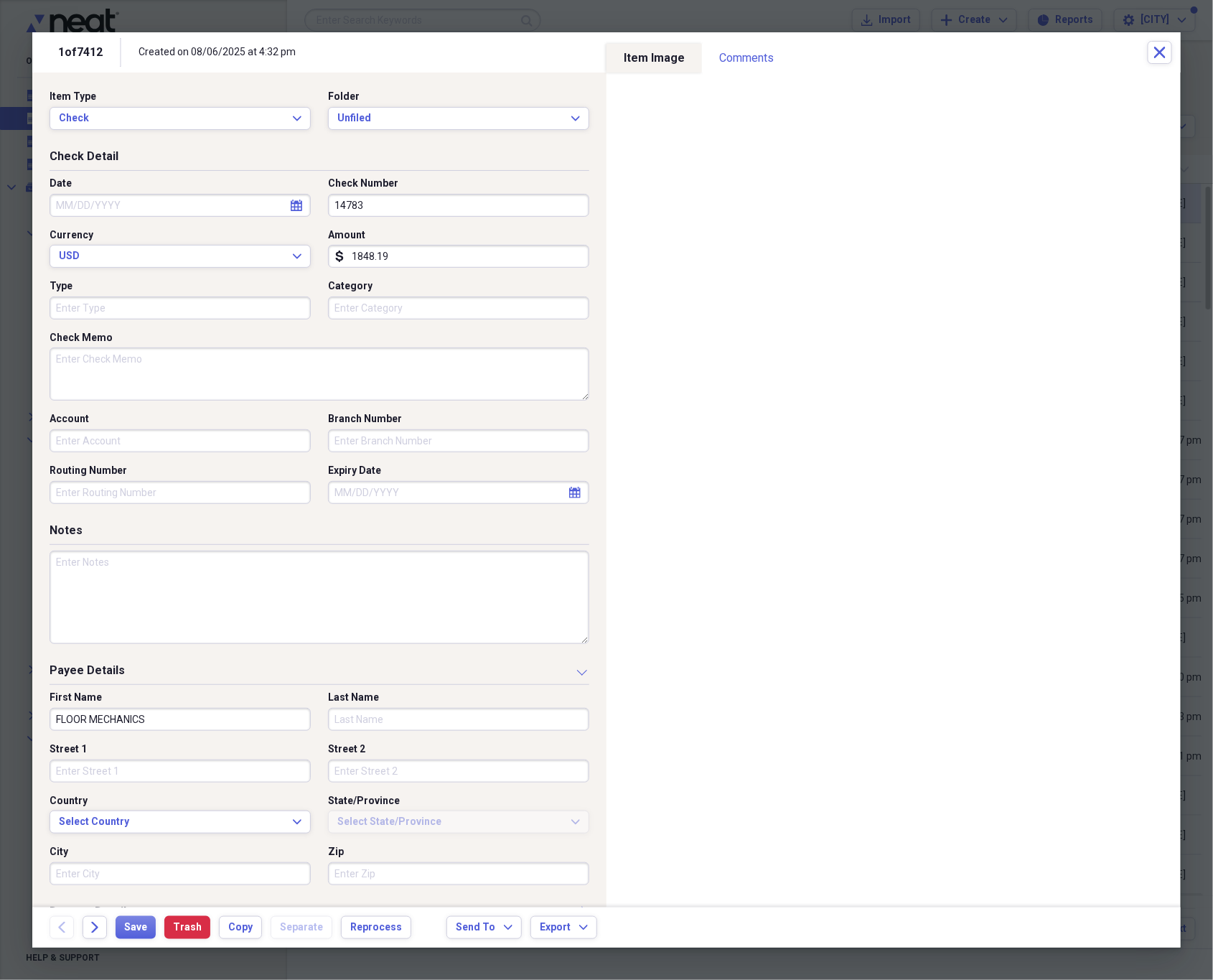type on "FLOOR MECHANICS" 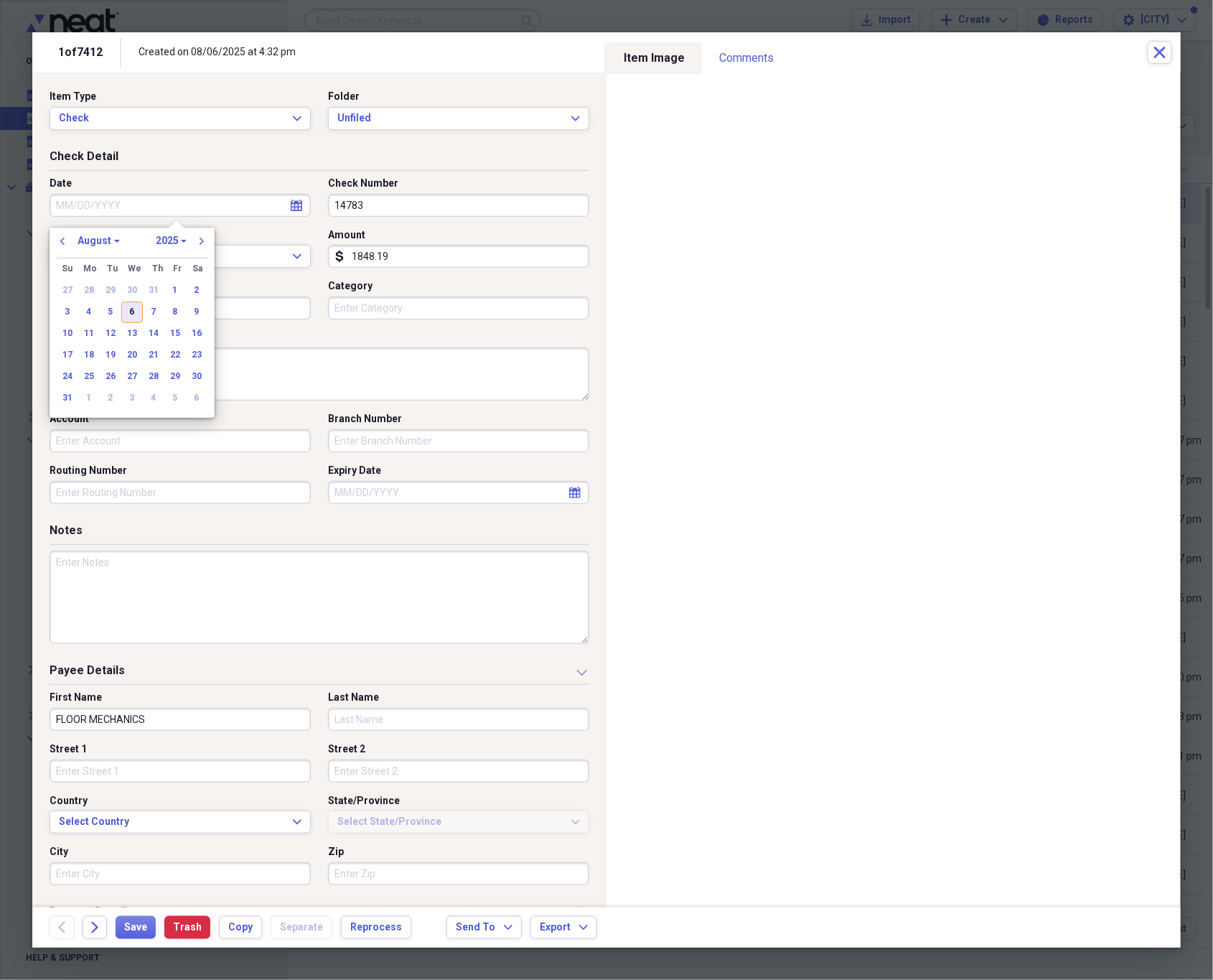 click on "6" at bounding box center [132, 312] 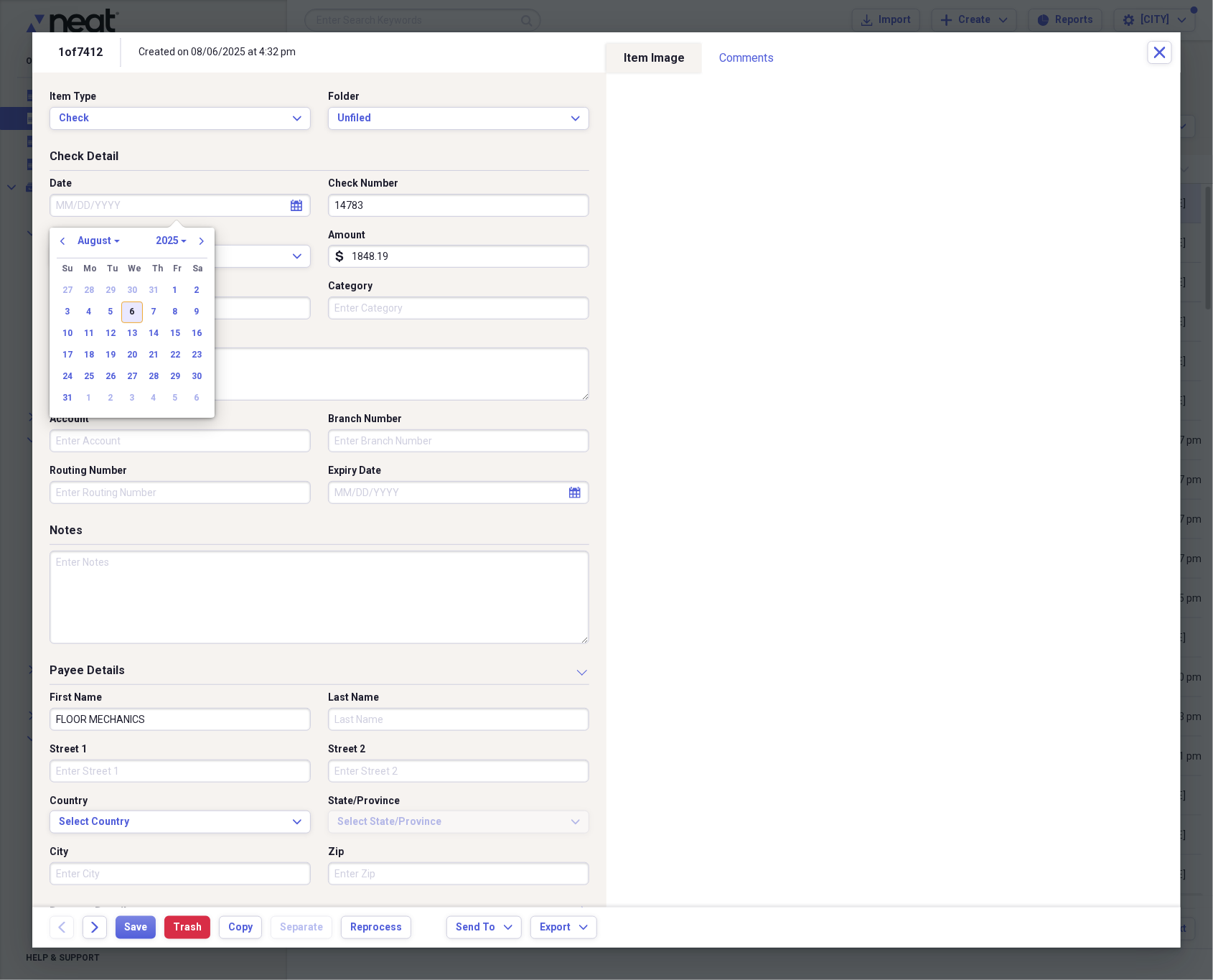 type on "08/06/2025" 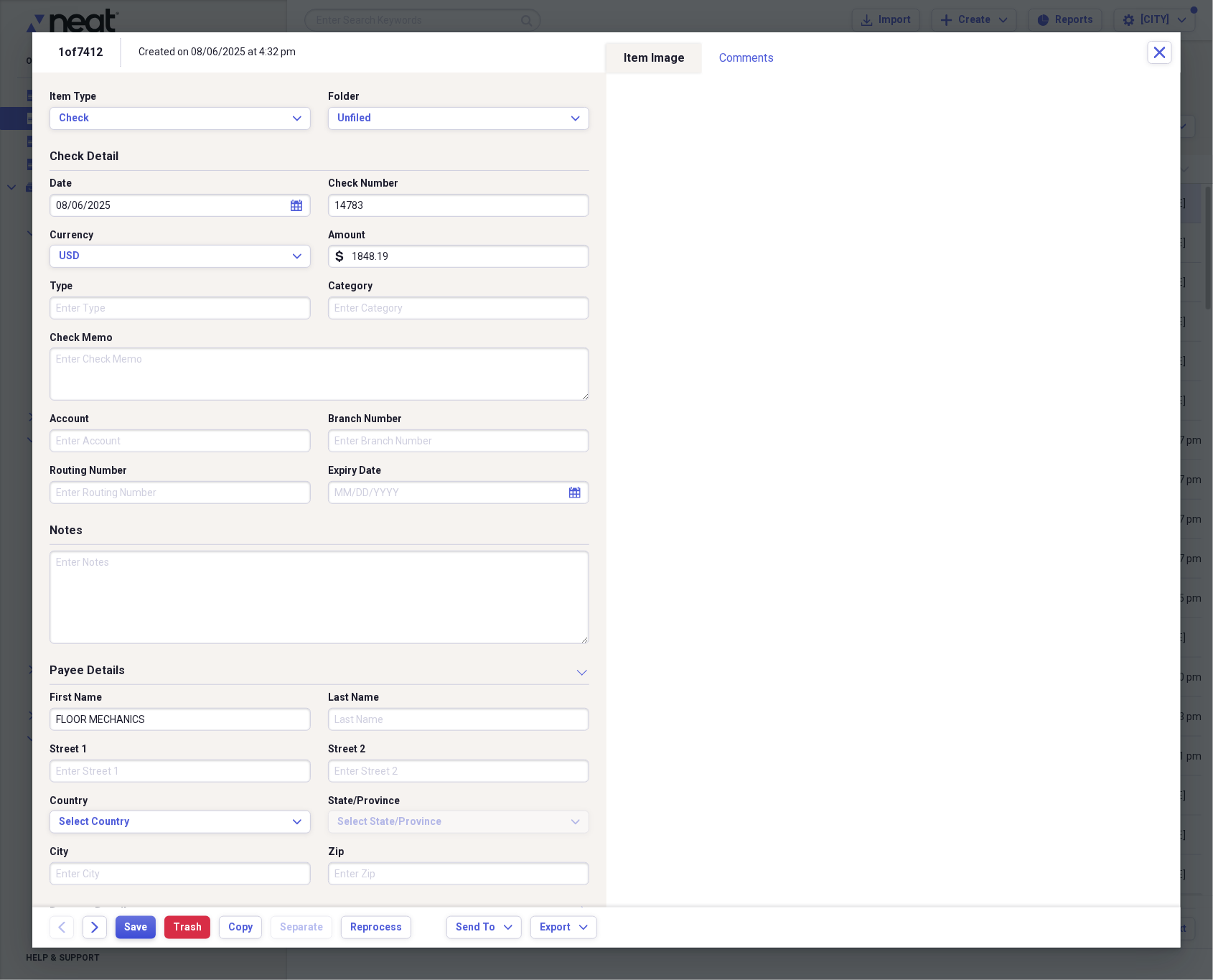 click on "Save" at bounding box center [136, 928] 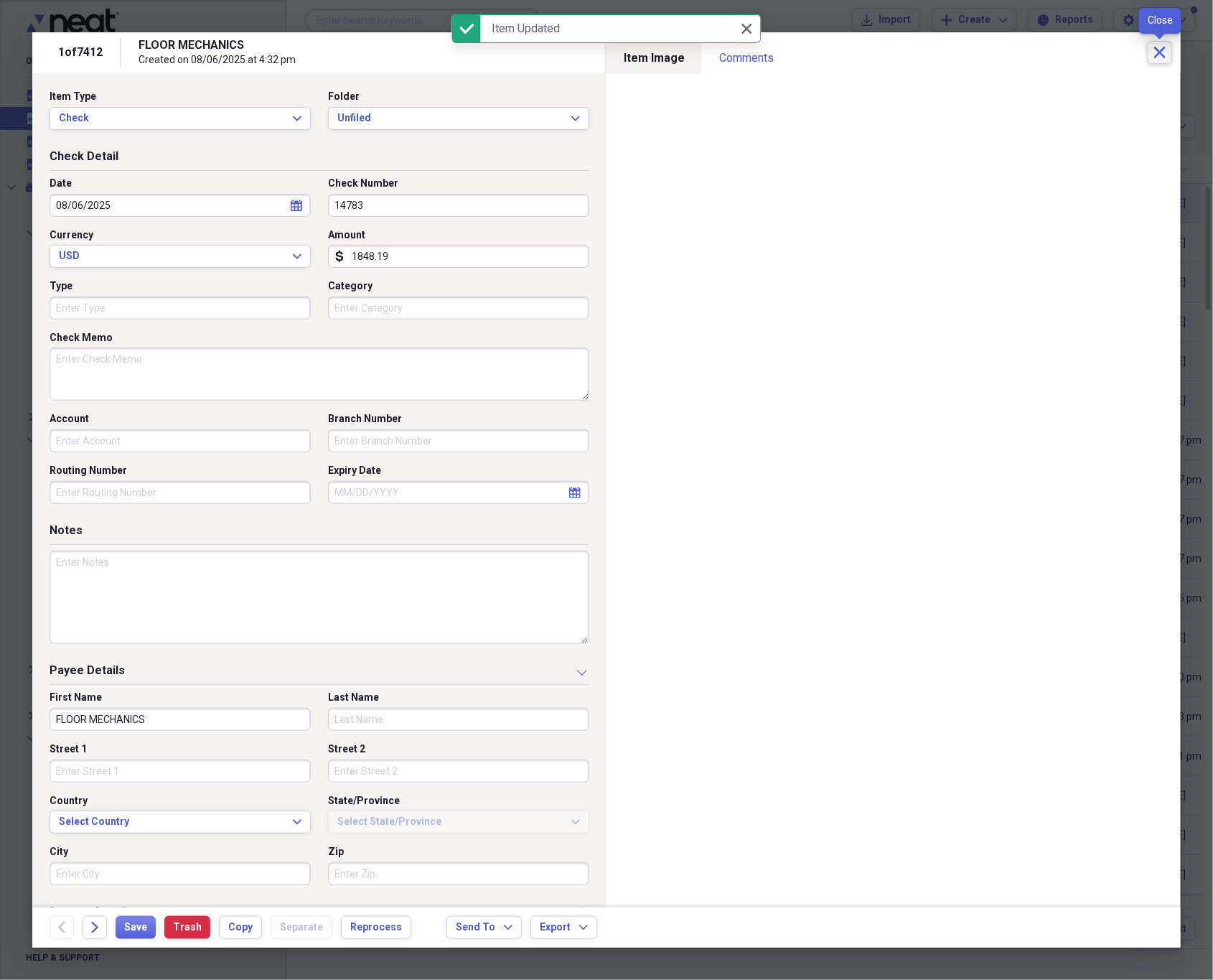 click on "Close" at bounding box center (1160, 52) 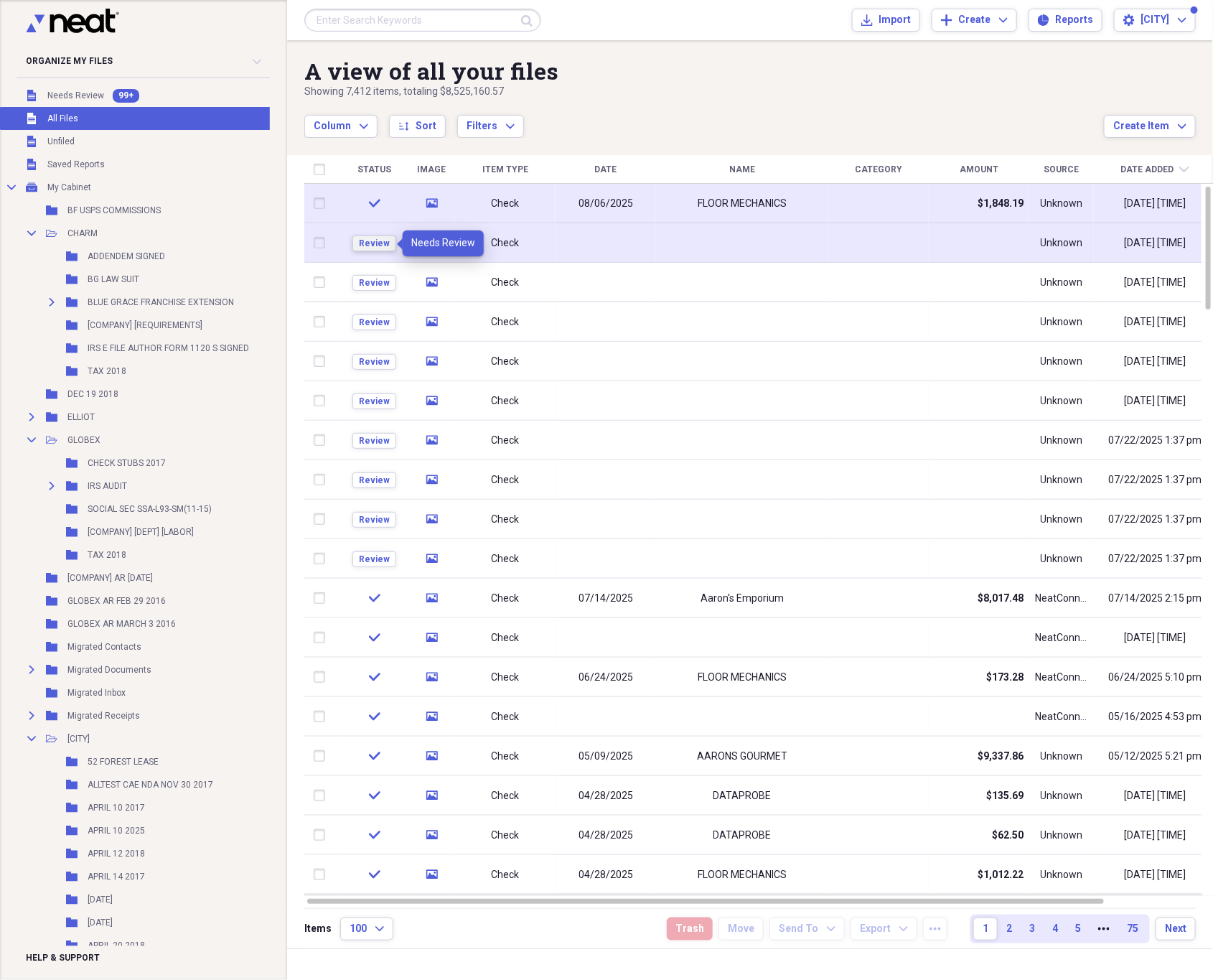 click on "Review" at bounding box center (374, 243) 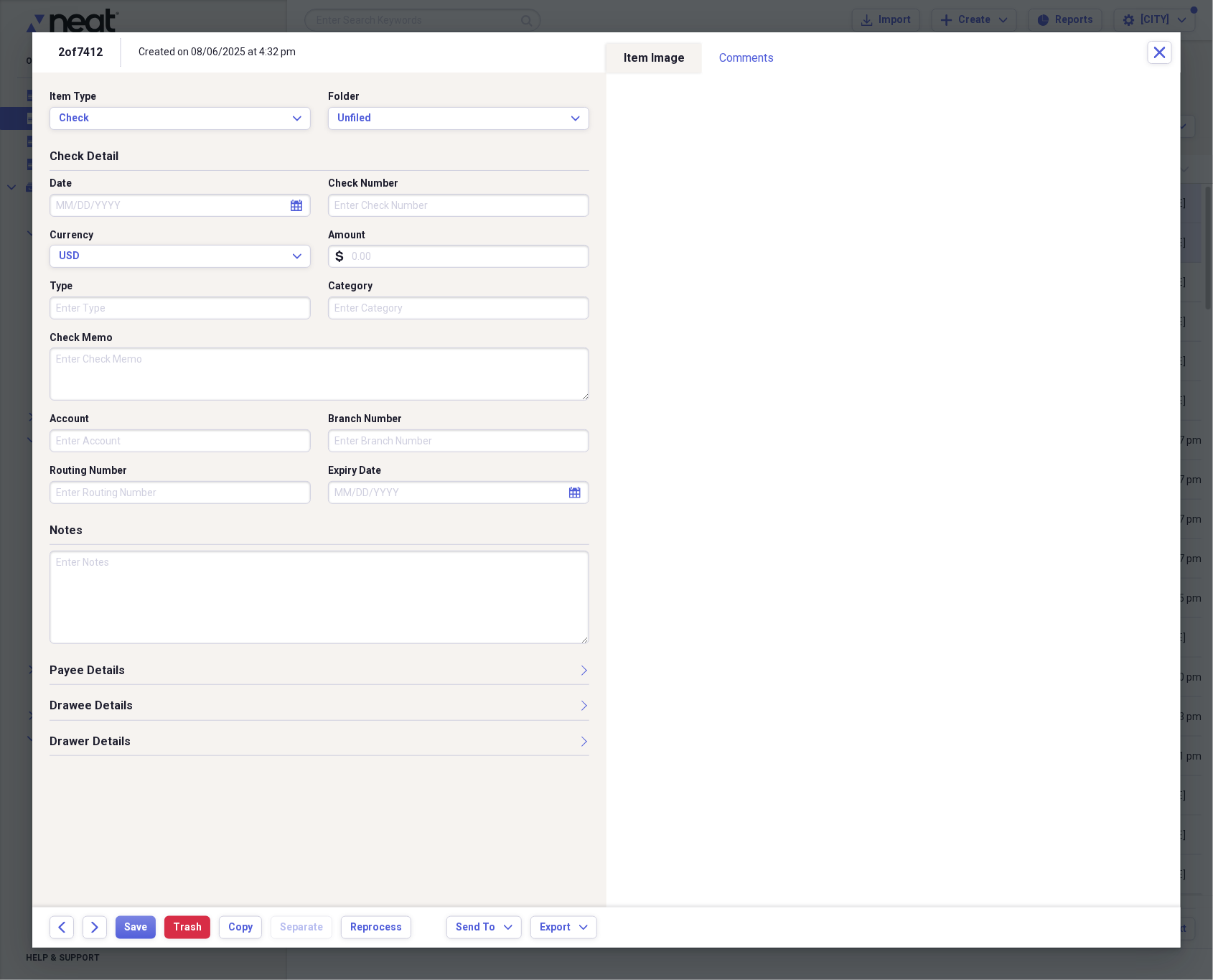 click on "Check Number" at bounding box center [459, 205] 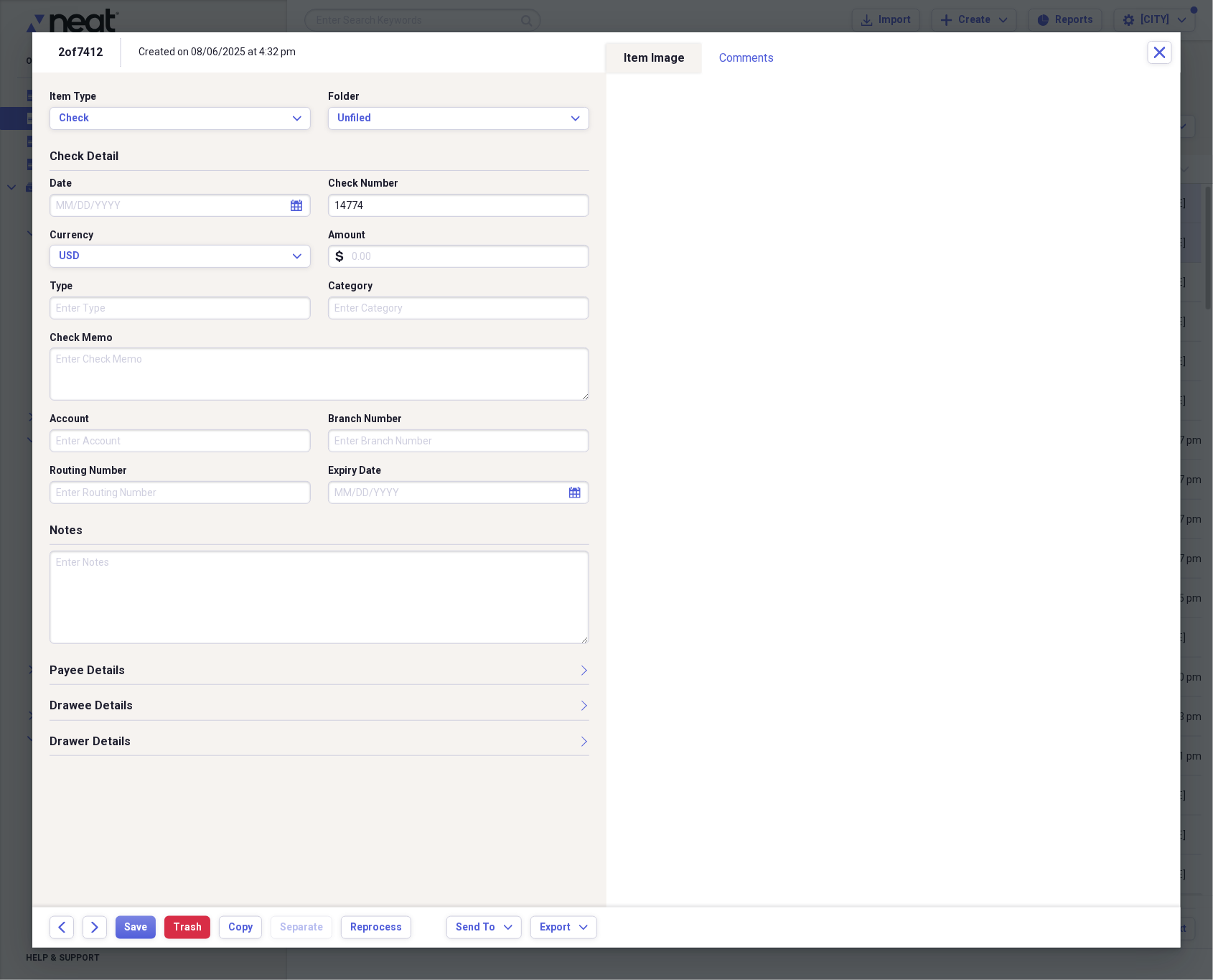 type on "14774" 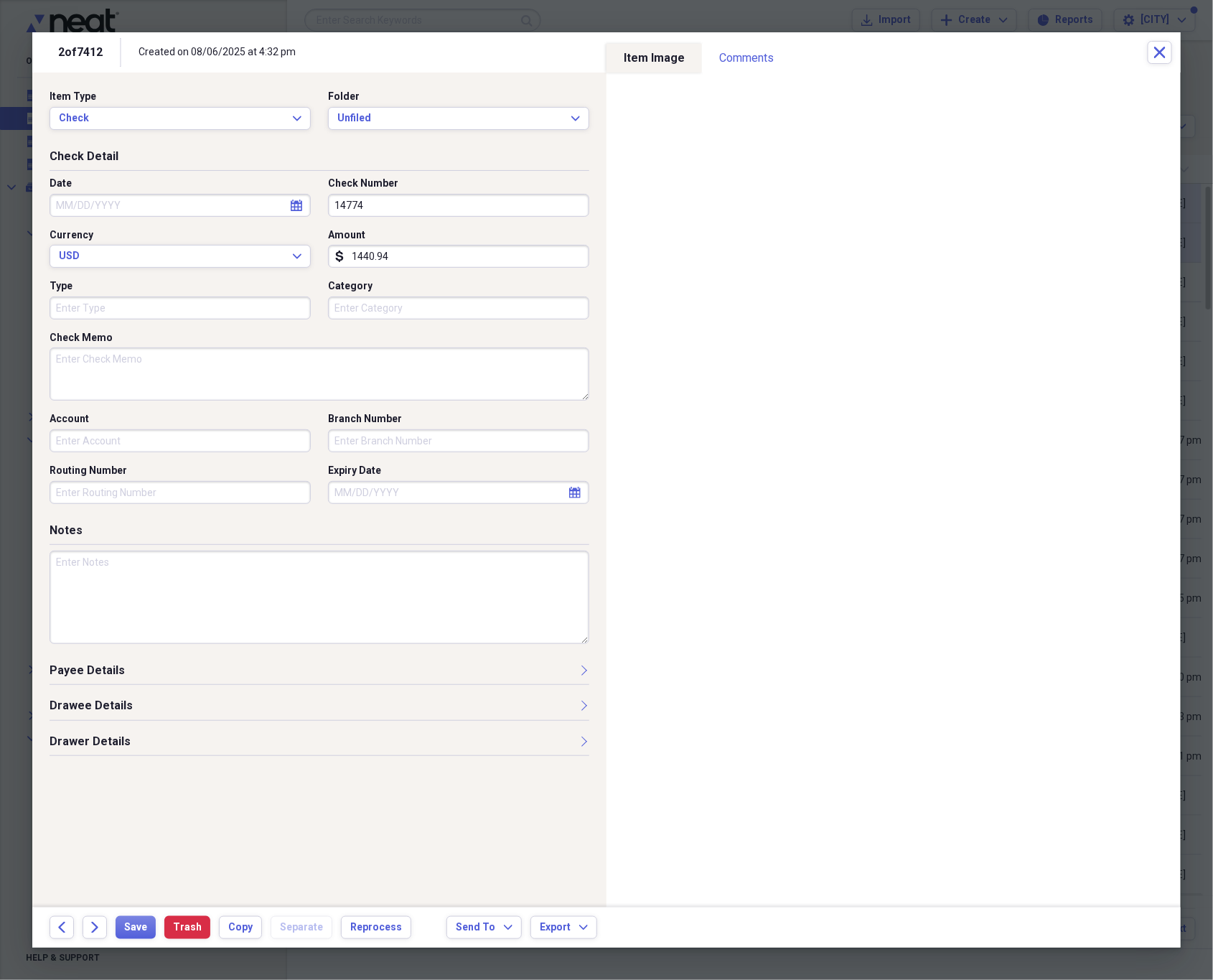 type on "1440.94" 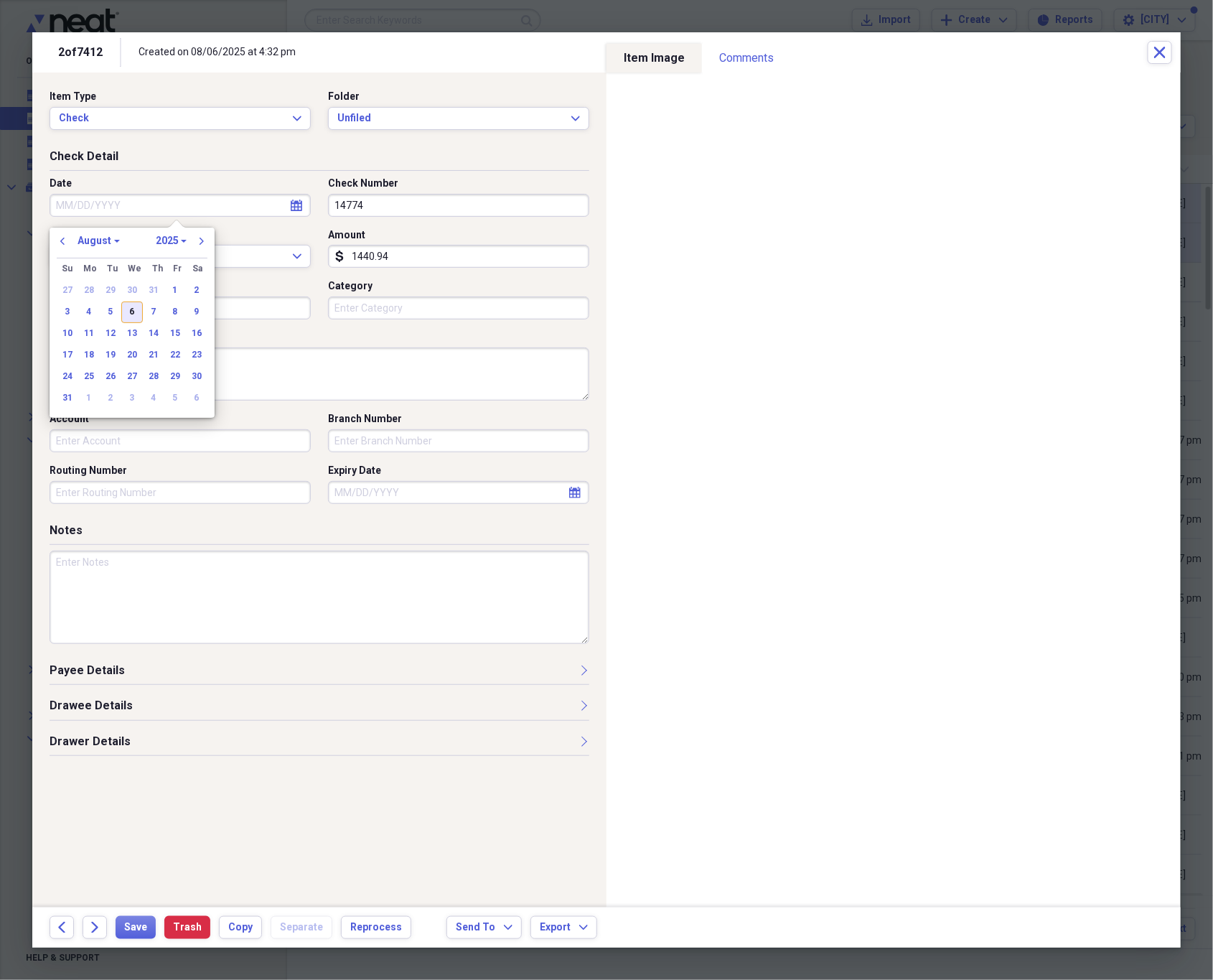 click on "6" at bounding box center (132, 312) 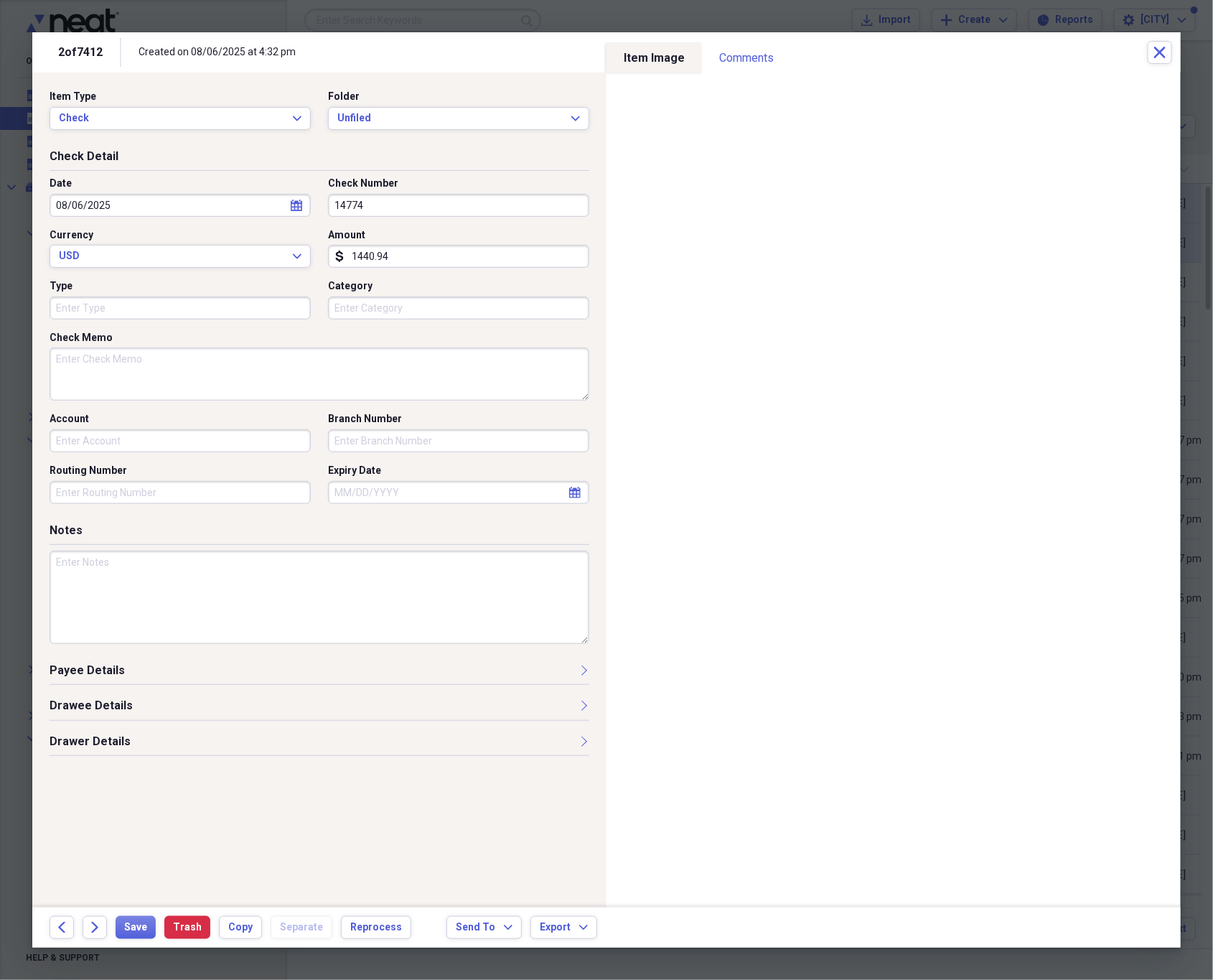 click on "Payee Details" at bounding box center [319, 673] 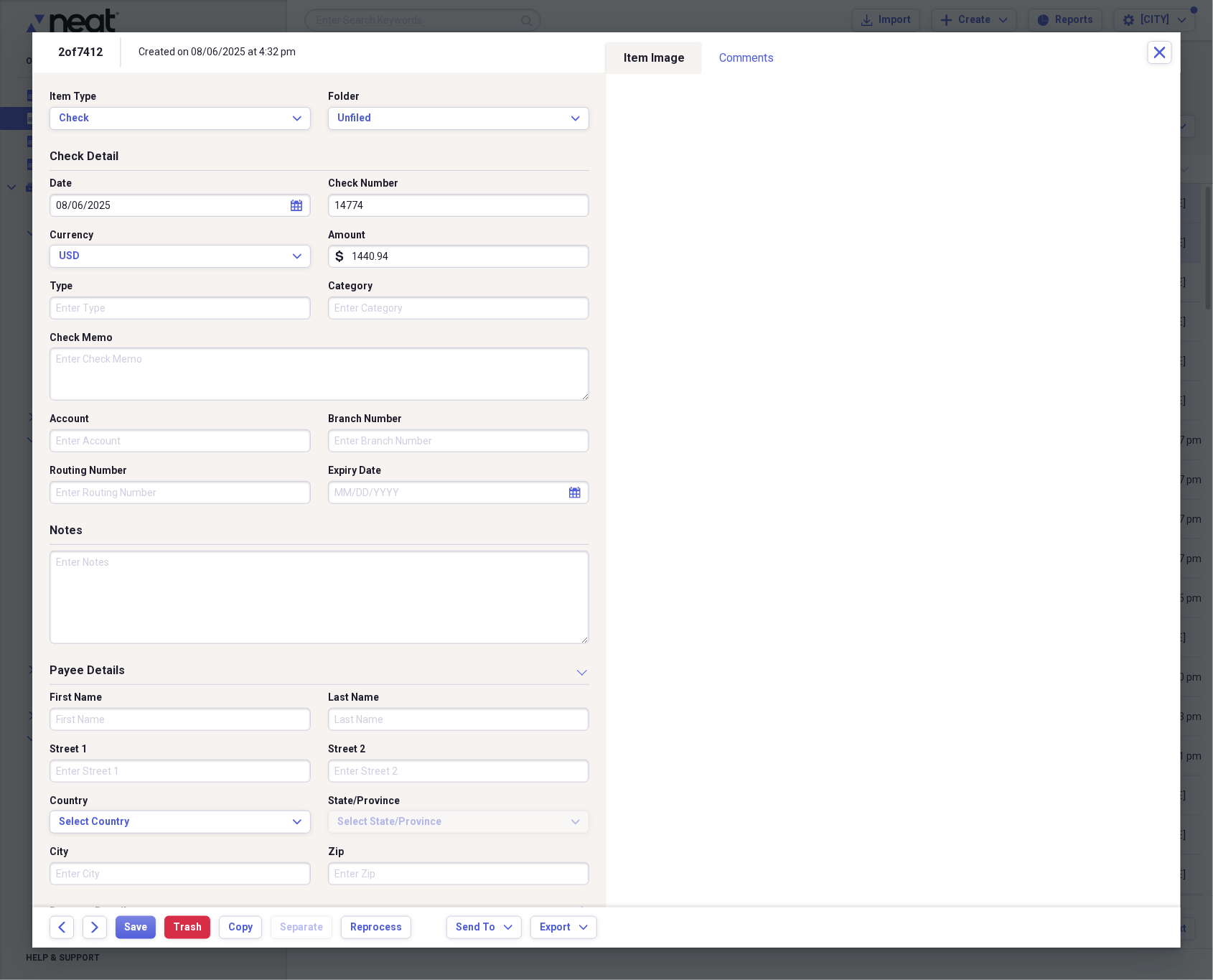 click on "First Name" at bounding box center (180, 719) 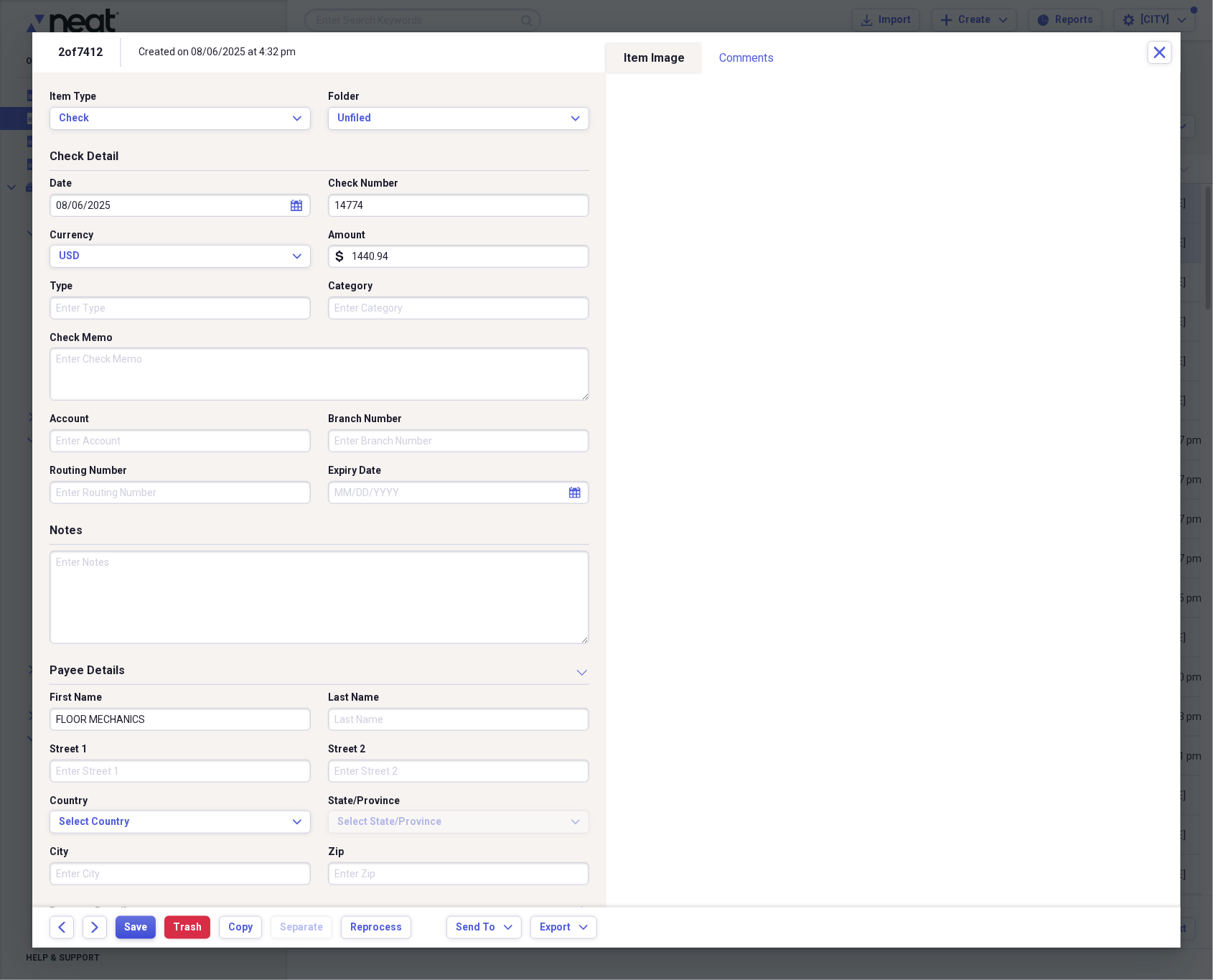 type on "FLOOR MECHANICS" 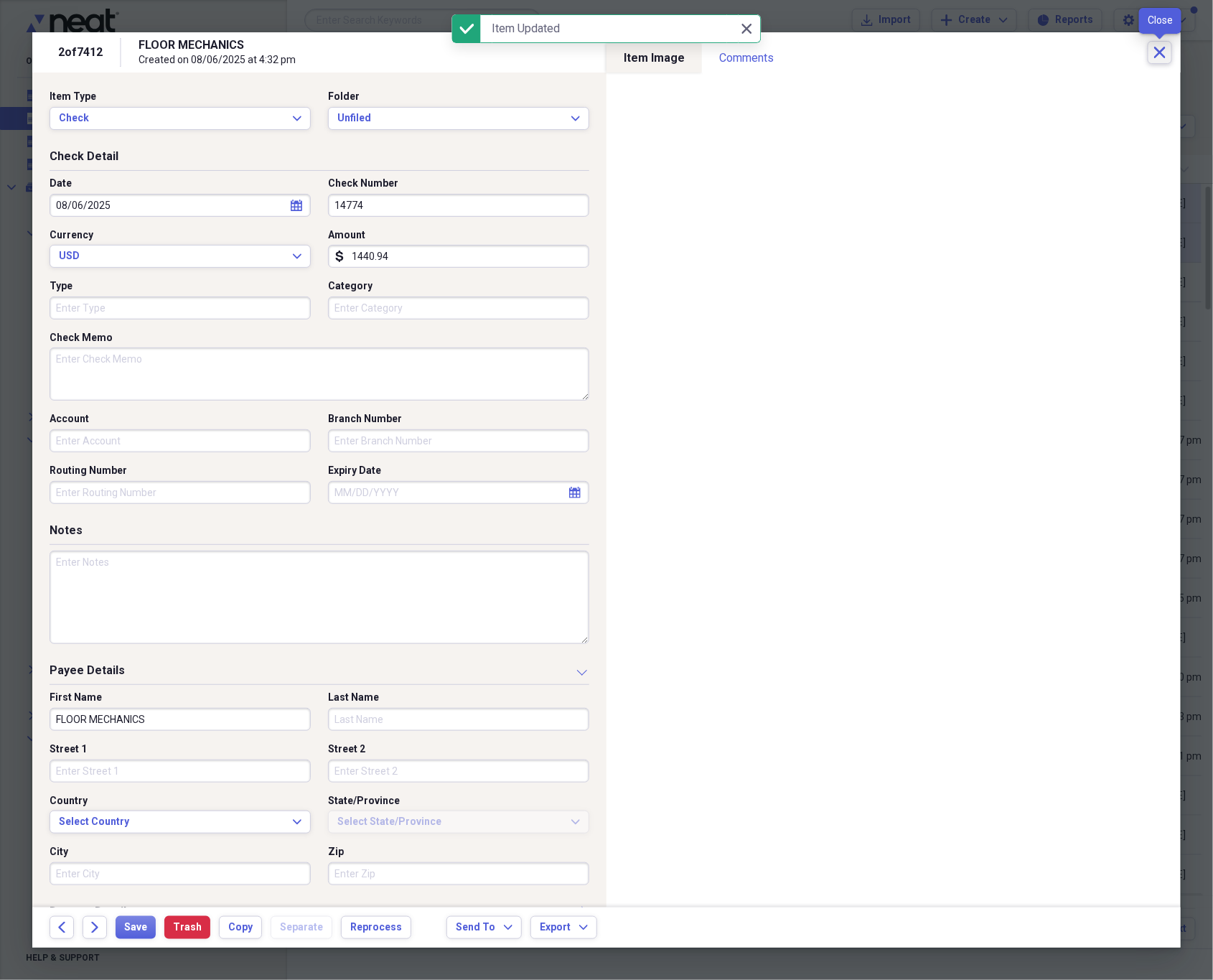 click on "Close" at bounding box center [1160, 52] 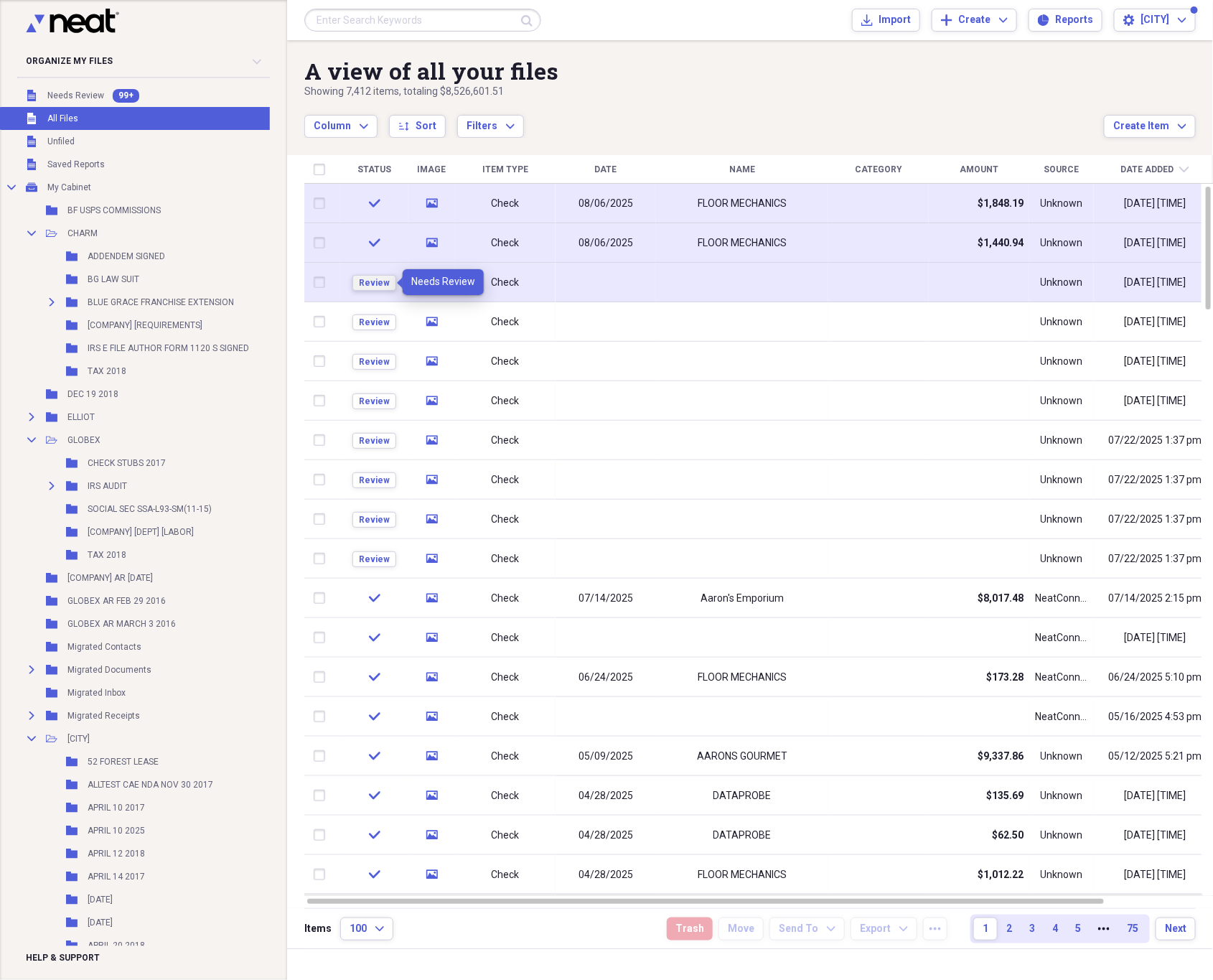 click on "Review" at bounding box center (374, 283) 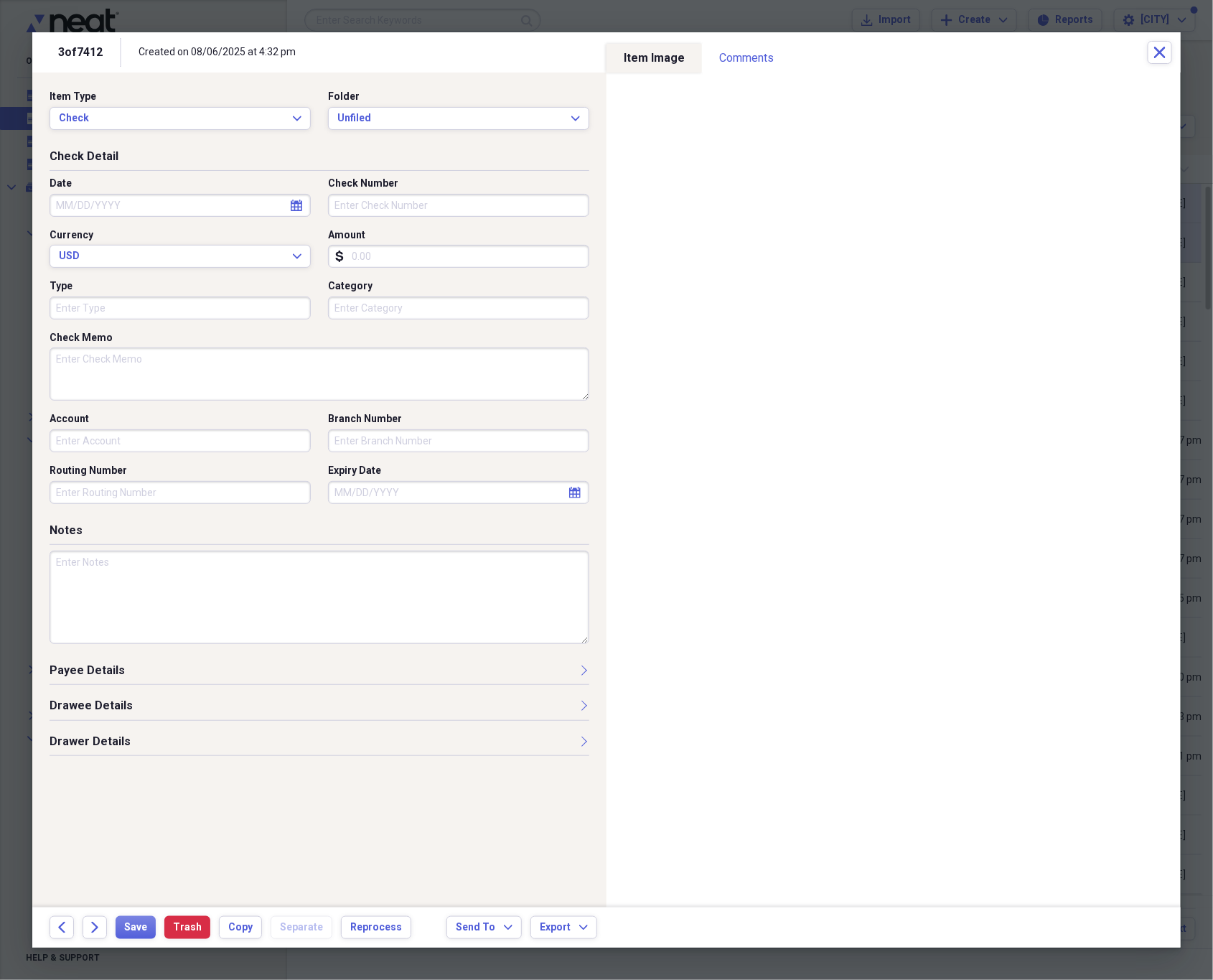 click 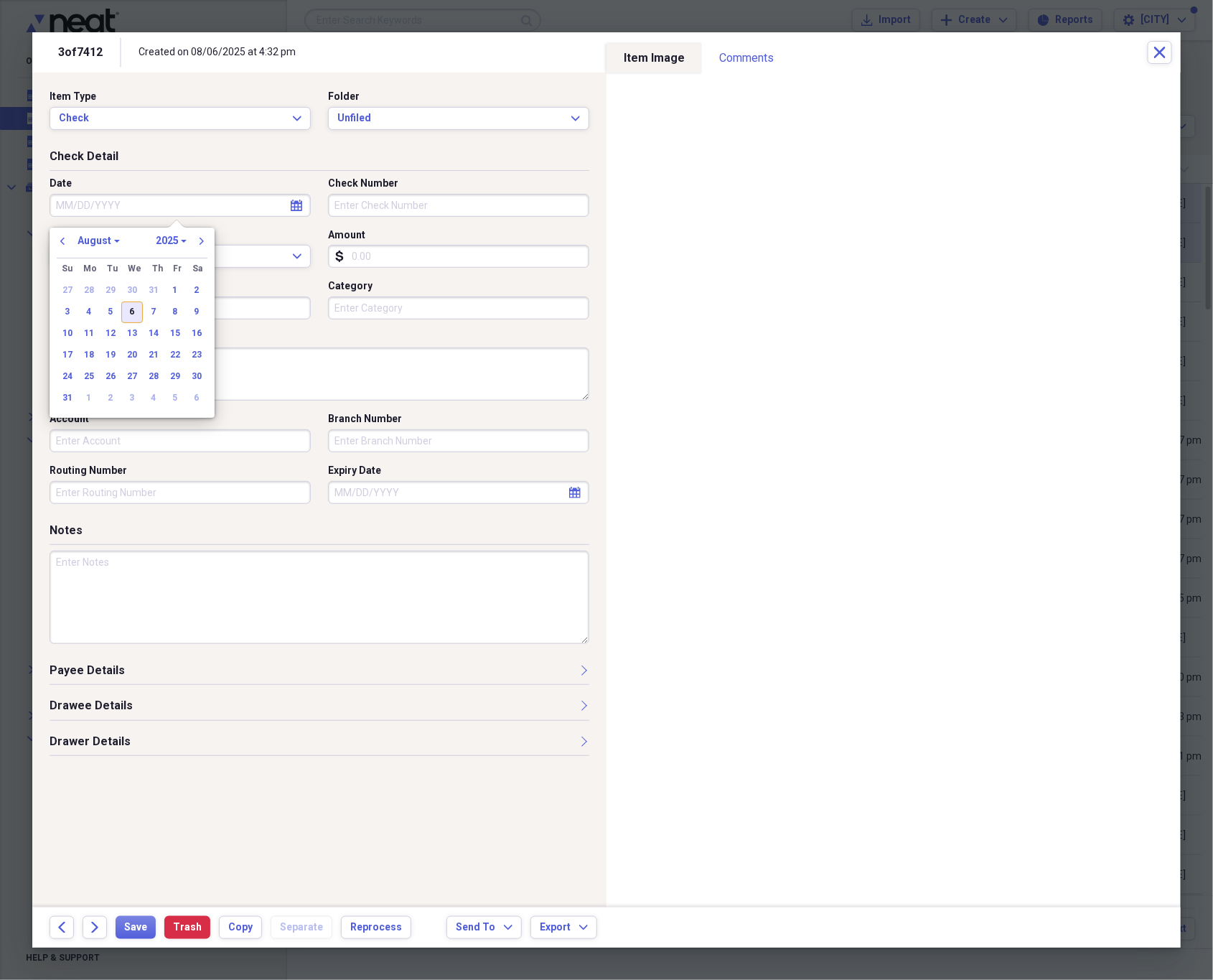 click on "6" at bounding box center (132, 312) 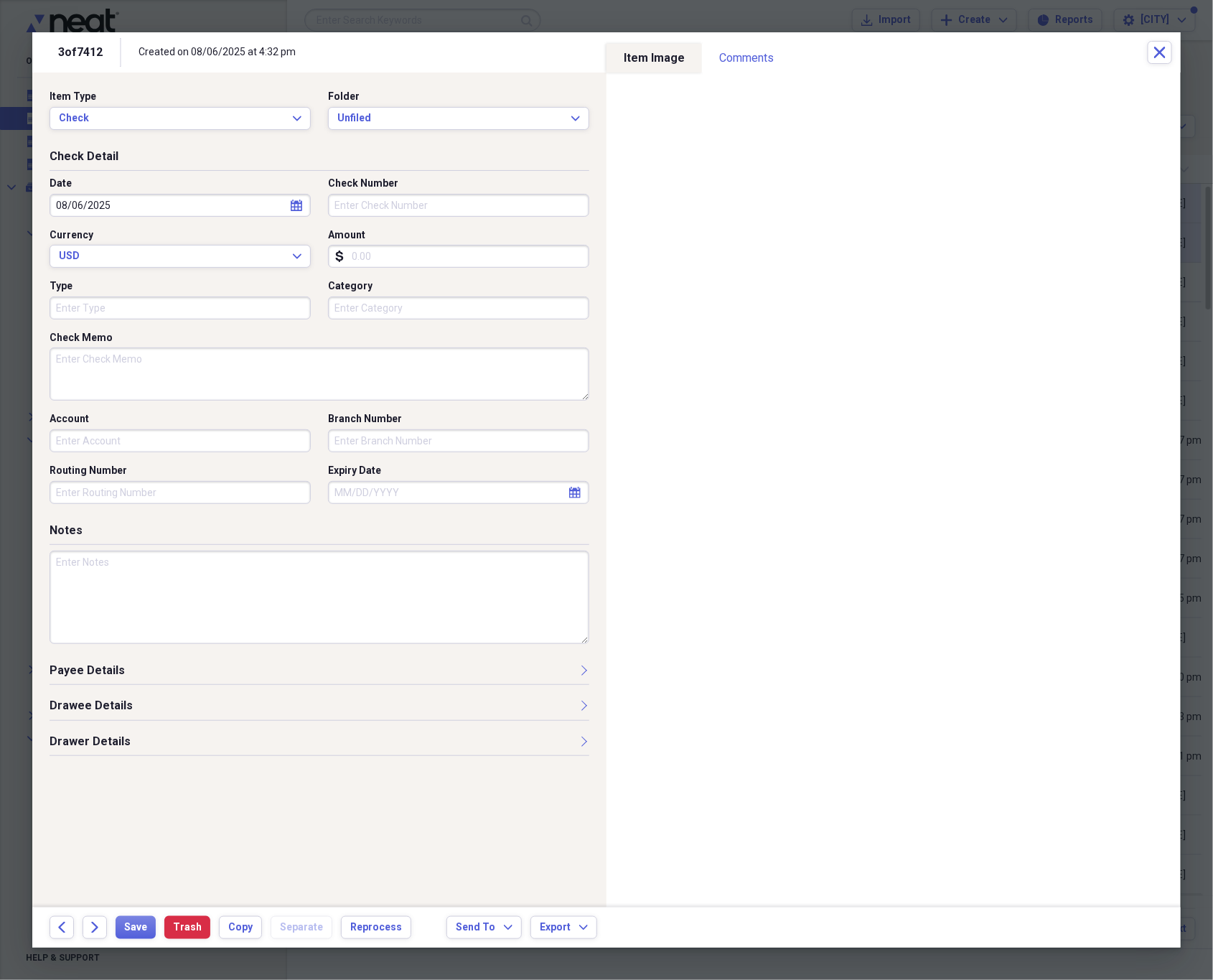 click on "Check Number" at bounding box center [459, 205] 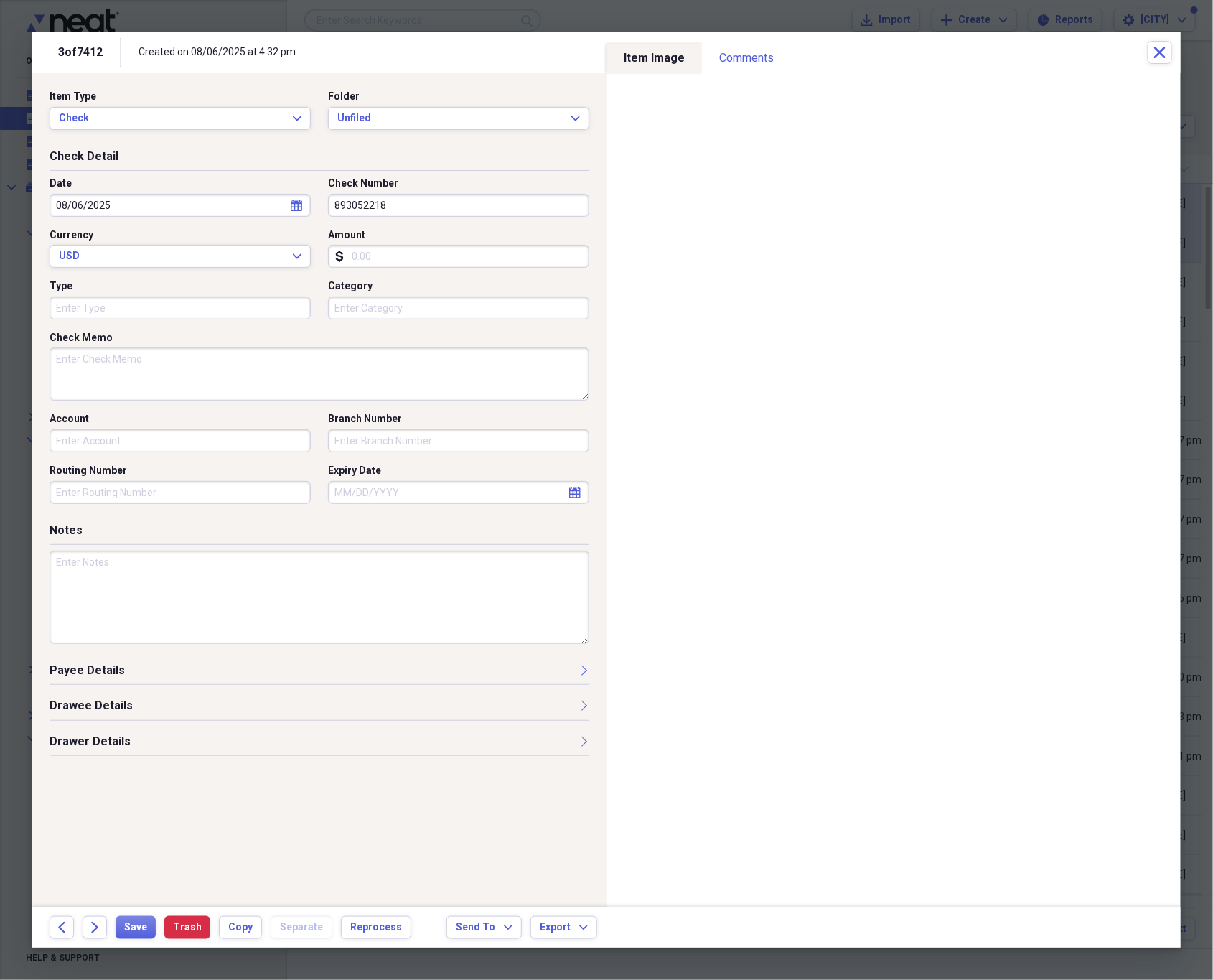 type on "893052218" 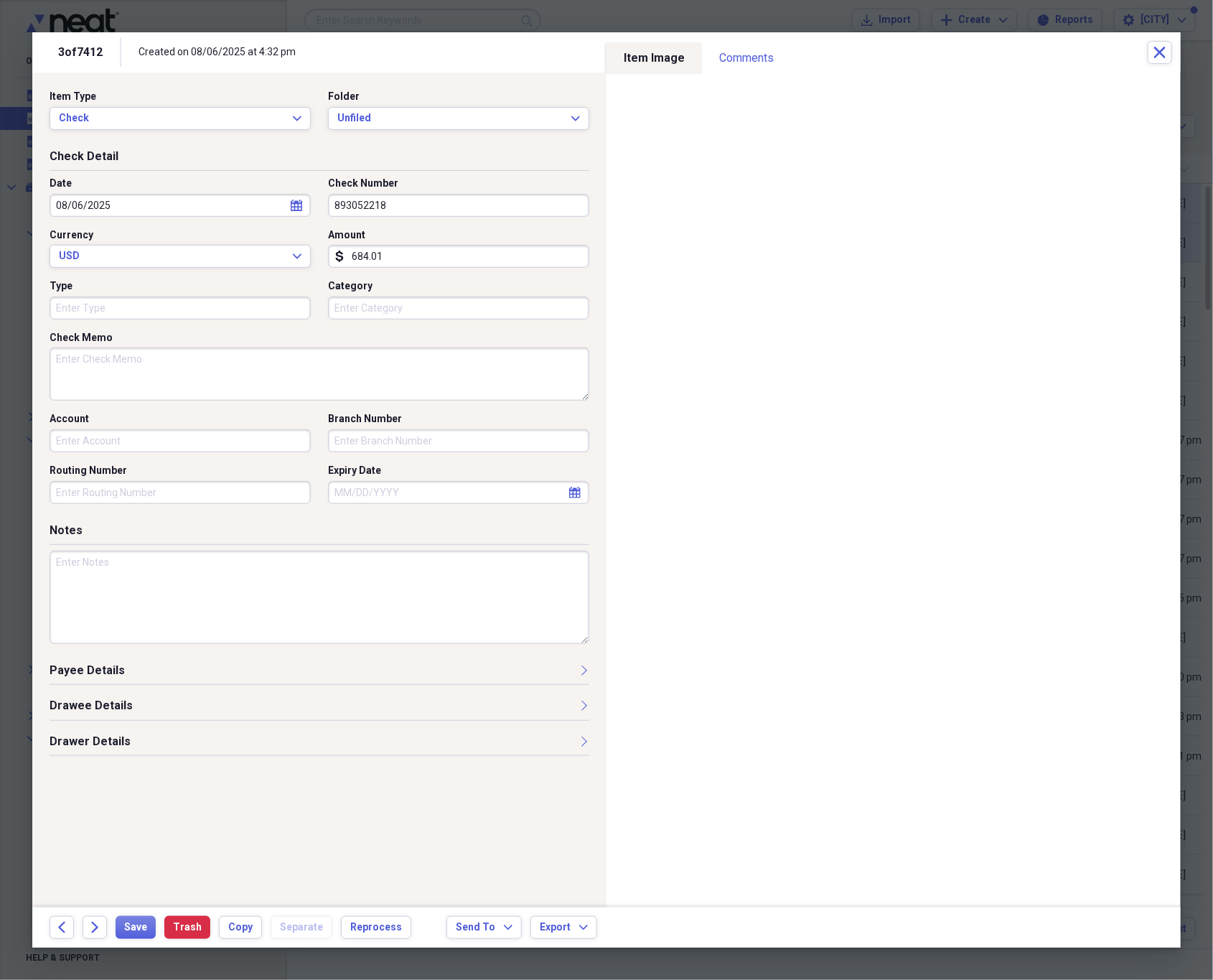 type on "684.01" 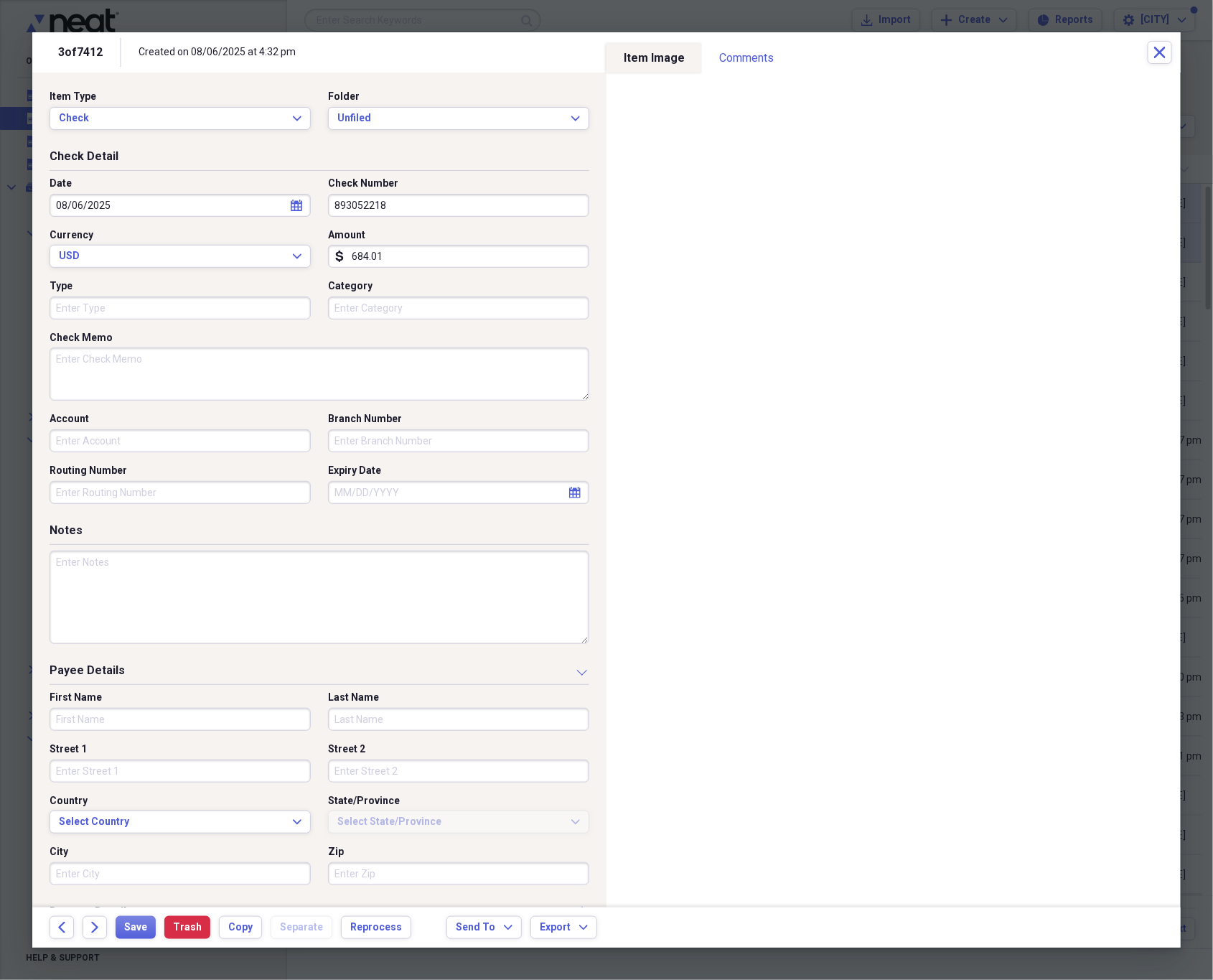 click on "First Name" at bounding box center (180, 719) 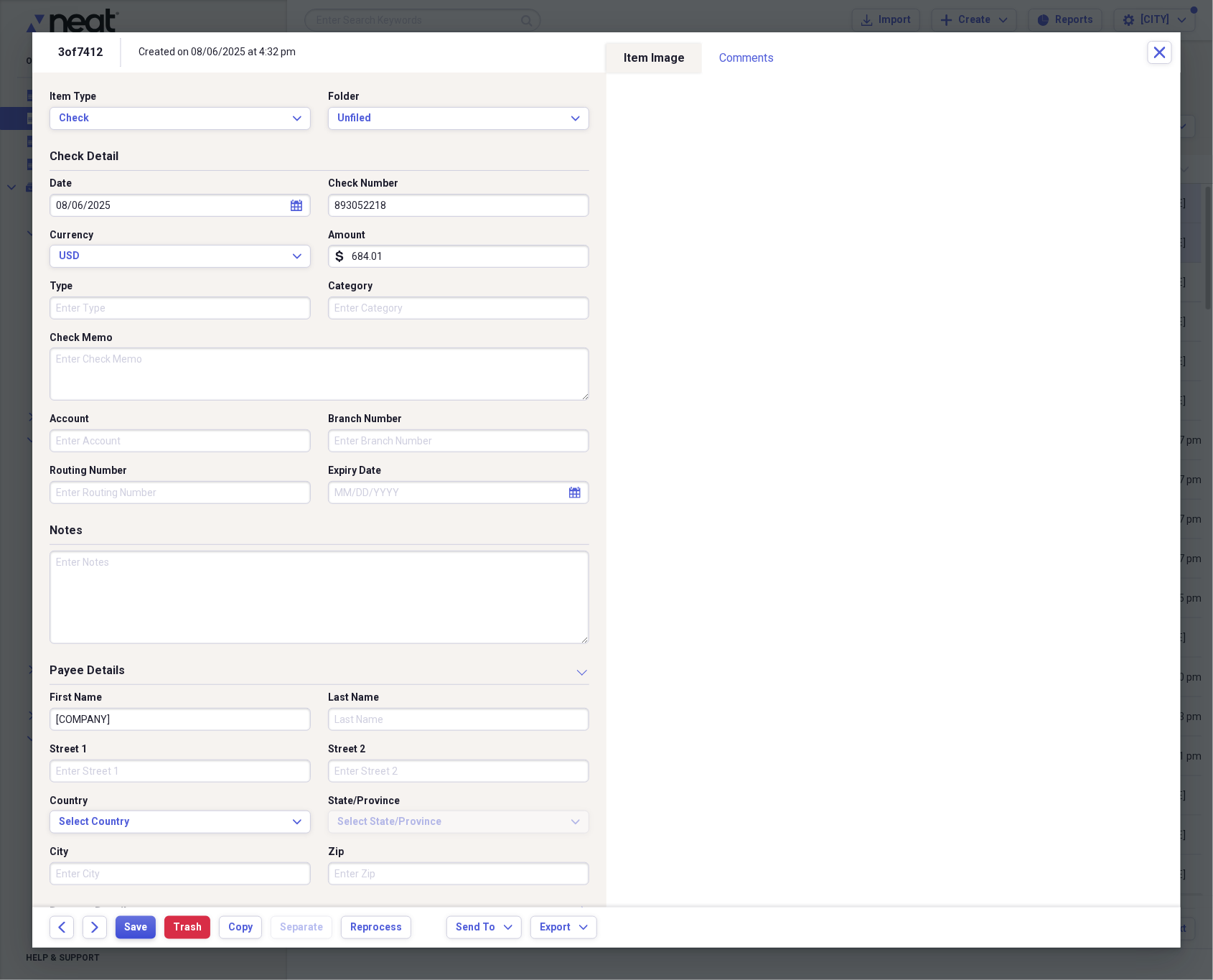 type on "[COMPANY]" 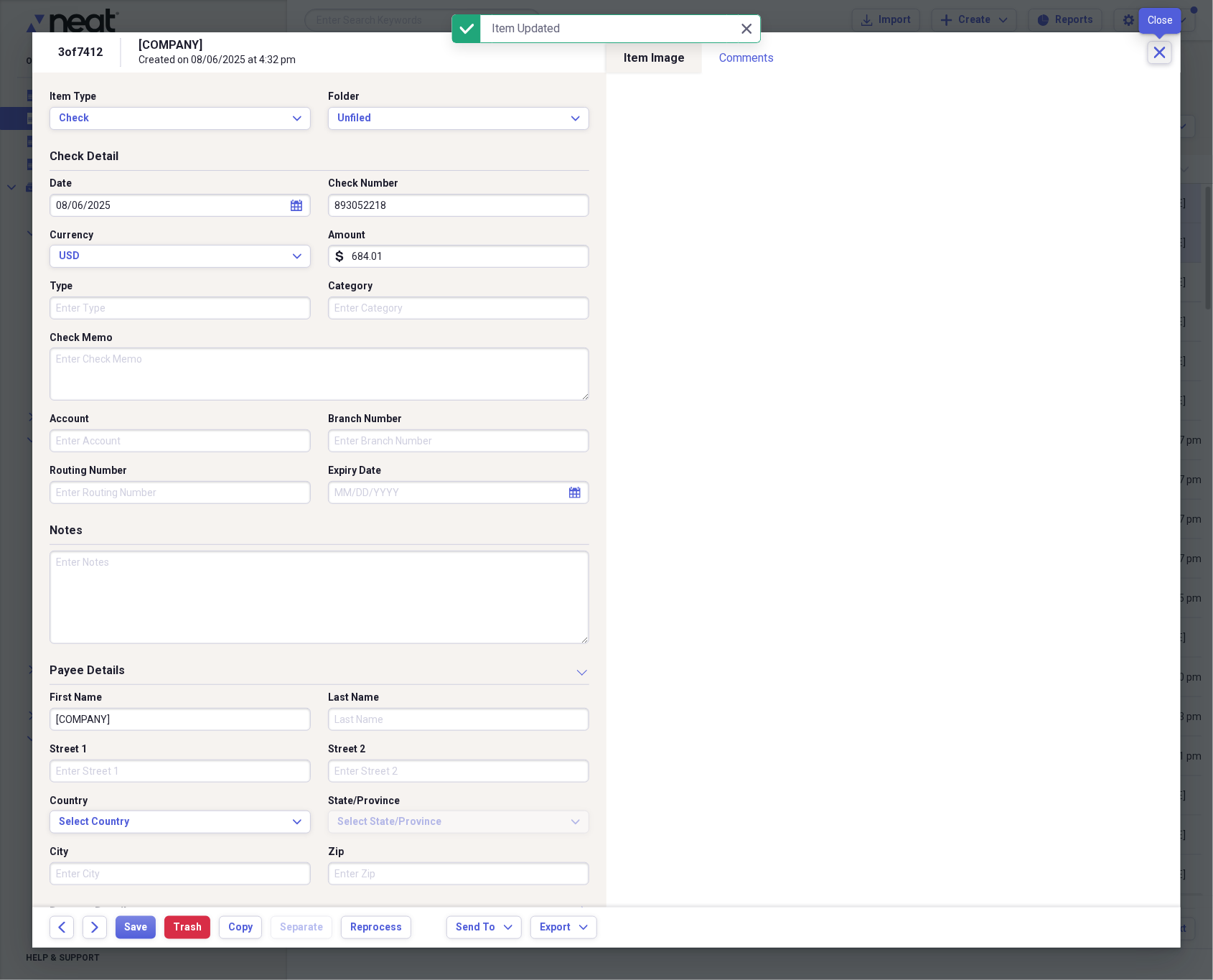 click on "Close" 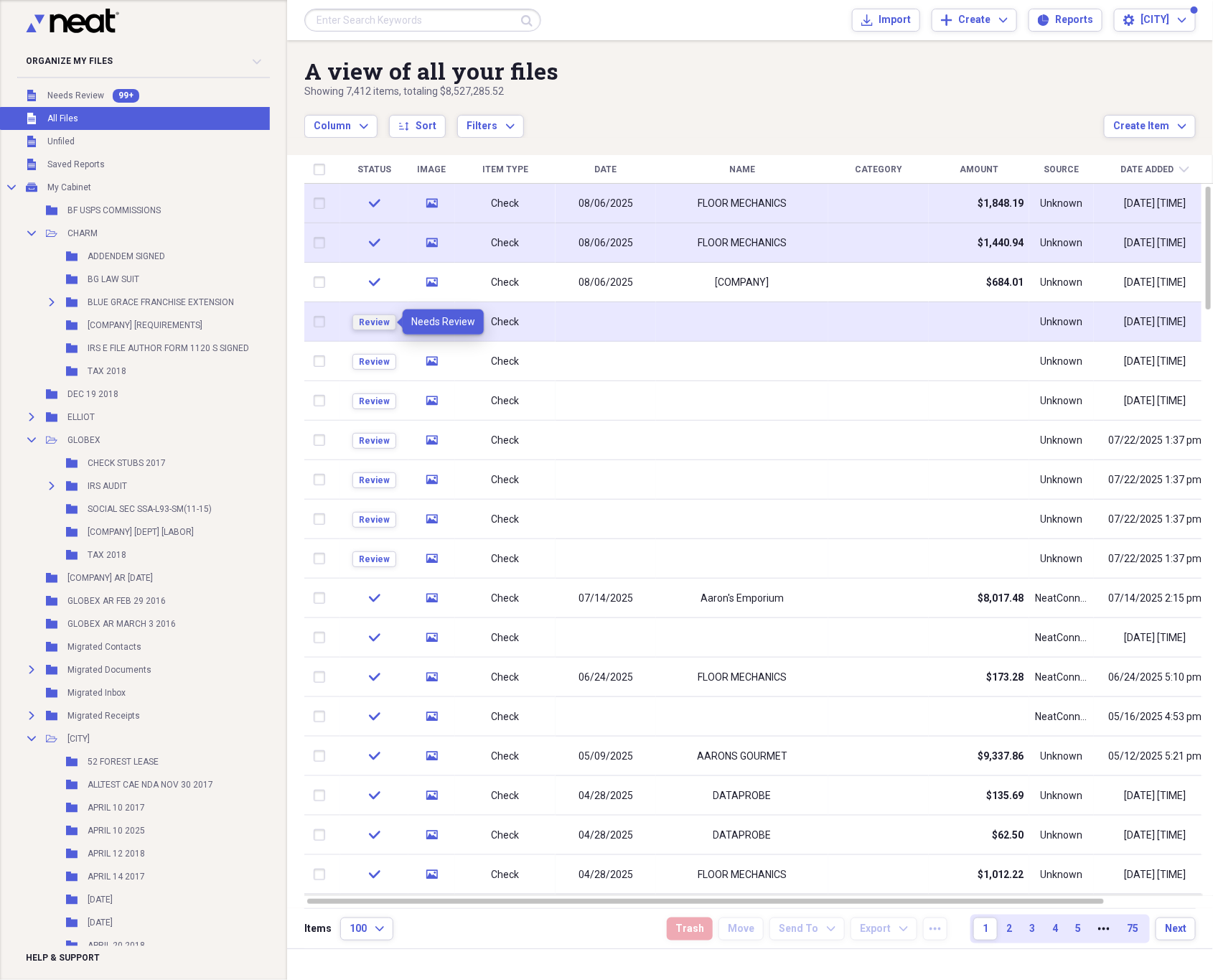 click on "Review" at bounding box center (374, 322) 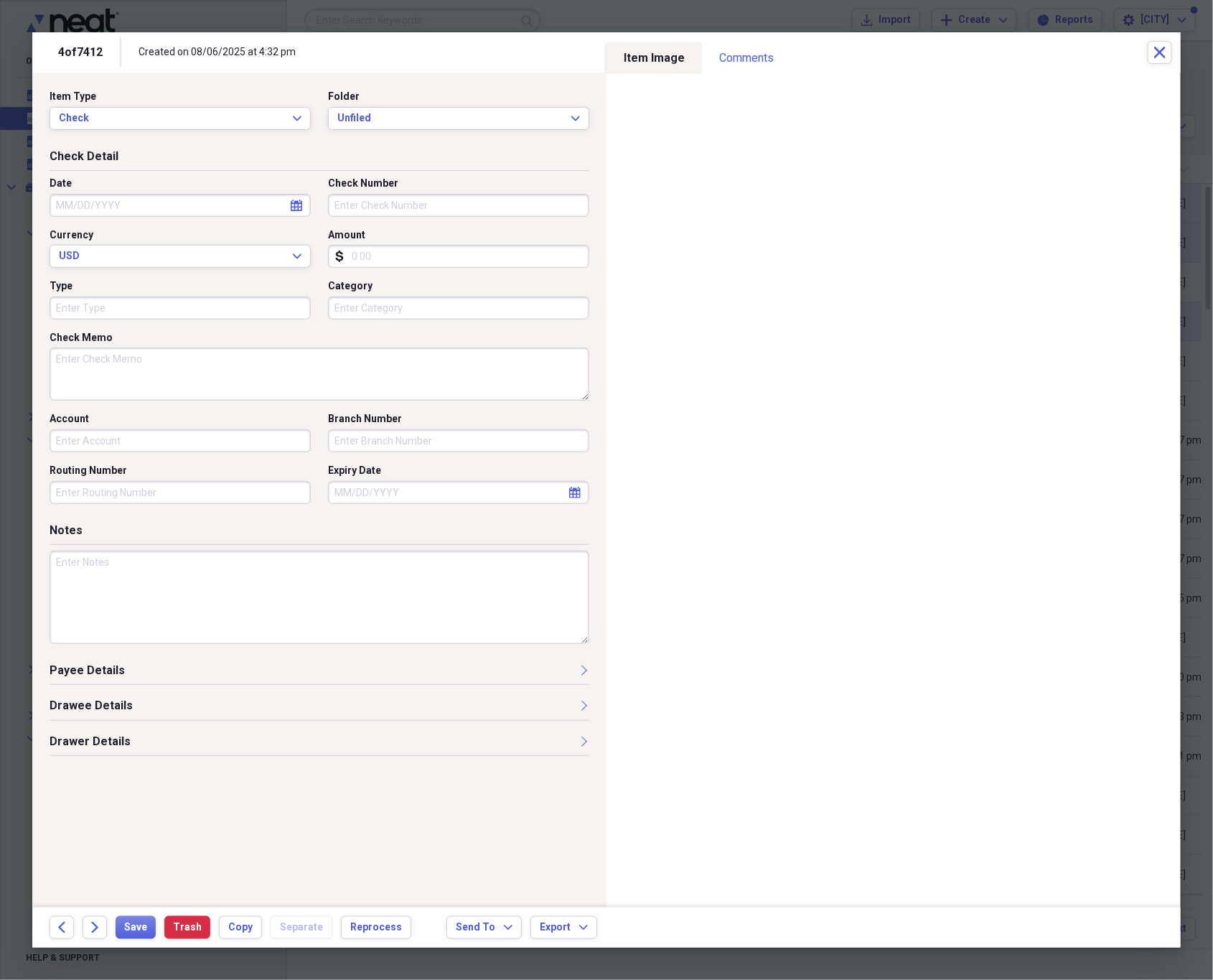 click 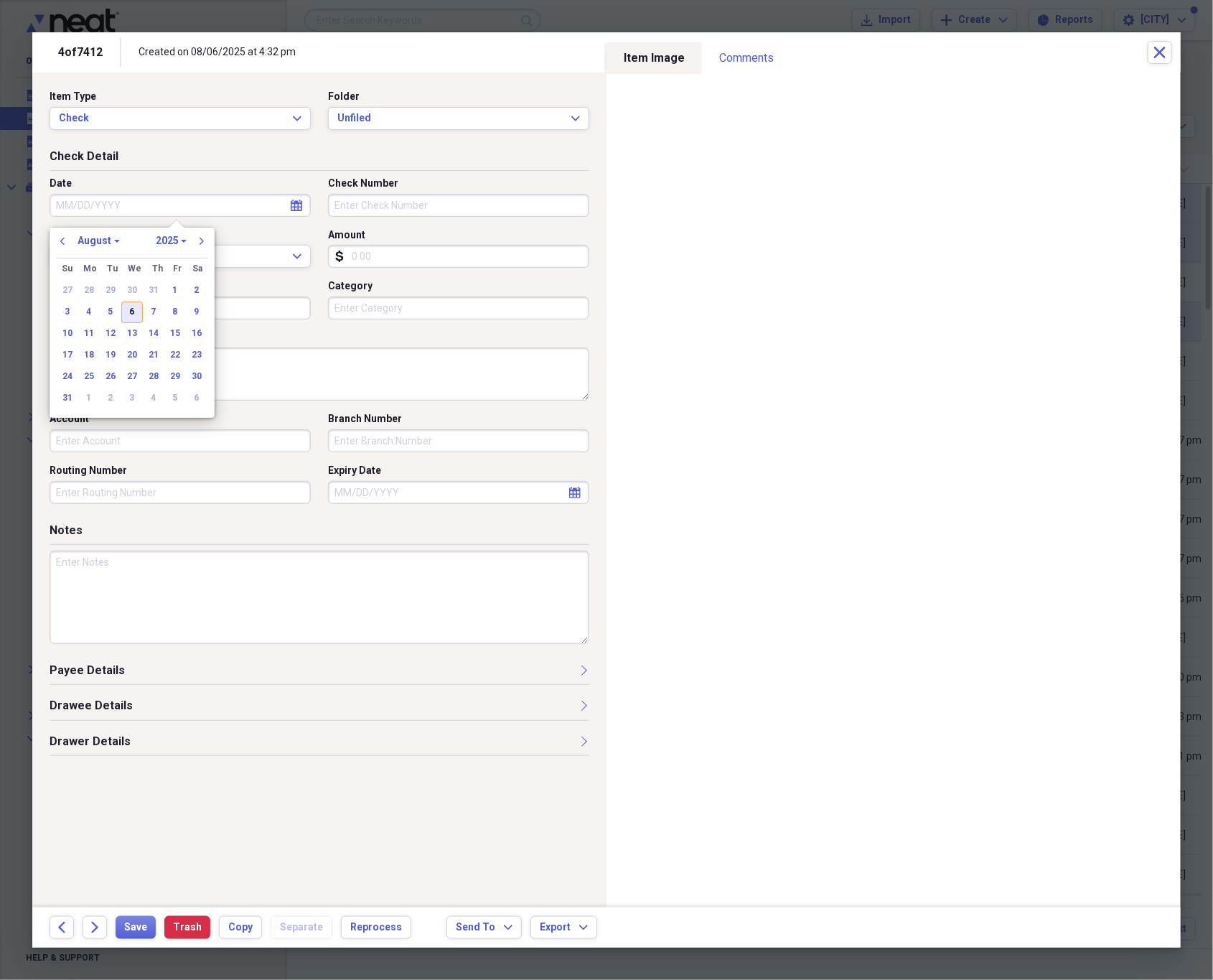 click on "6" at bounding box center [132, 312] 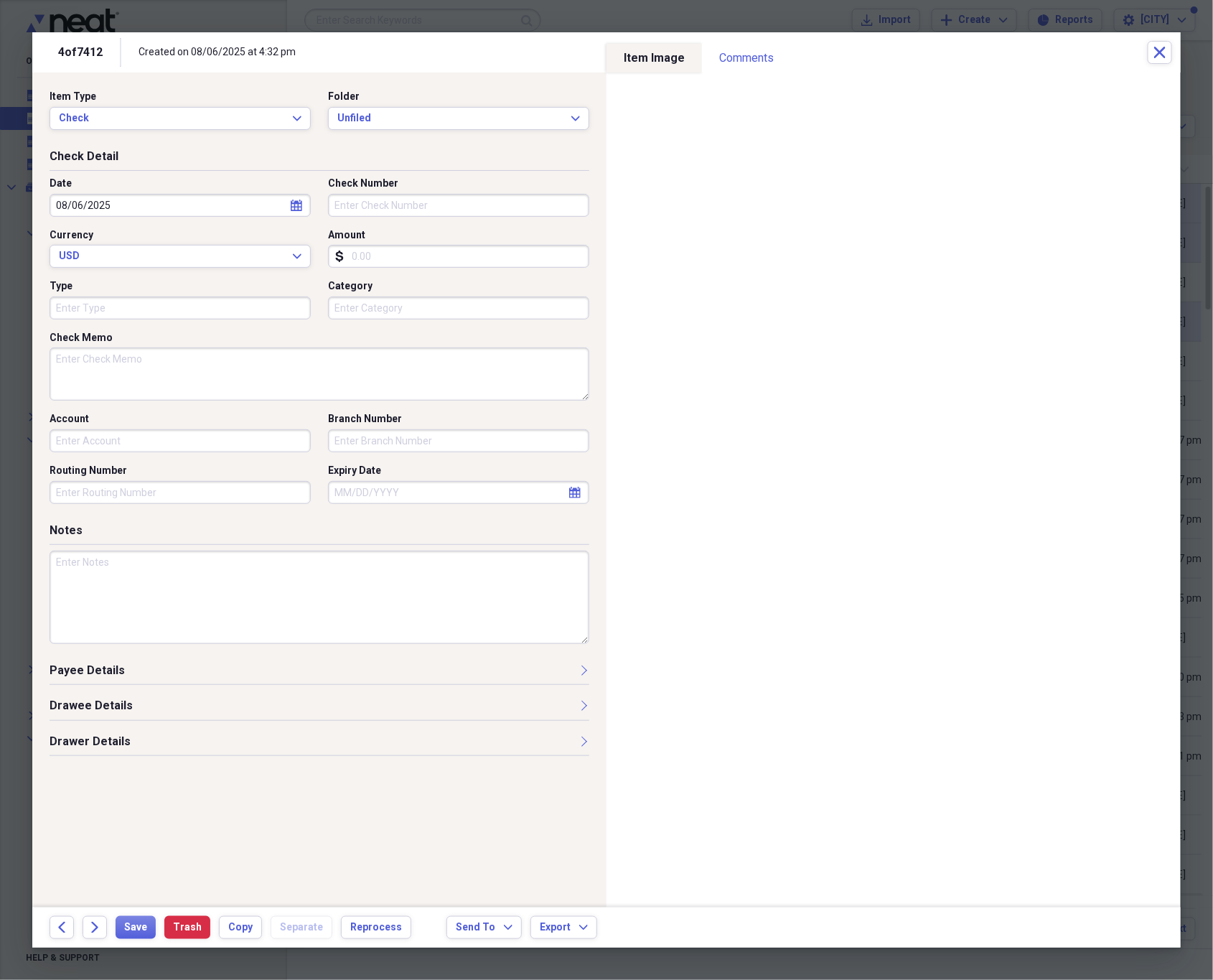 type on "08/06/2025" 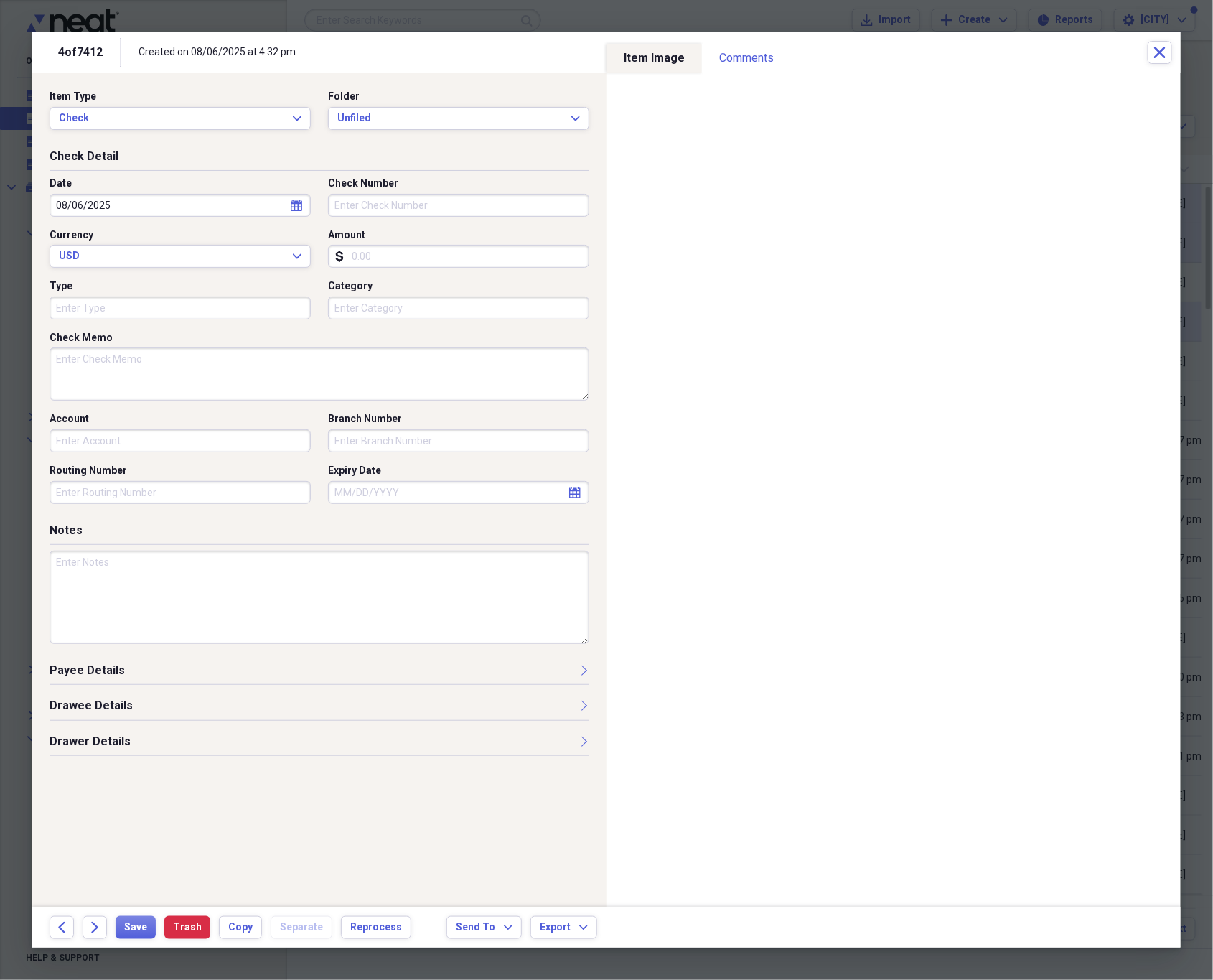 click on "Check Number" at bounding box center (459, 205) 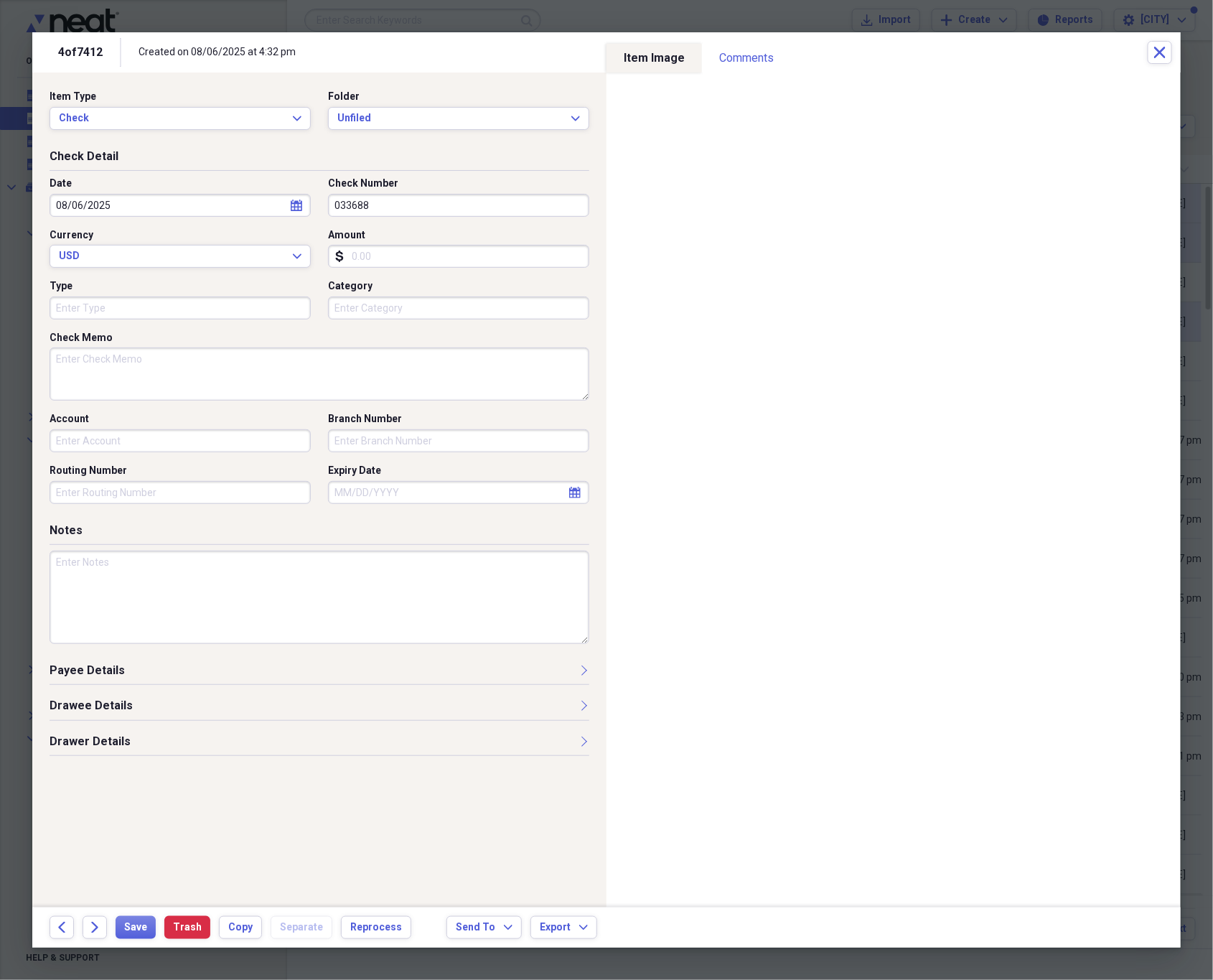 type on "033688" 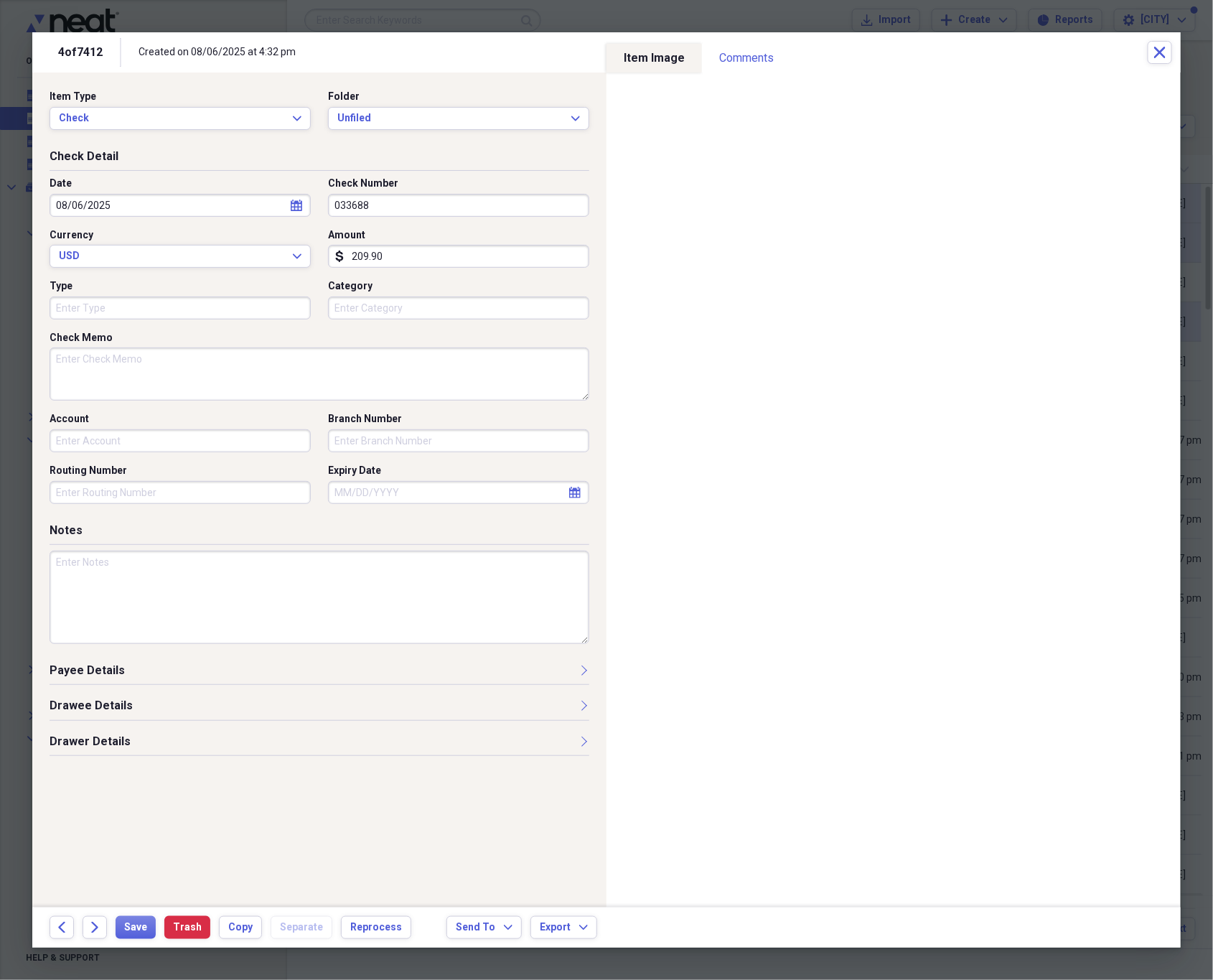 type on "209.90" 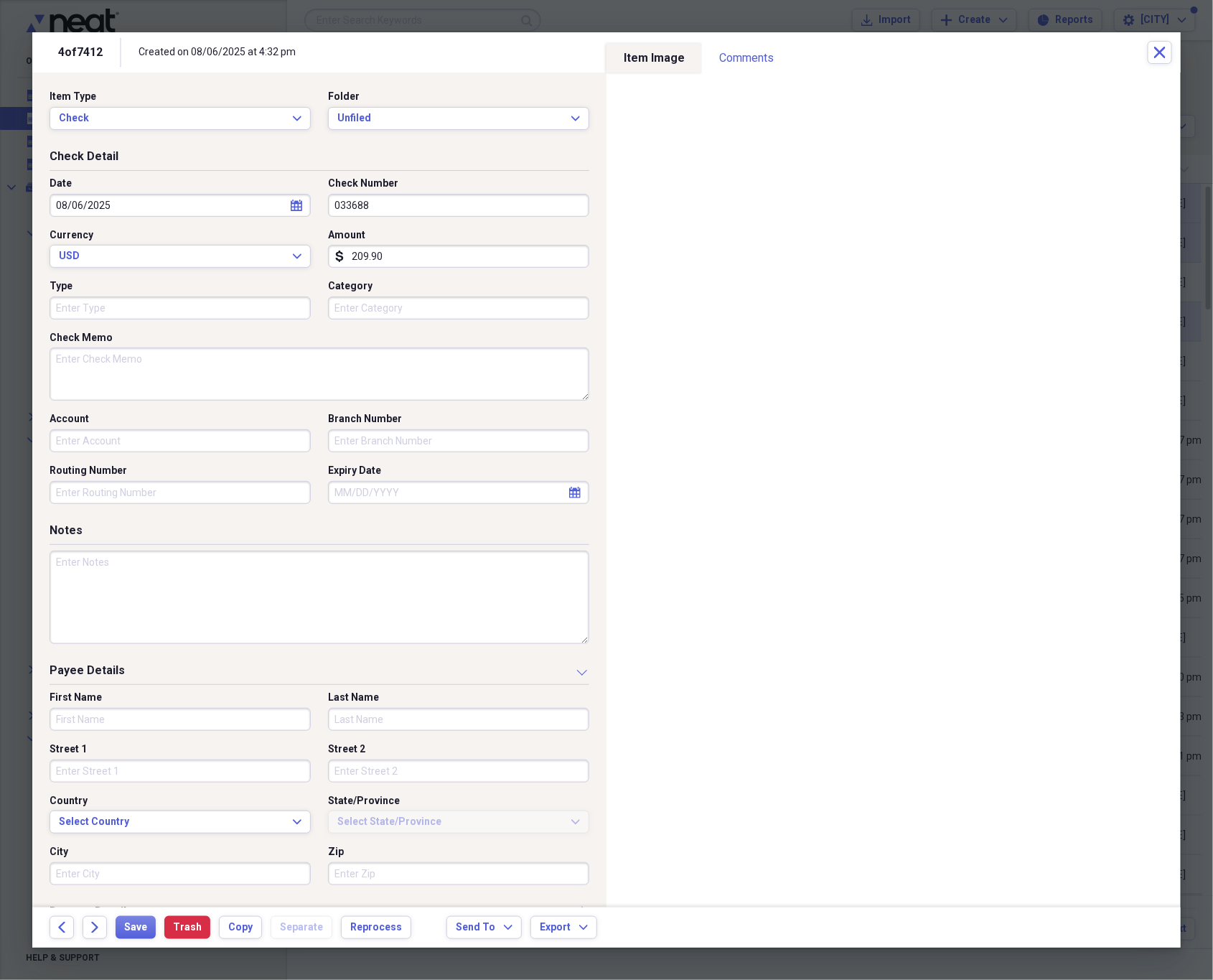 click on "First Name" at bounding box center (180, 719) 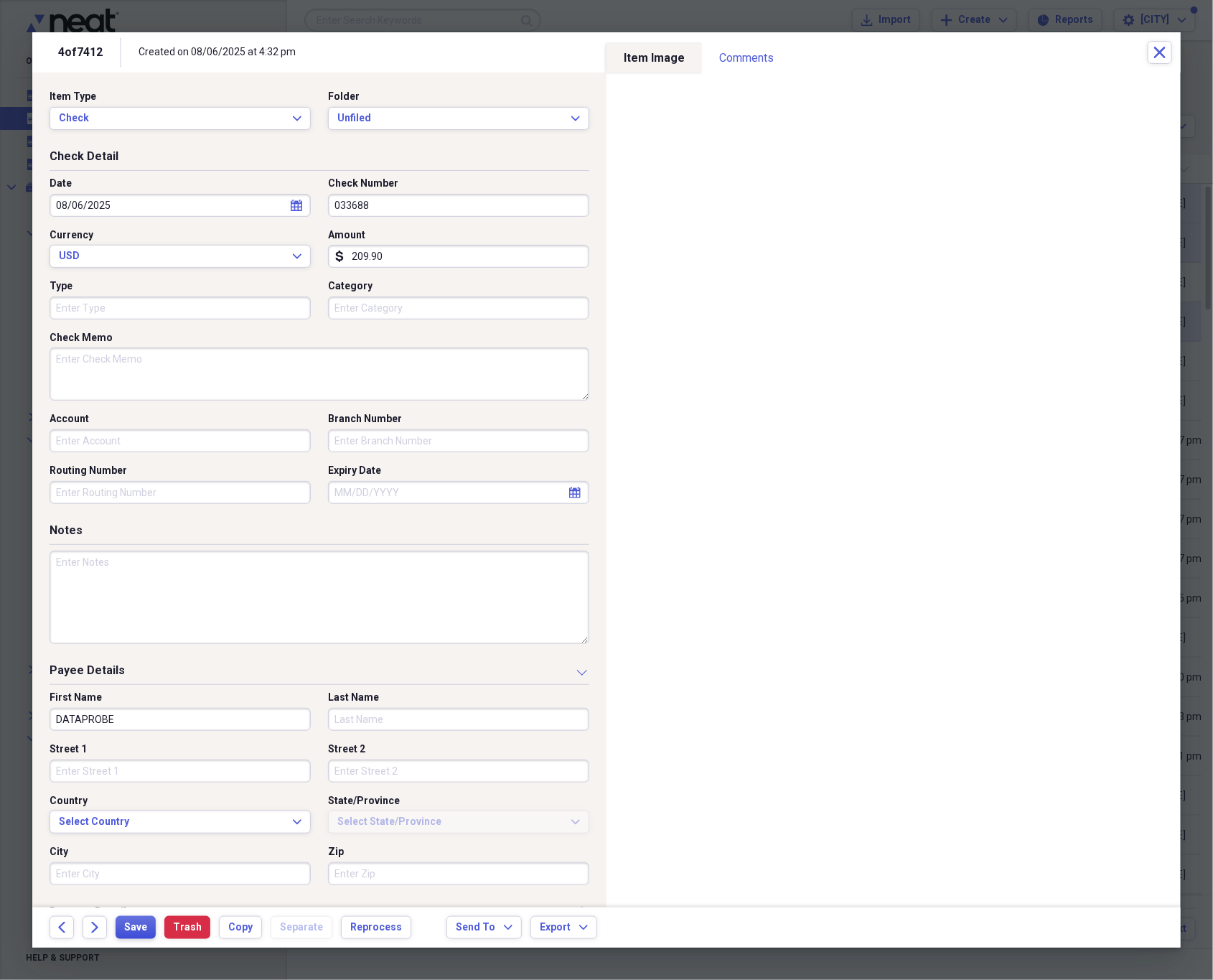 type on "DATAPROBE" 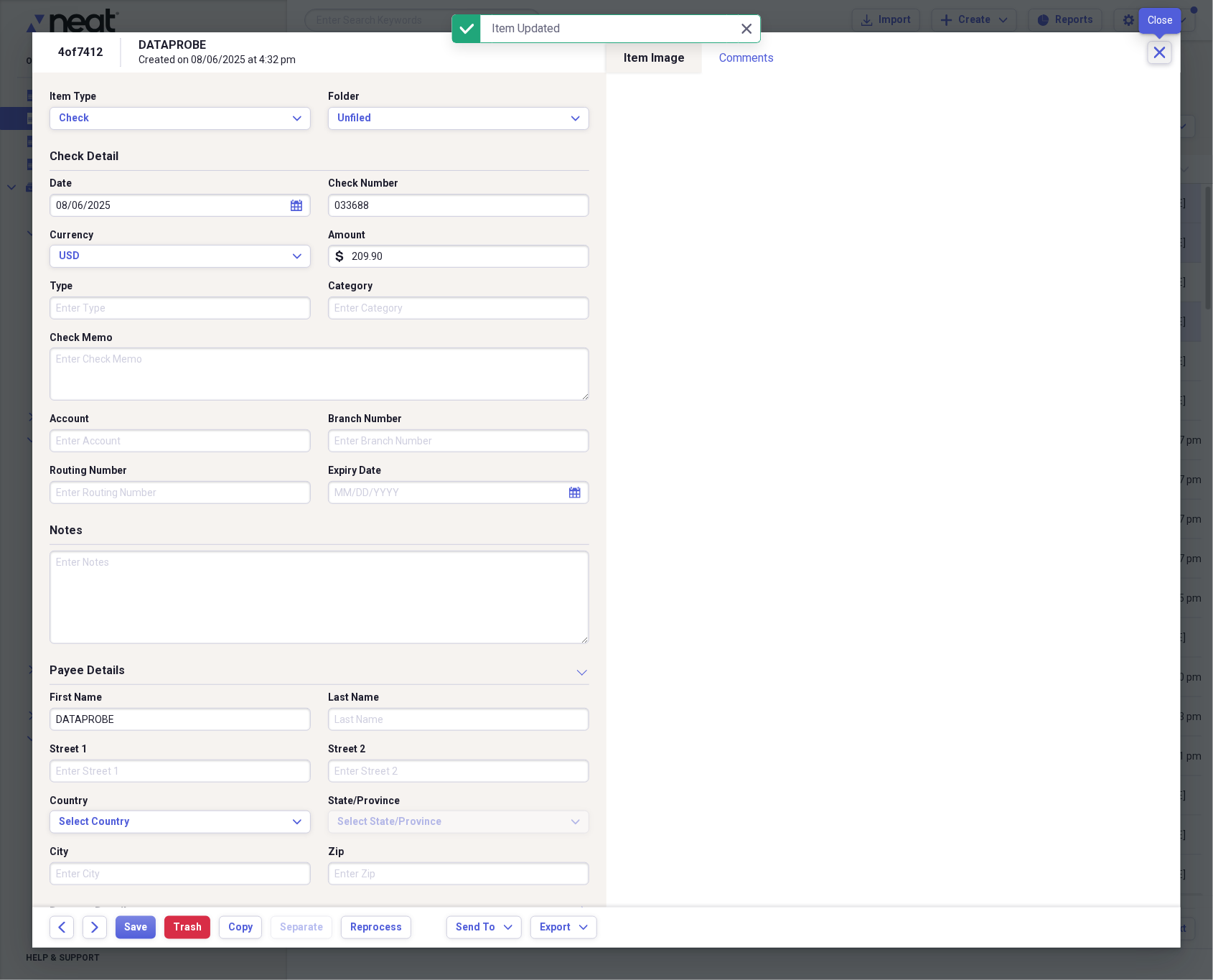 click 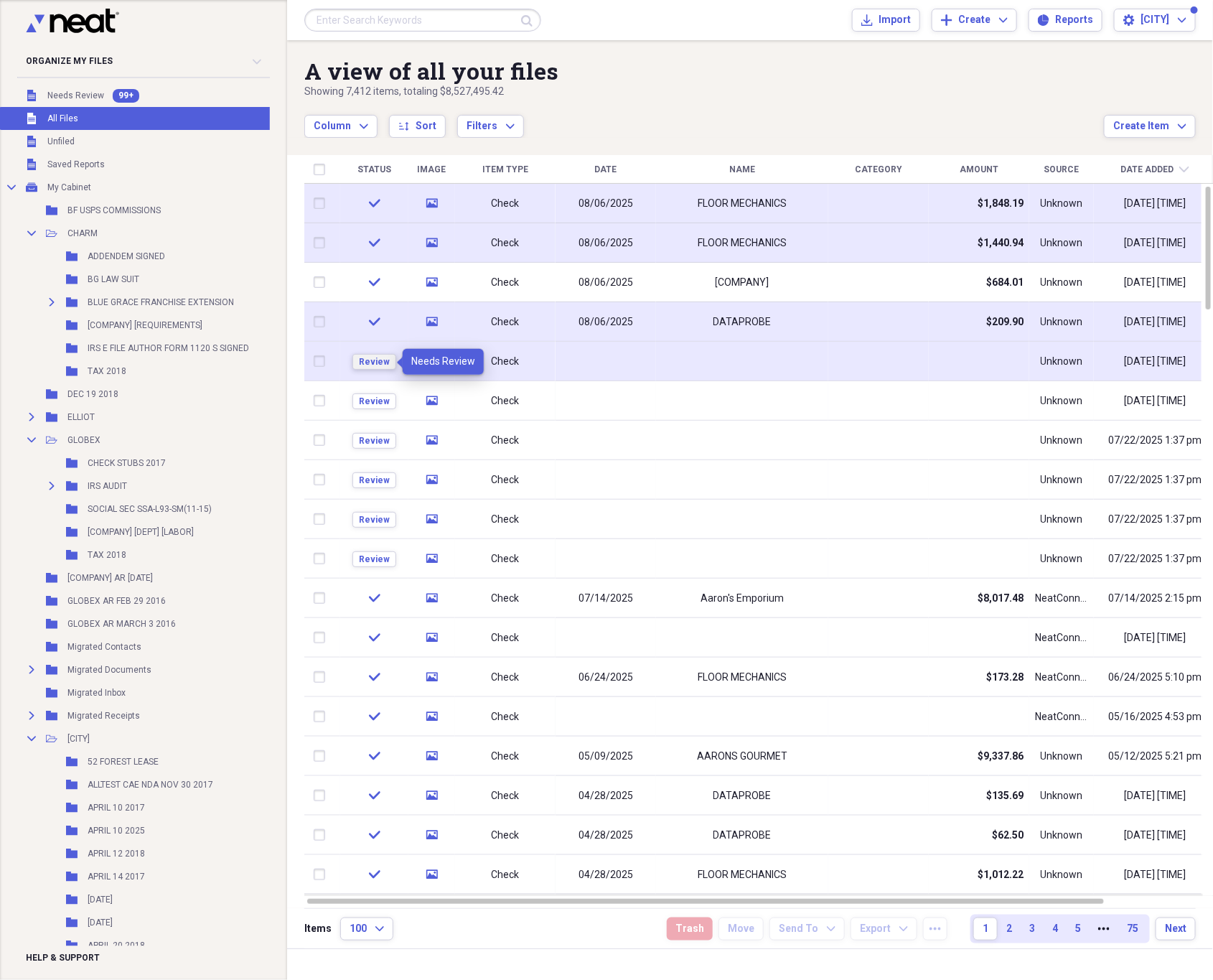 click on "Review" at bounding box center (374, 362) 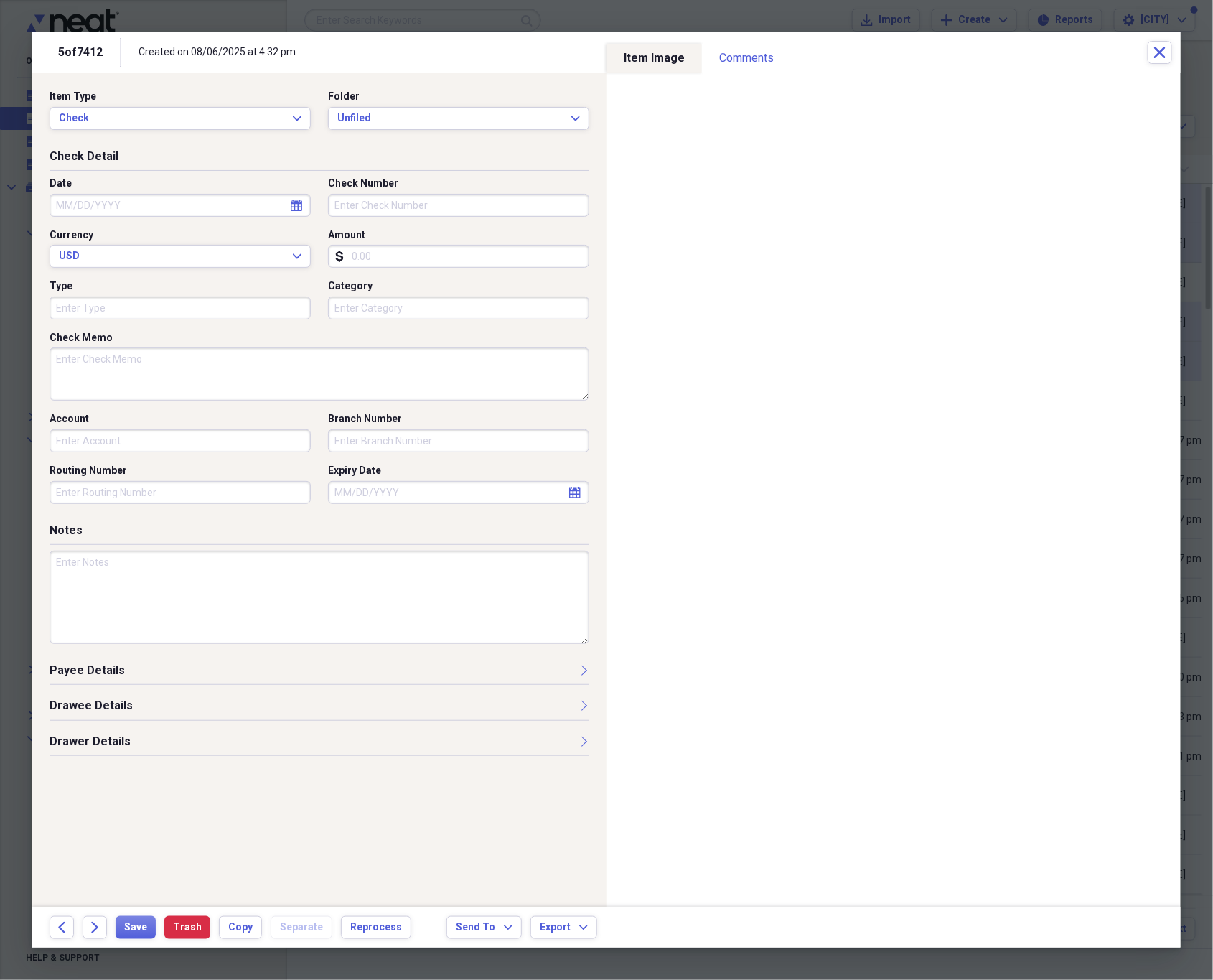 click on "calendar" 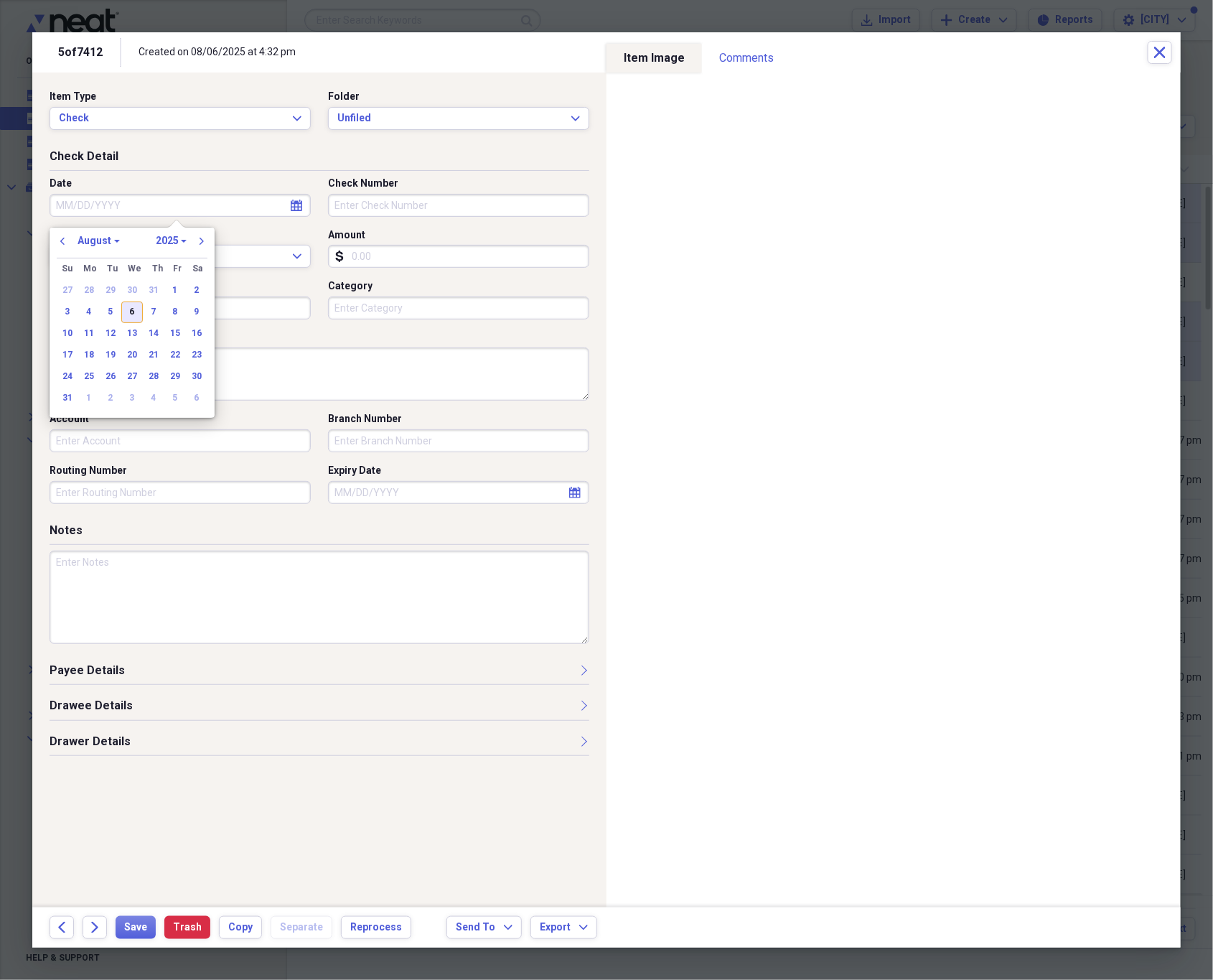 click on "6" at bounding box center [132, 312] 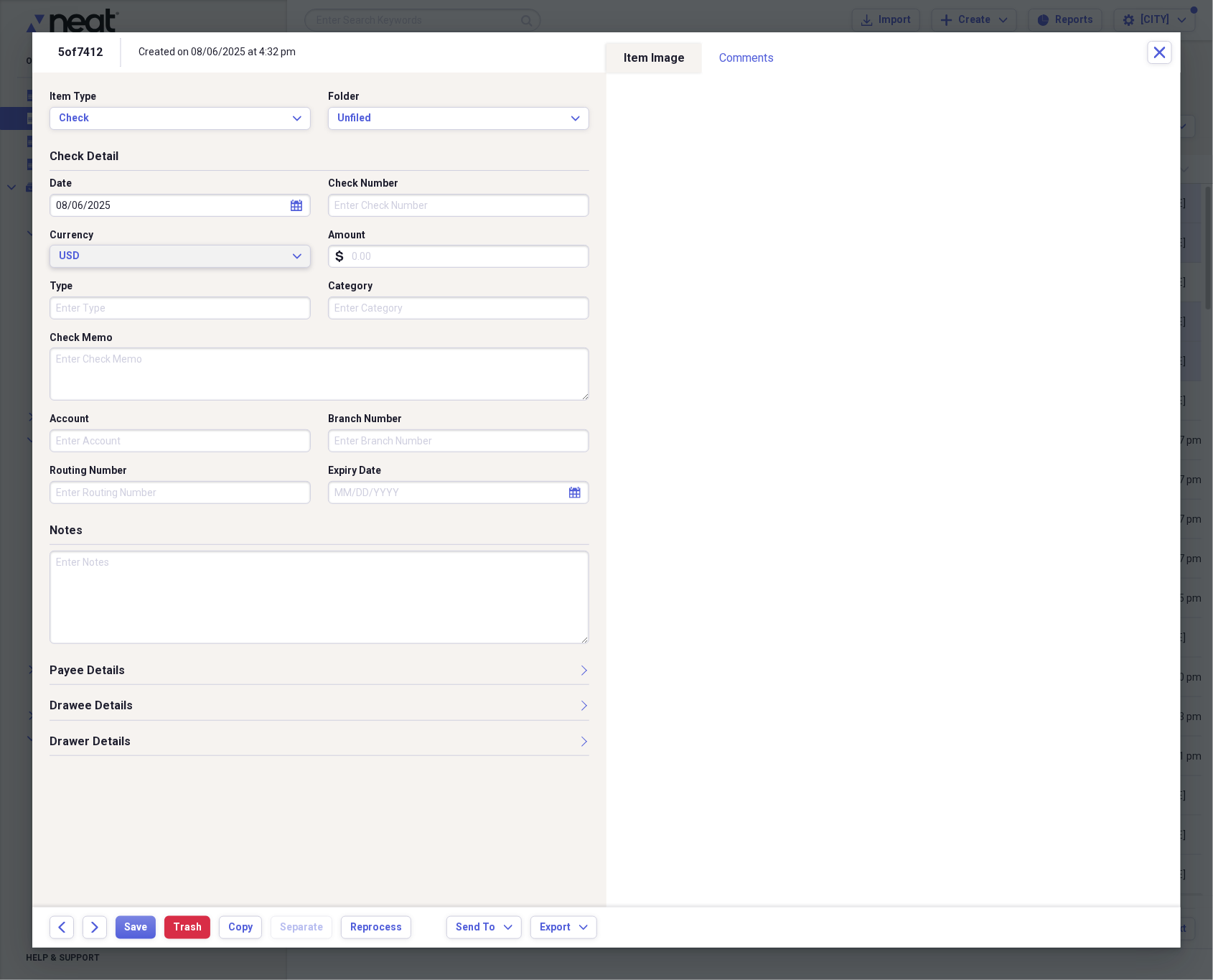 type on "08/06/2025" 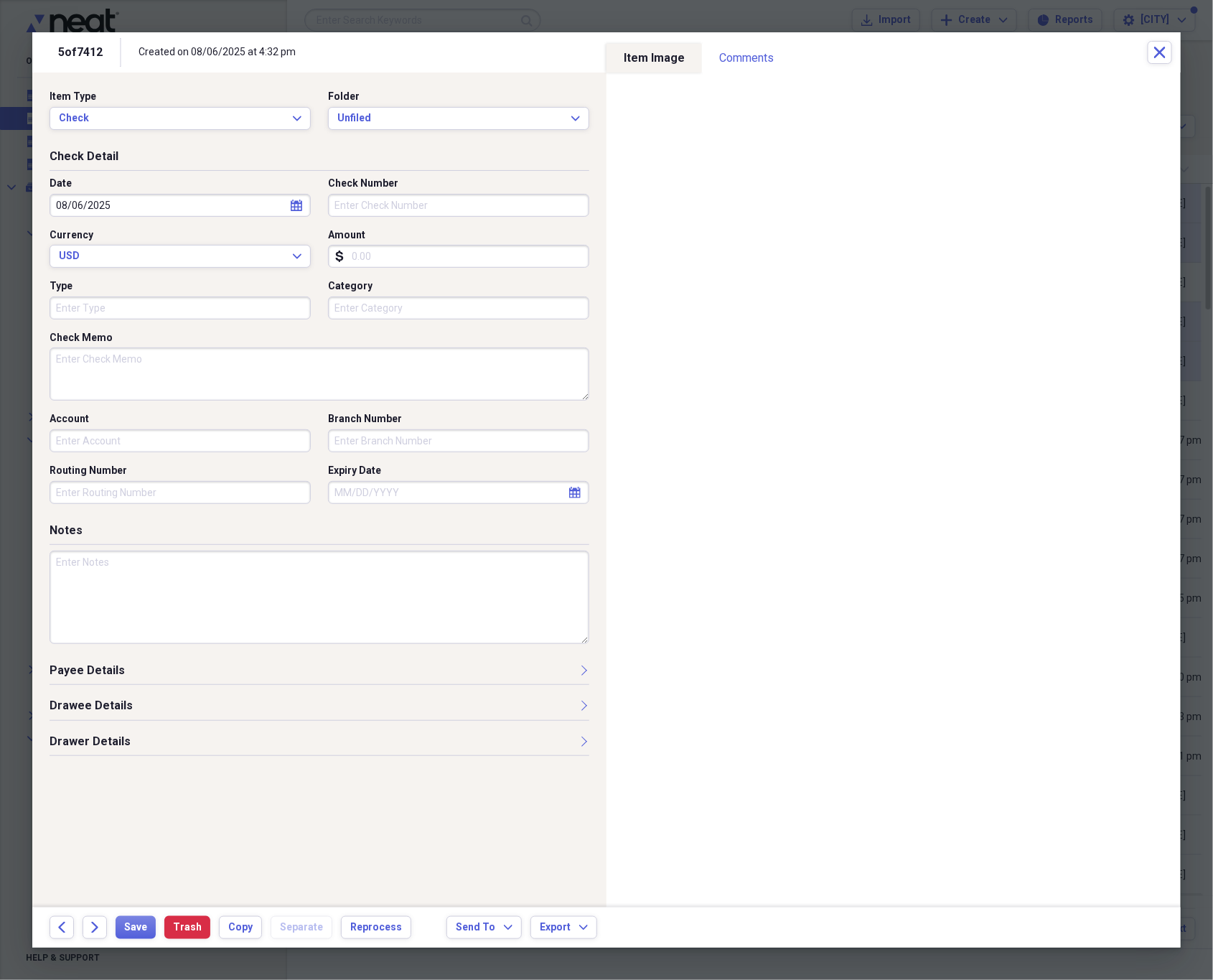 click on "Check Number" at bounding box center (459, 205) 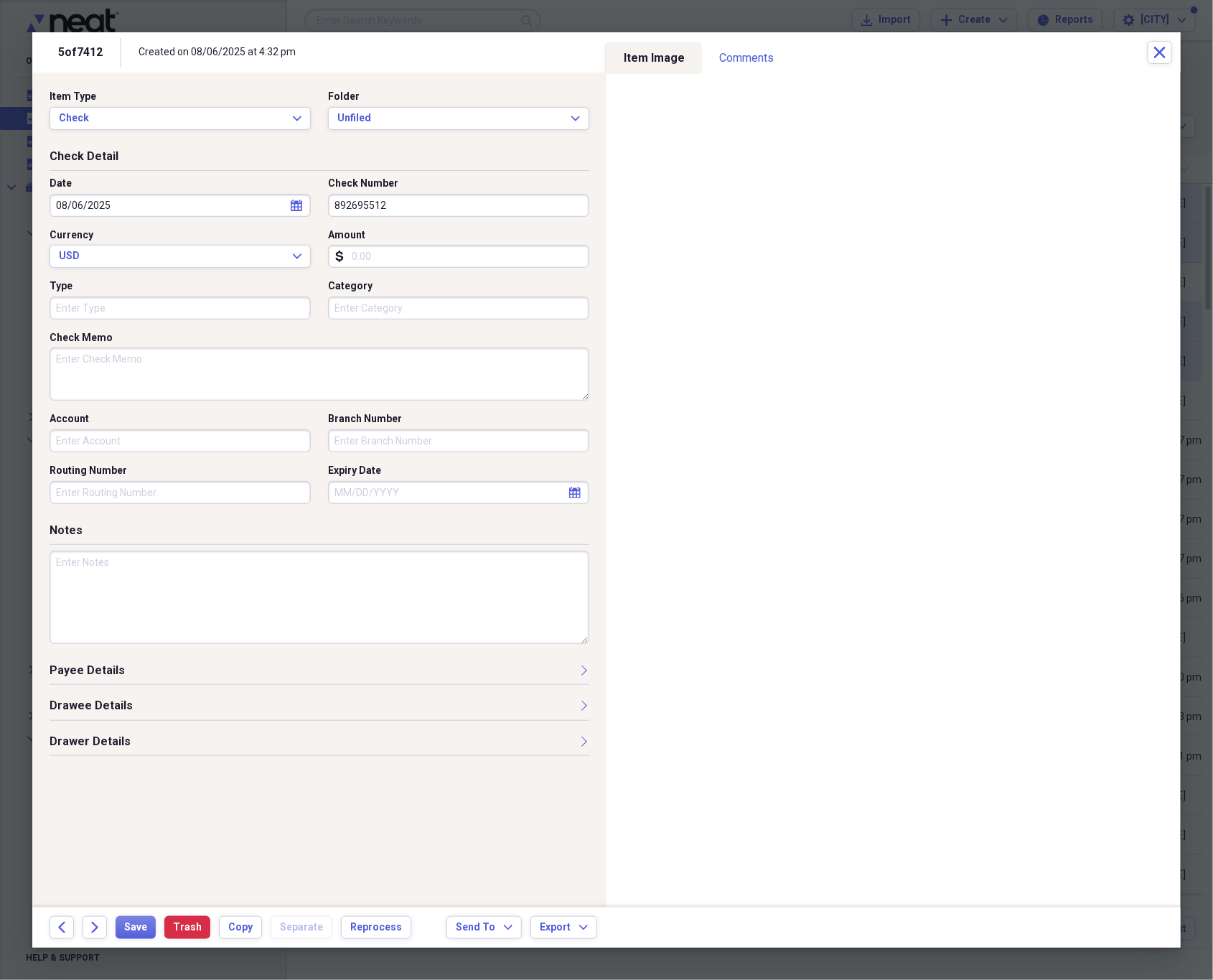 type on "892695512" 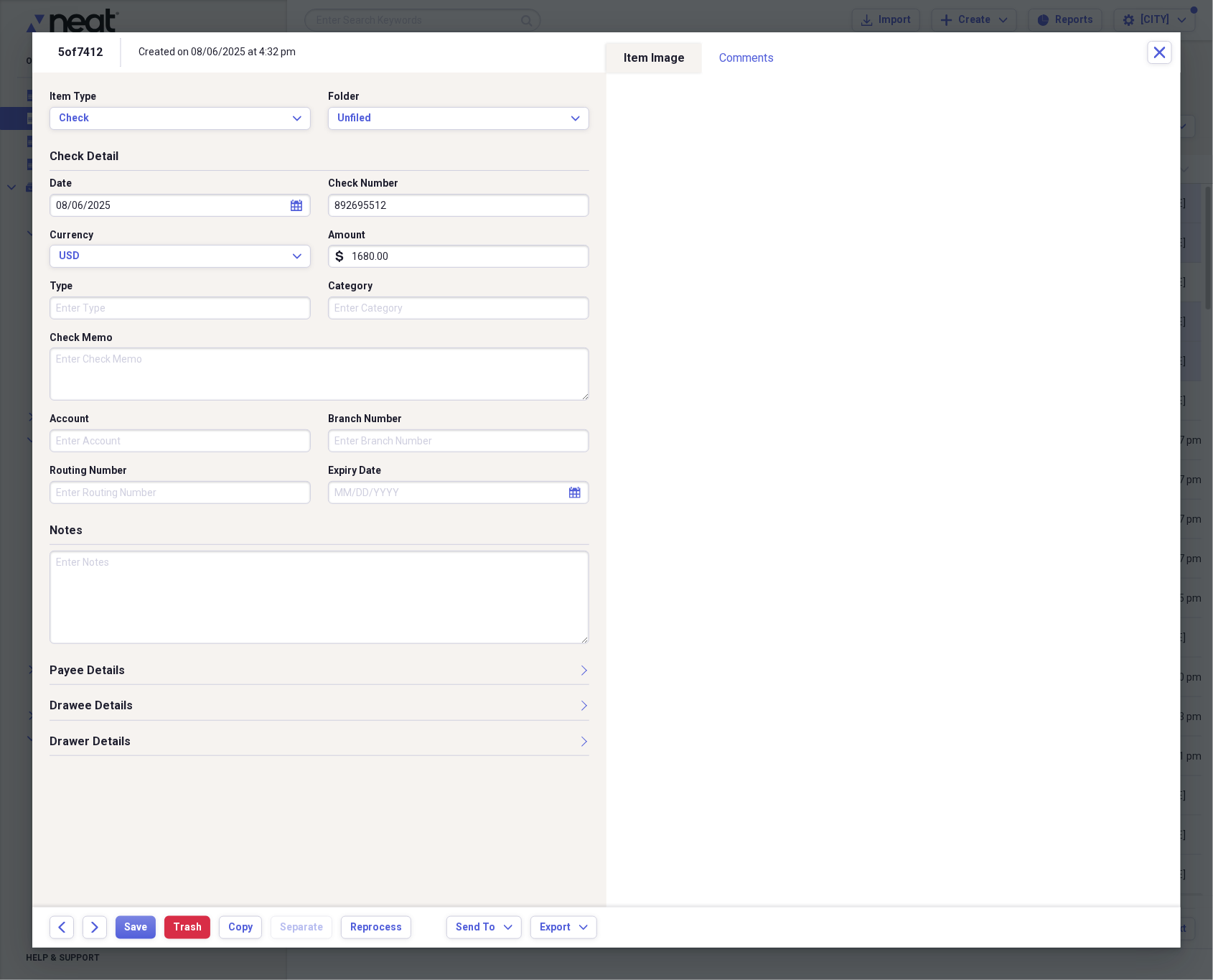 type on "1680.00" 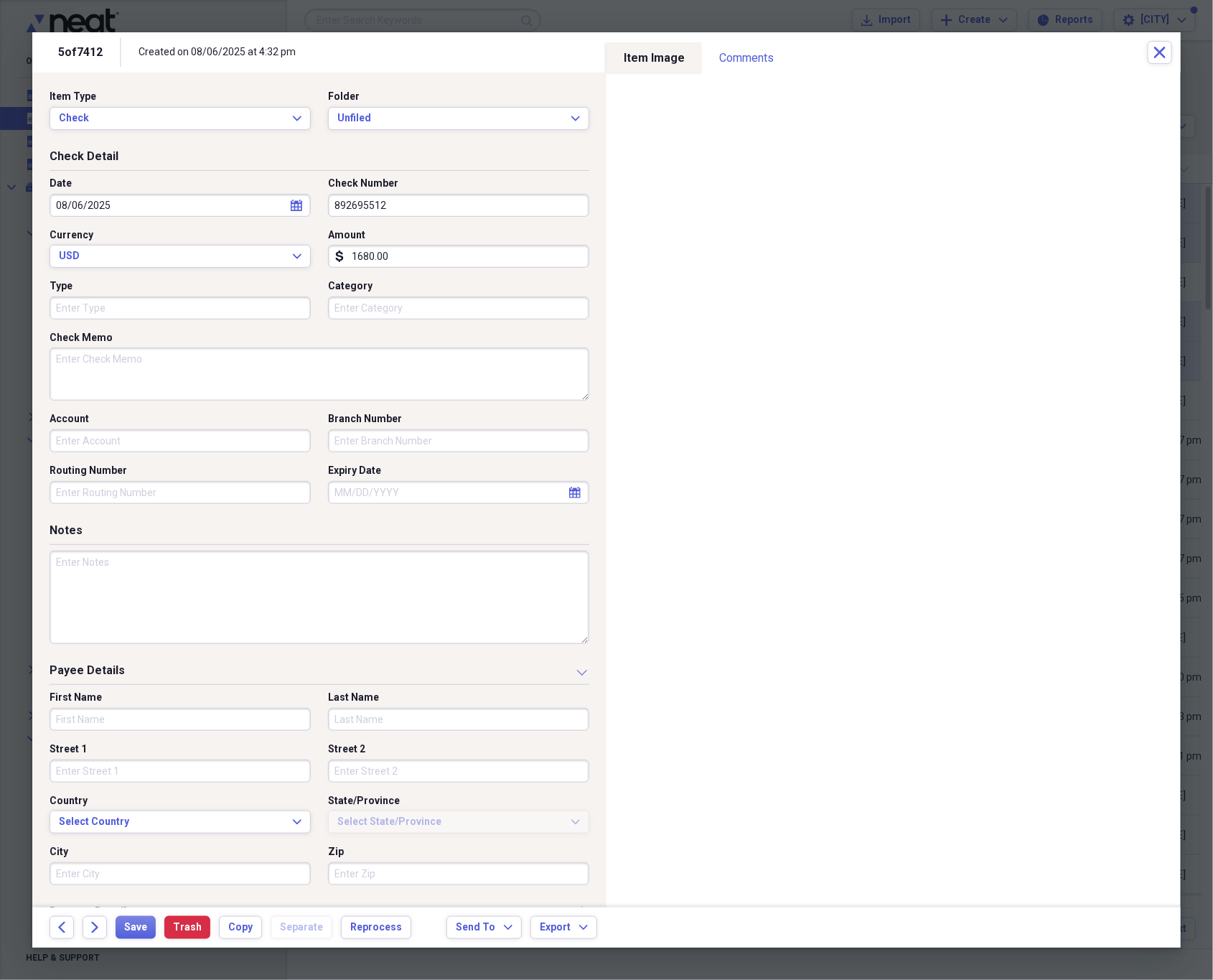 click on "First Name" at bounding box center [180, 719] 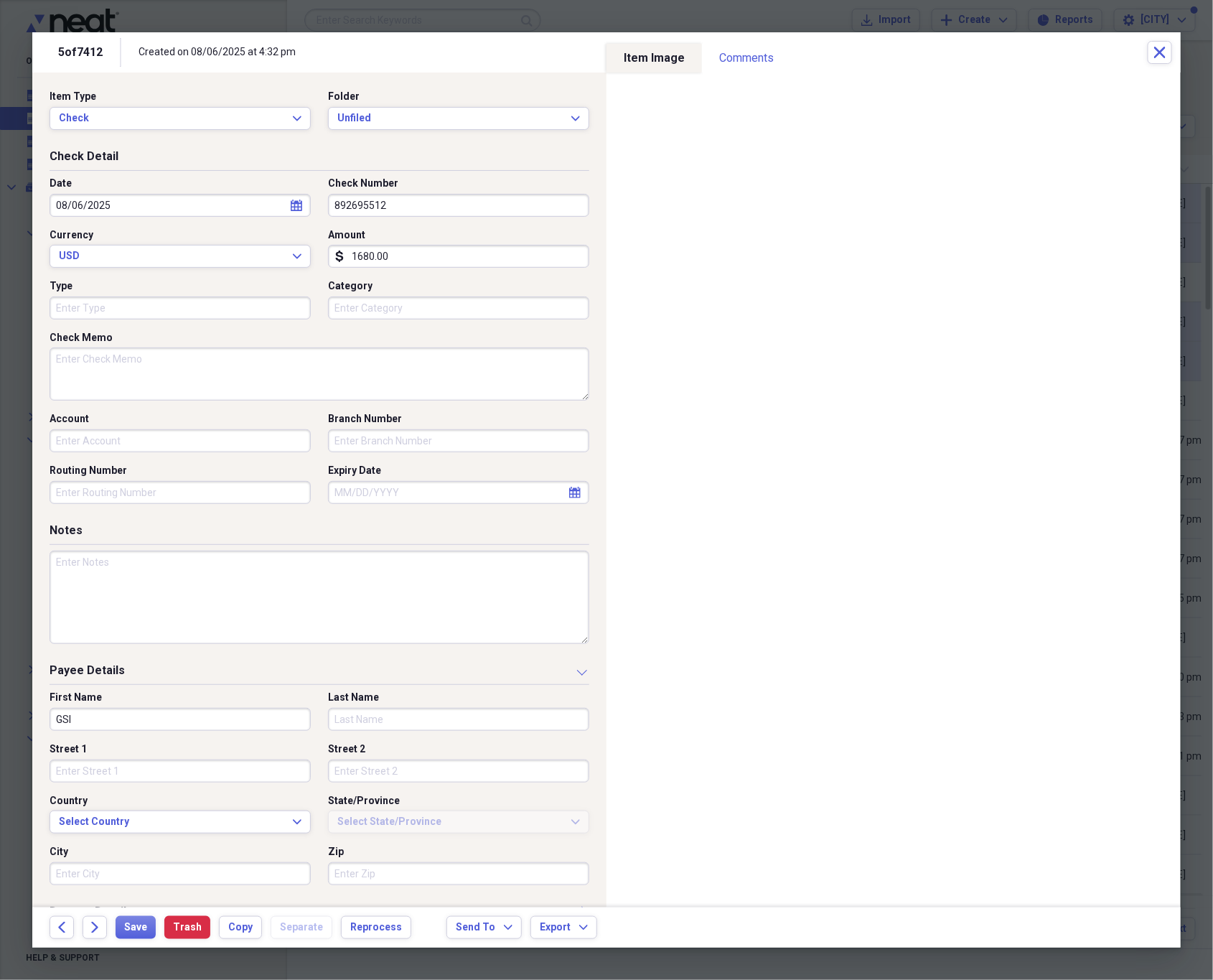 type on "GSI" 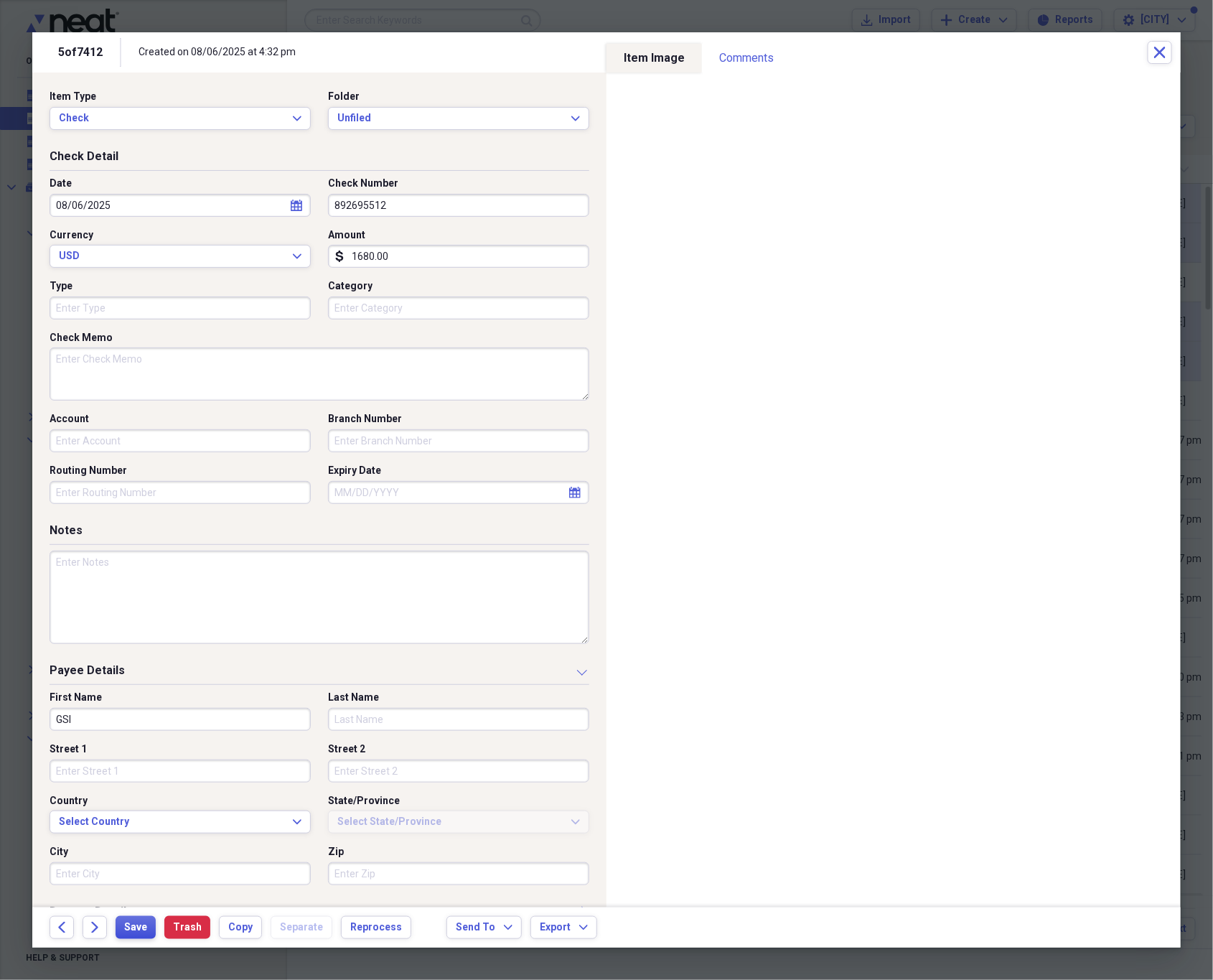 click on "Save" at bounding box center [136, 928] 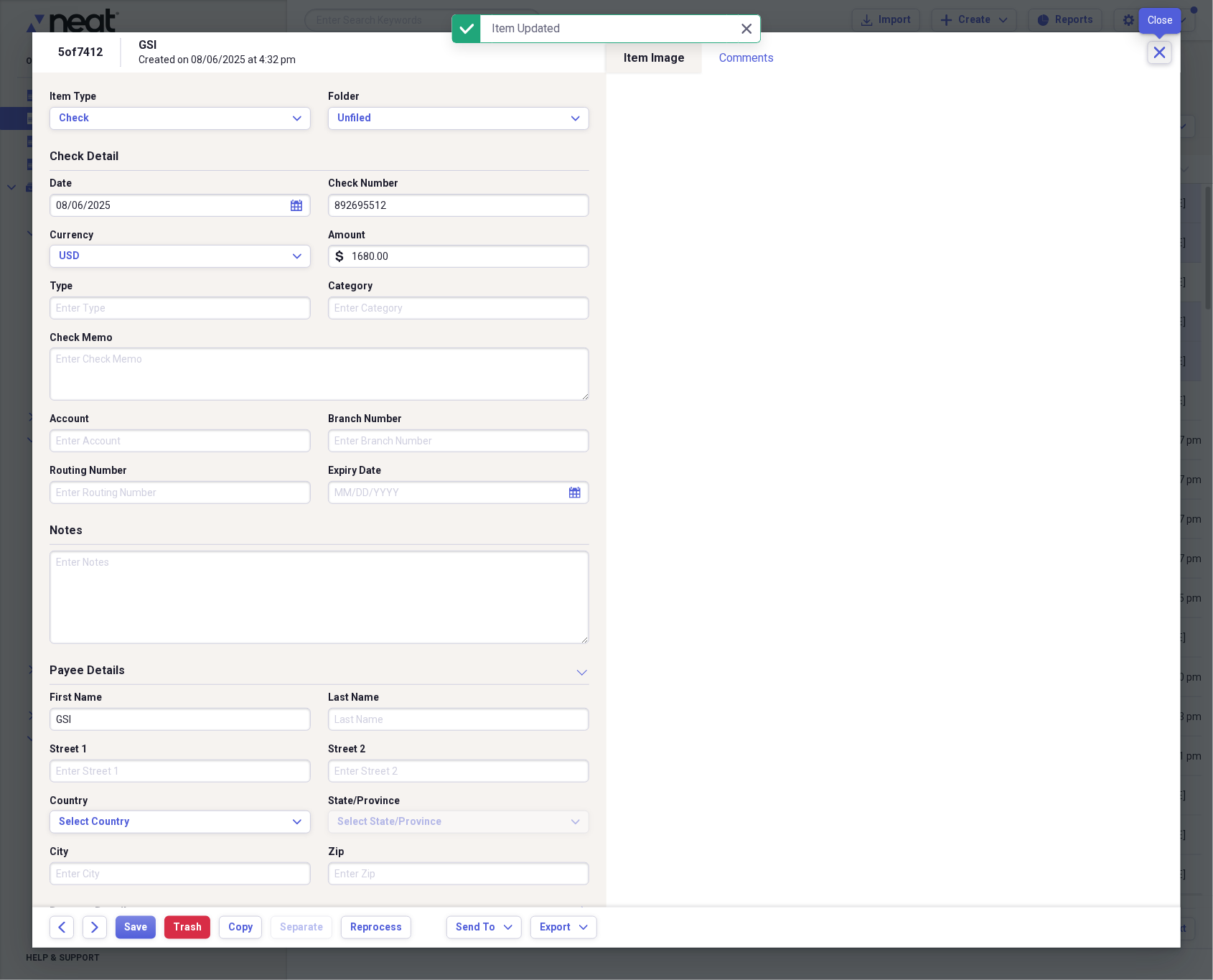 click on "Close" 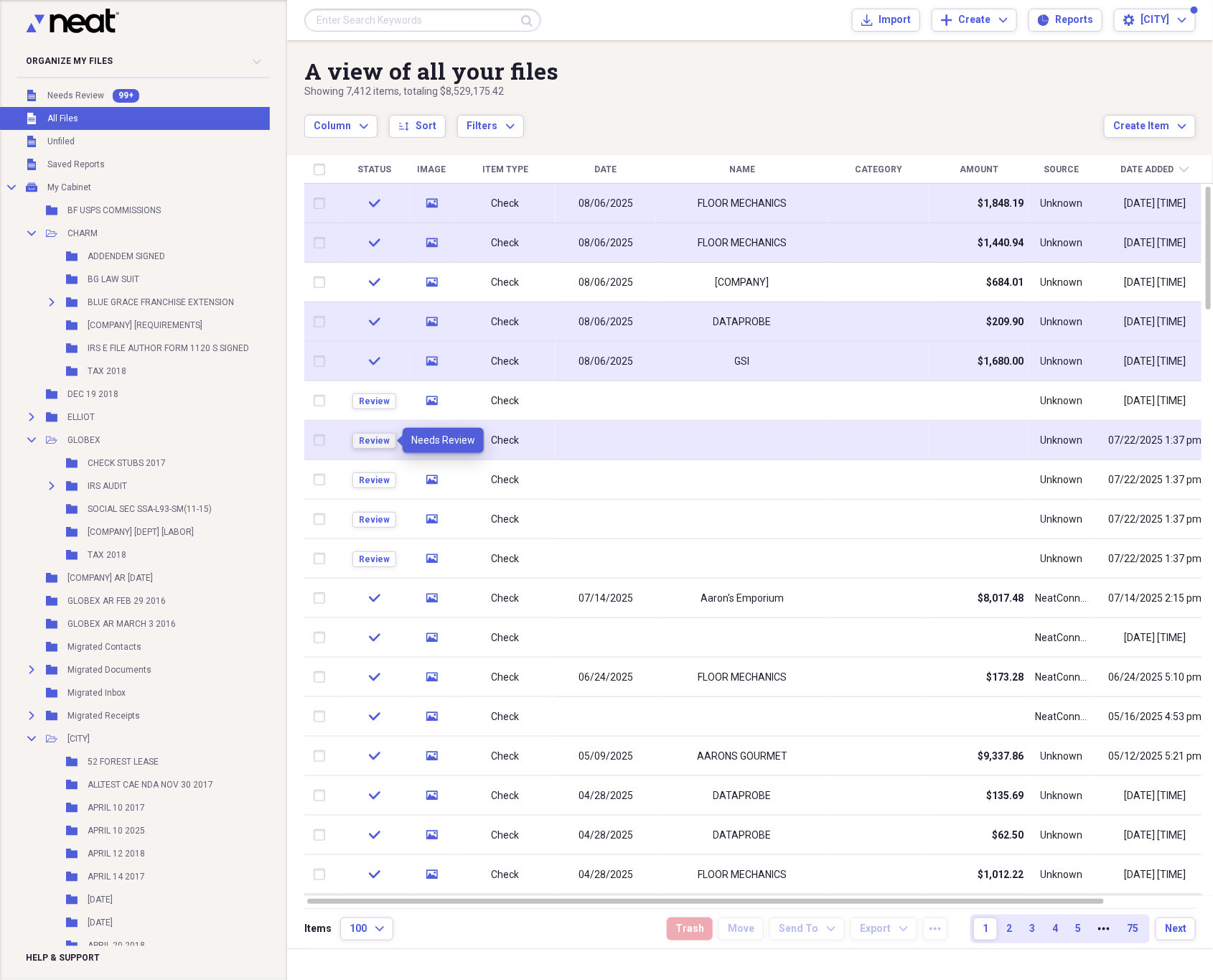 click on "Review" at bounding box center (374, 441) 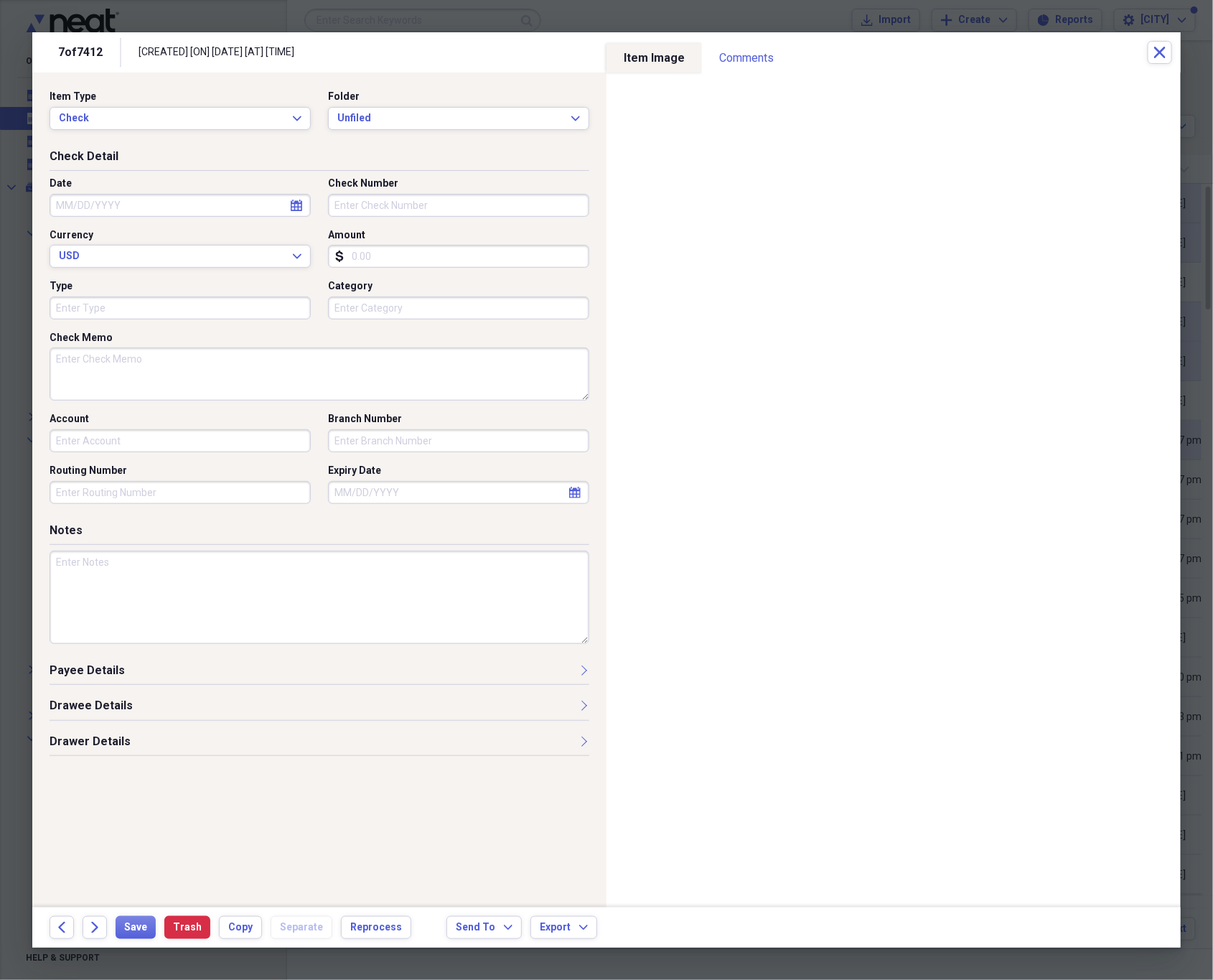 click on "Date" at bounding box center (180, 205) 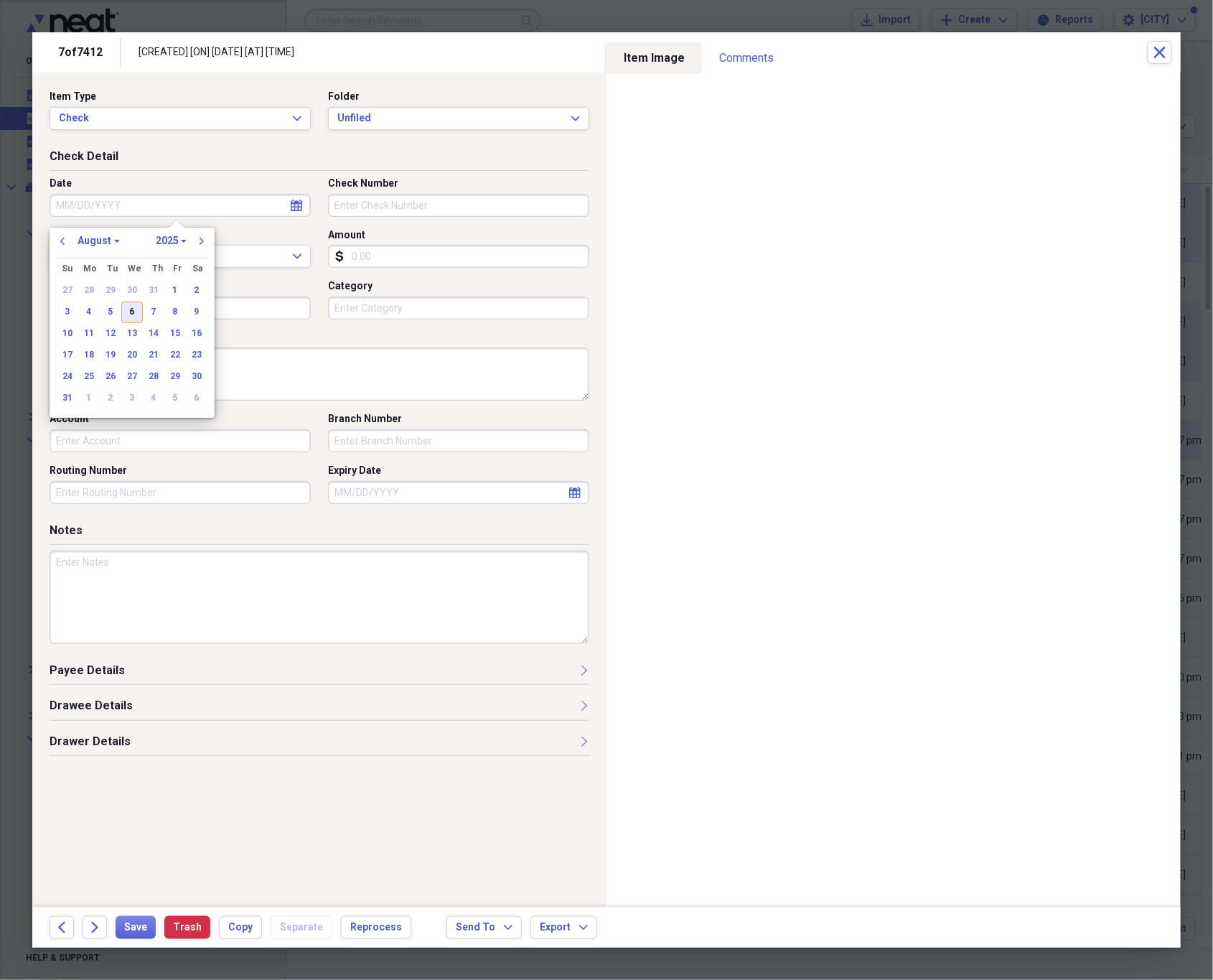 click on "6" at bounding box center (132, 312) 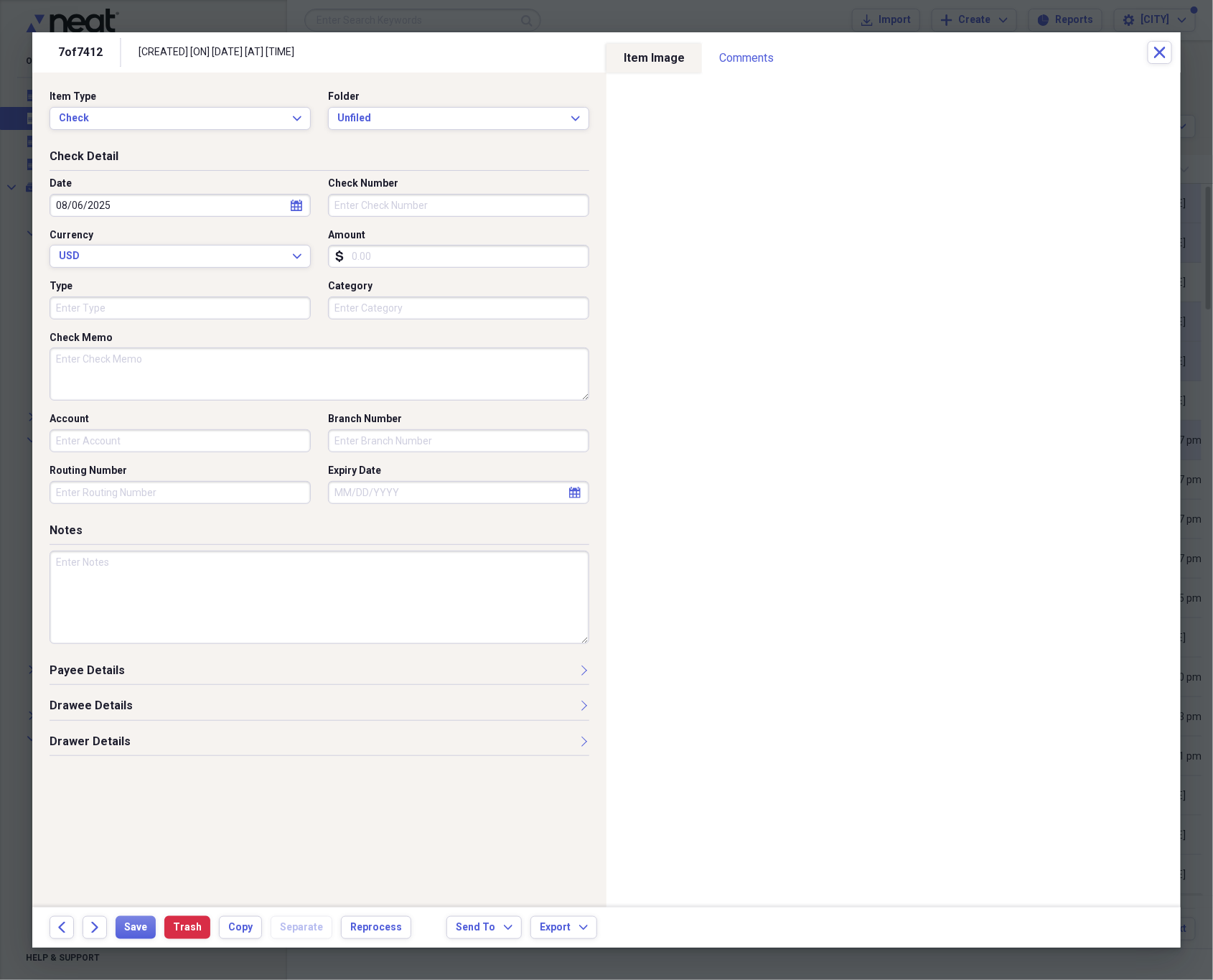 click on "Check Number" at bounding box center [459, 205] 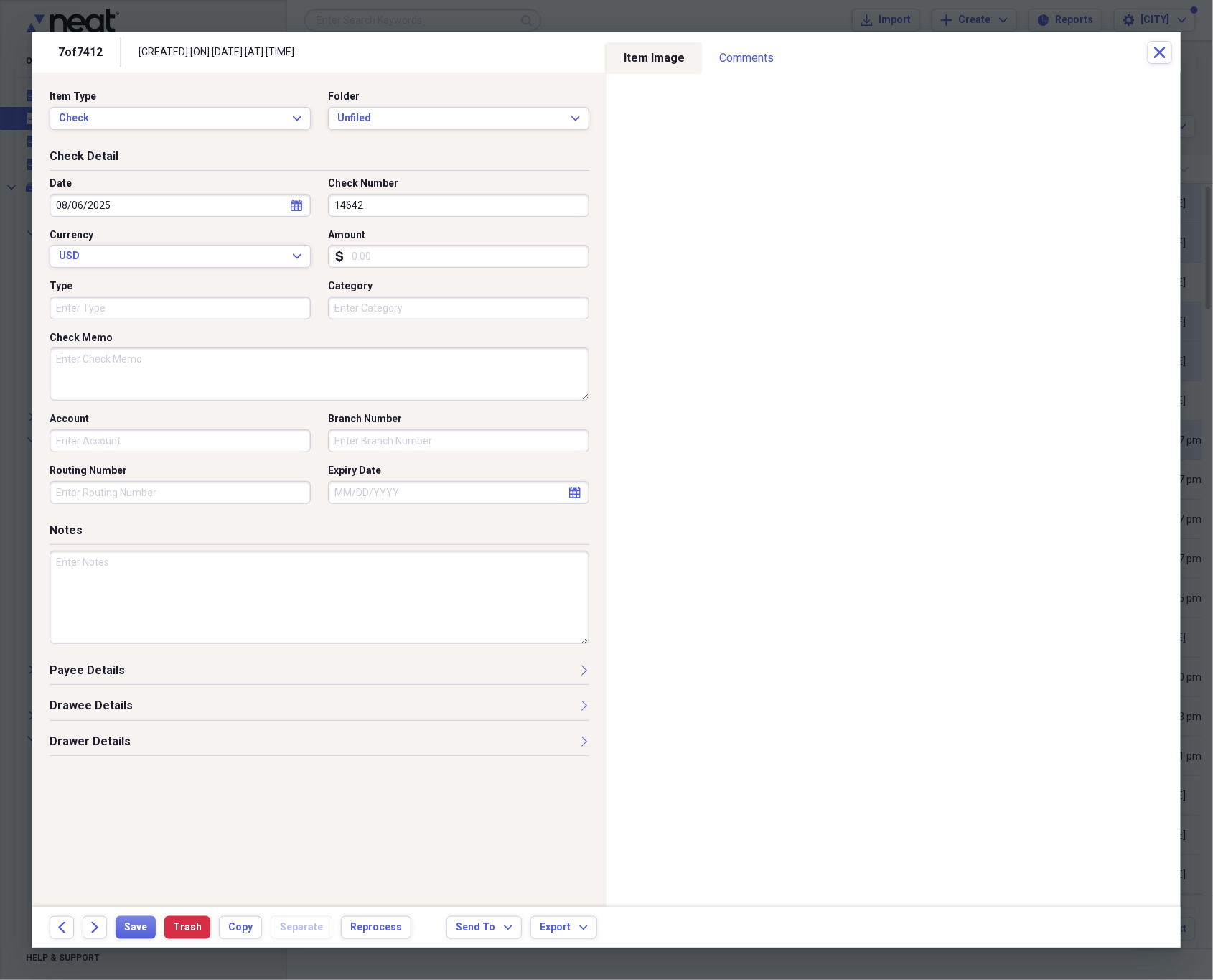 type on "14642" 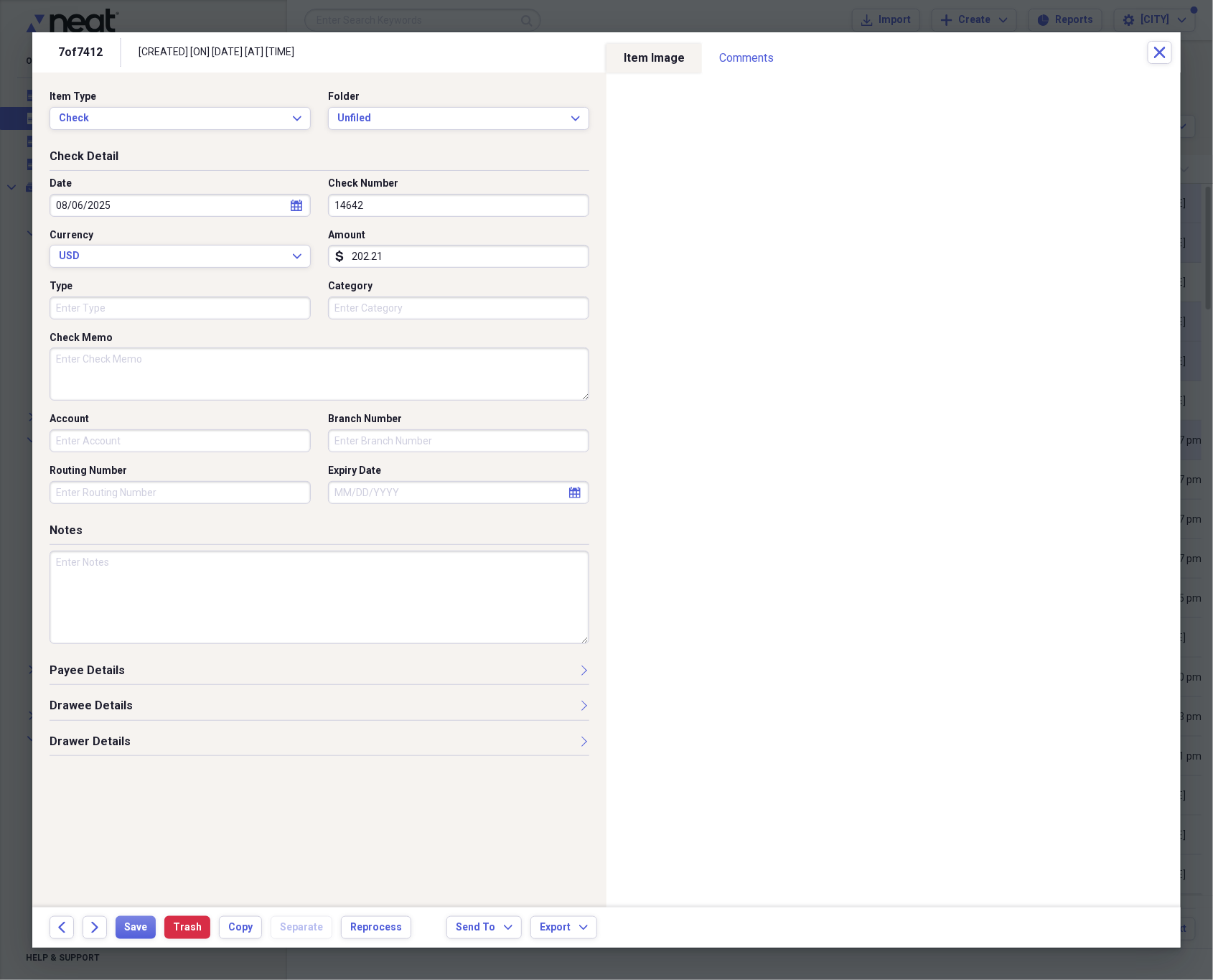 type on "202.21" 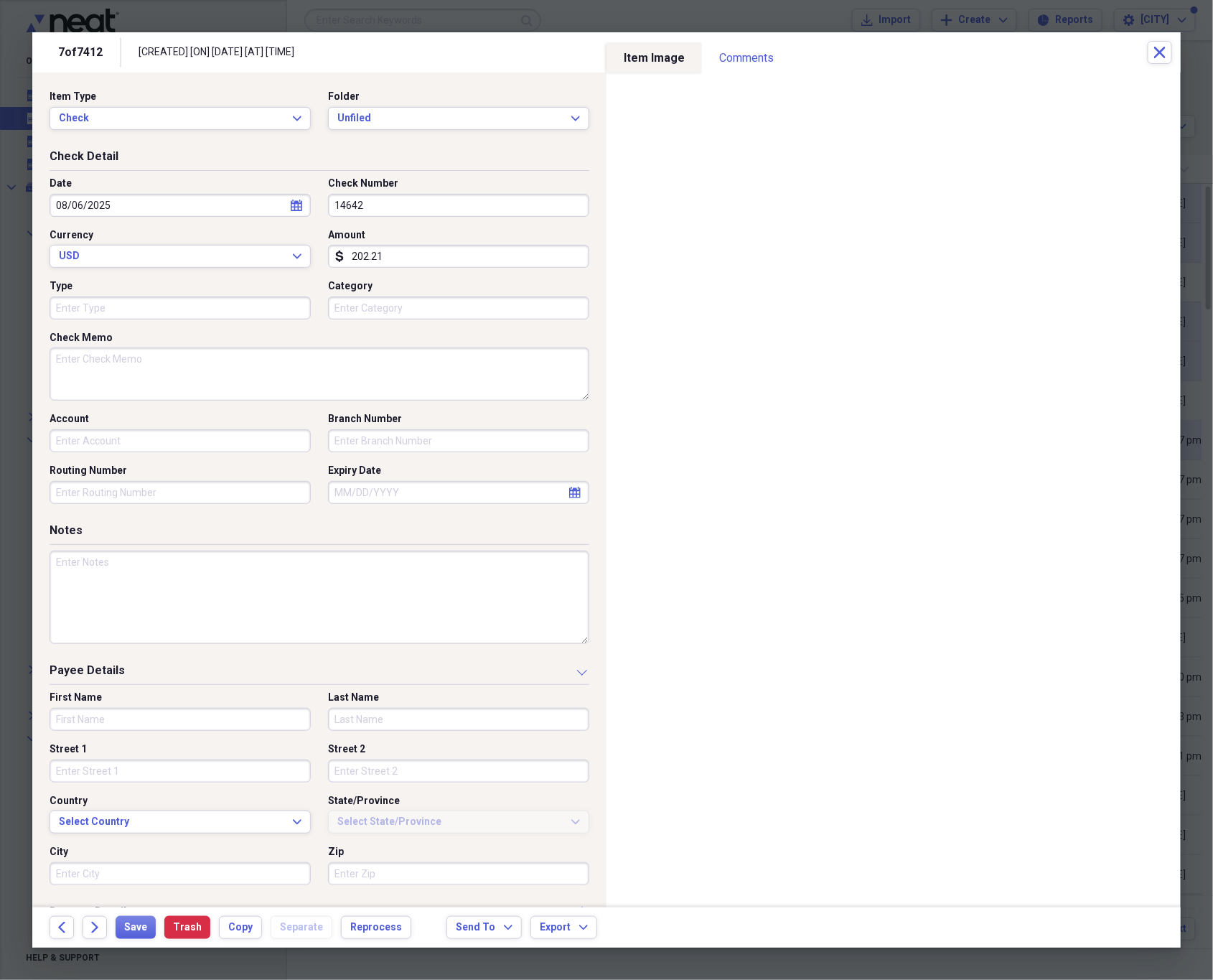 click on "First Name" at bounding box center [180, 719] 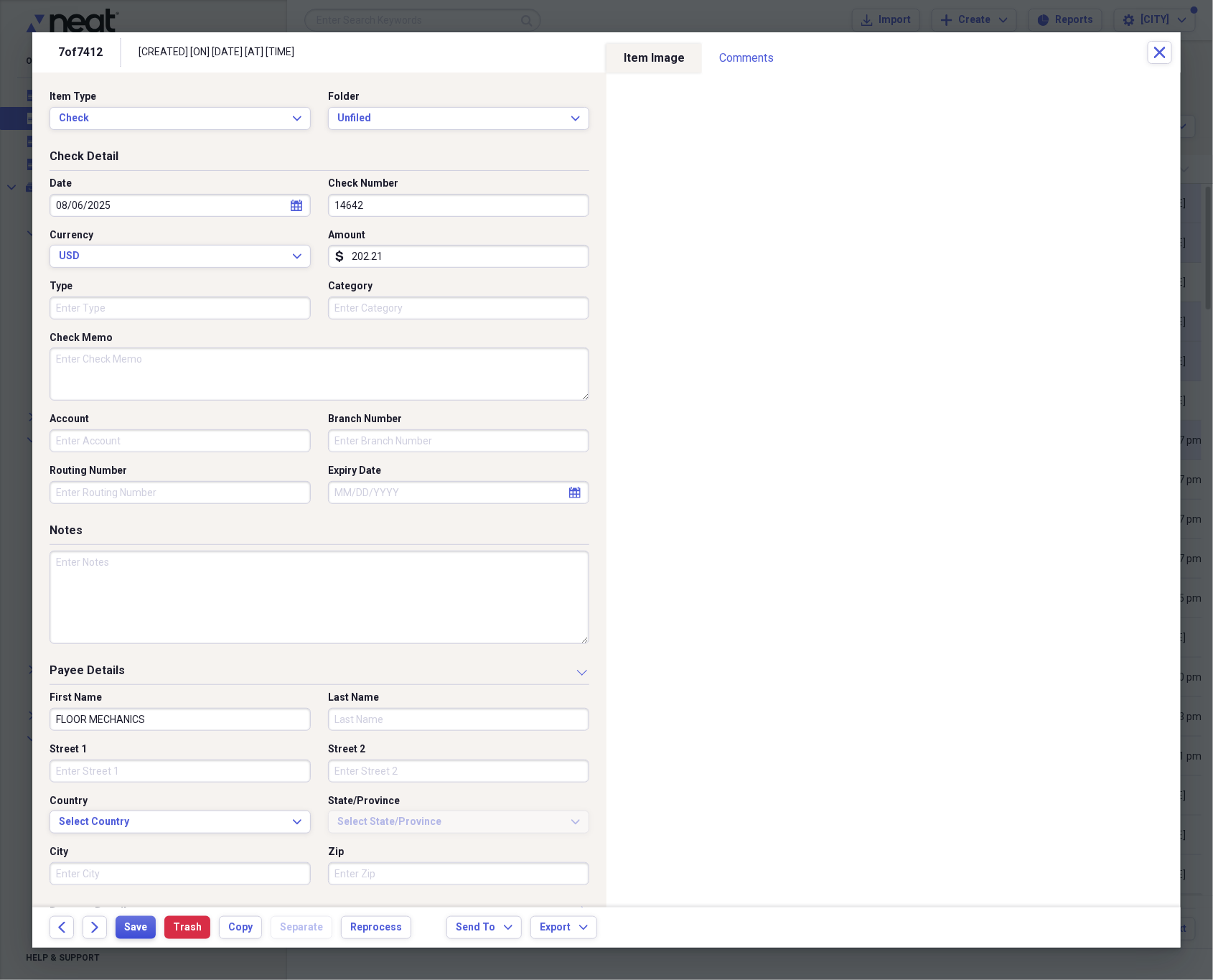 type on "FLOOR MECHANICS" 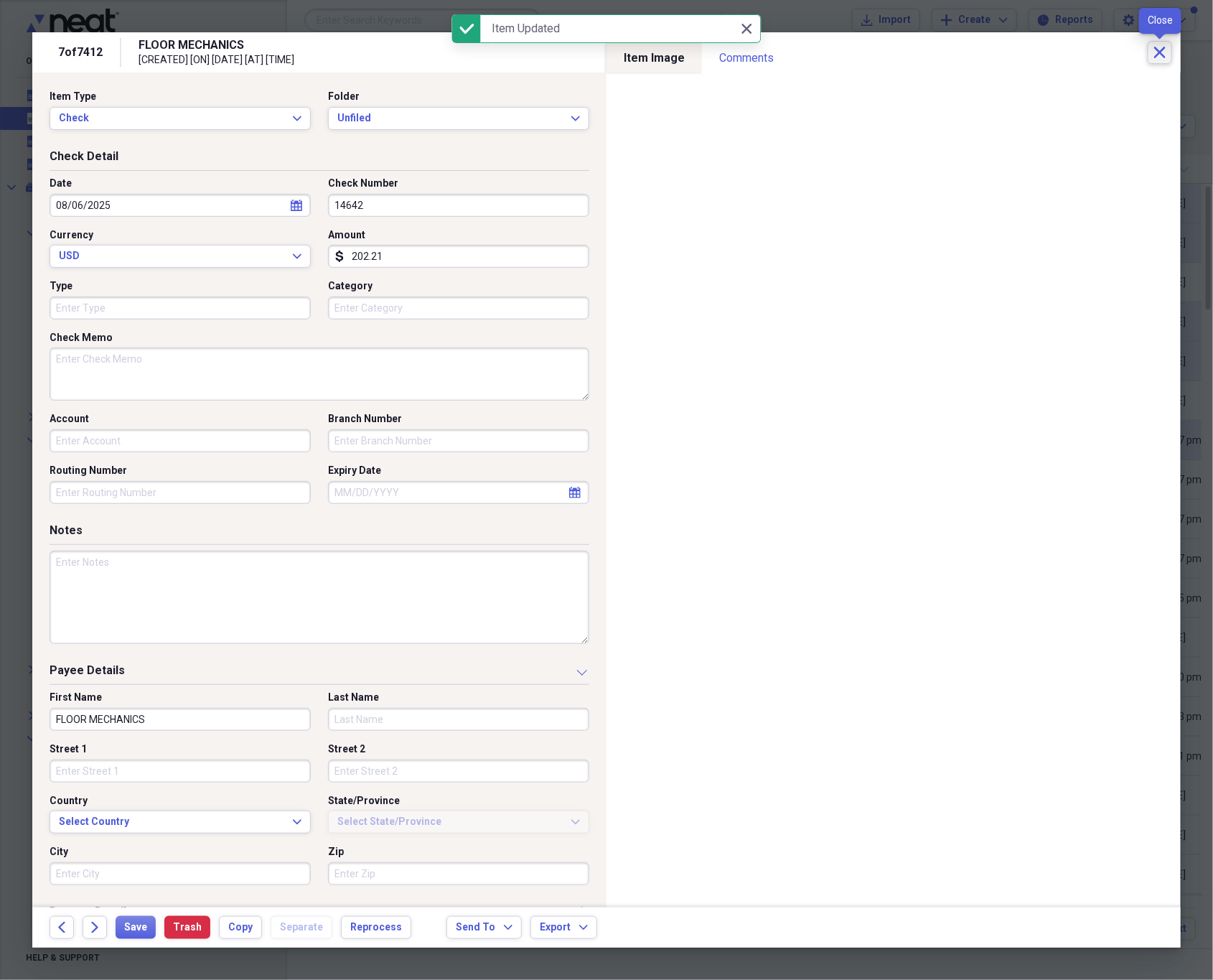 click on "Close" 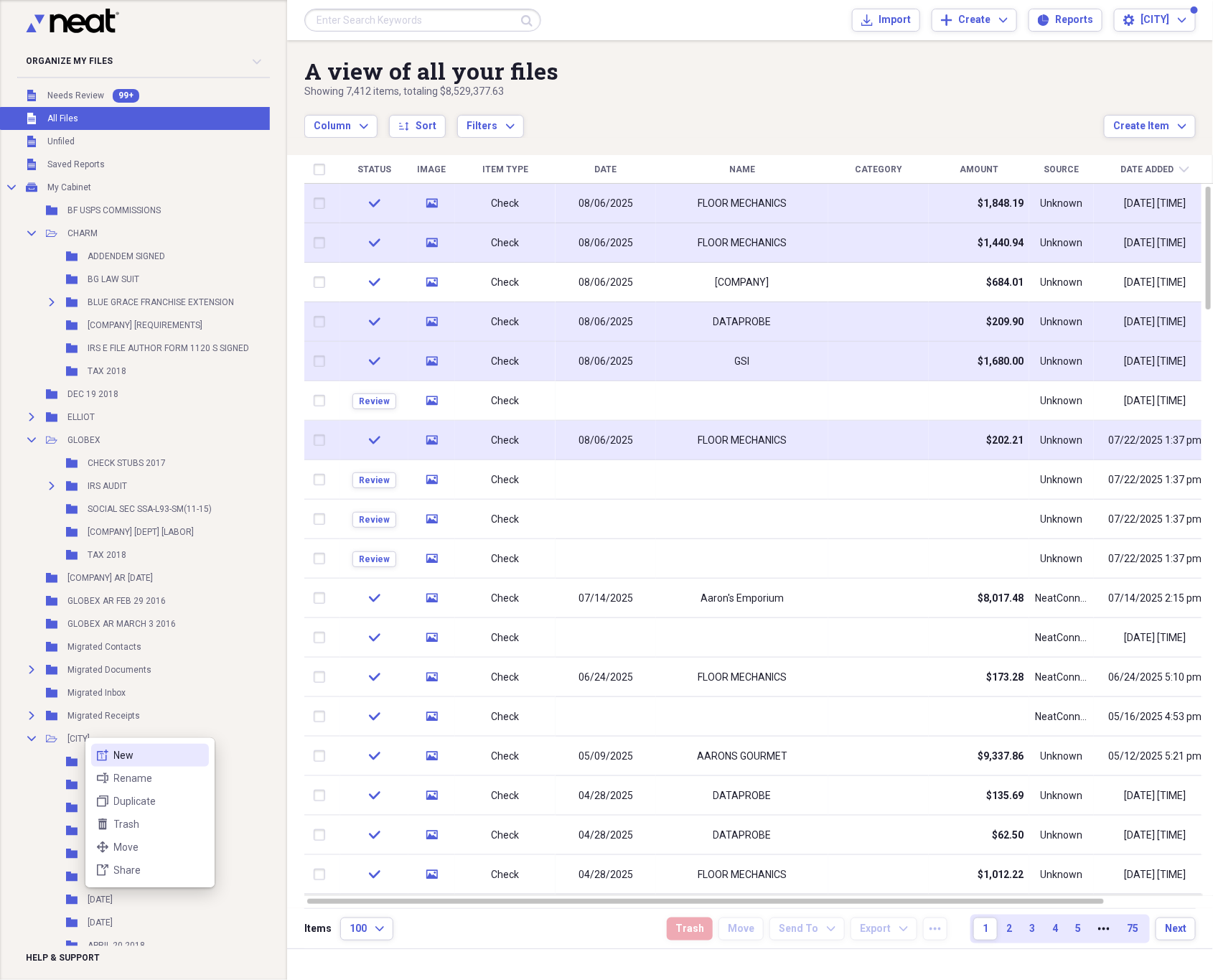 click on "New" at bounding box center (159, 755) 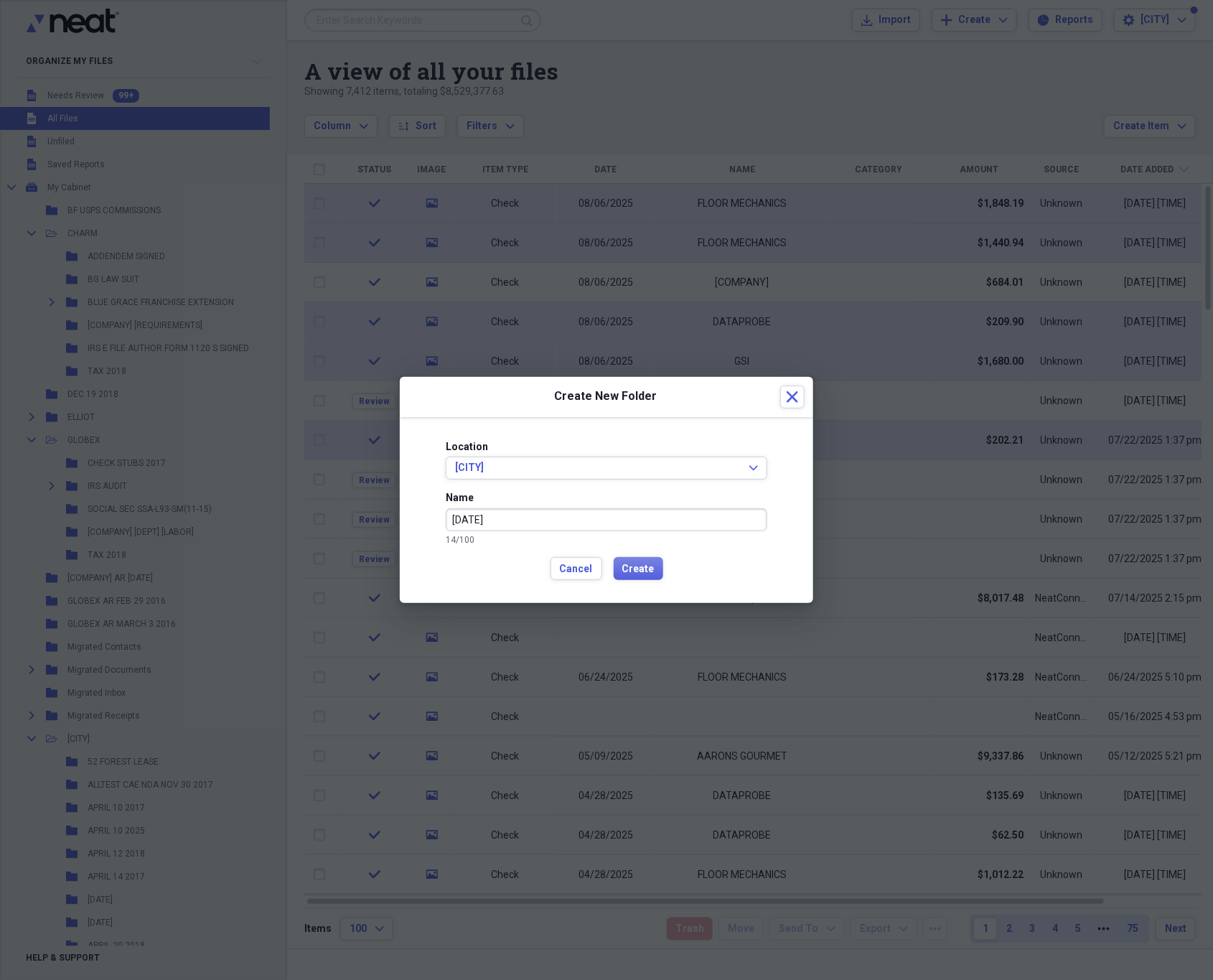 drag, startPoint x: 614, startPoint y: 509, endPoint x: 140, endPoint y: 526, distance: 474.3 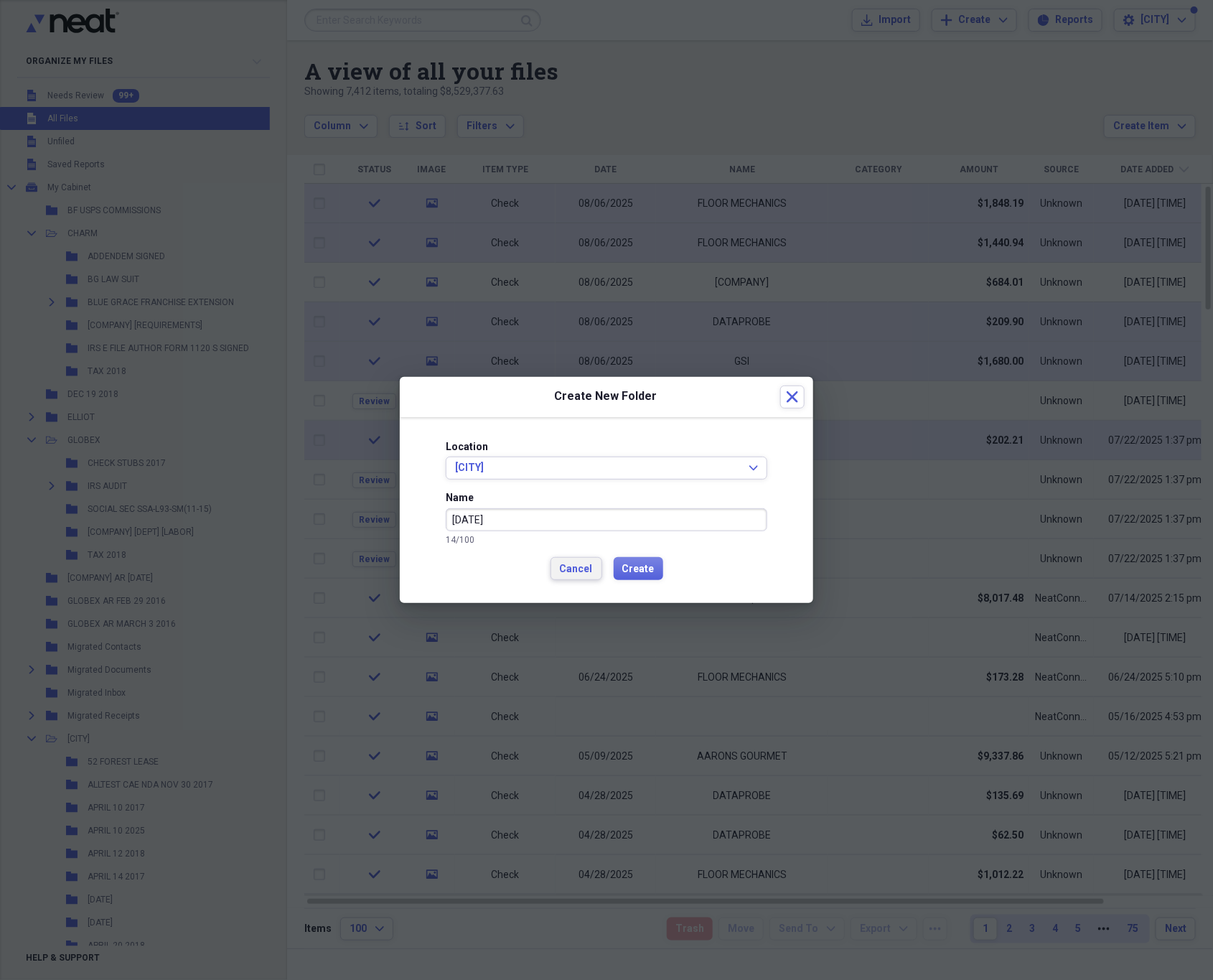 type on "[DATE]" 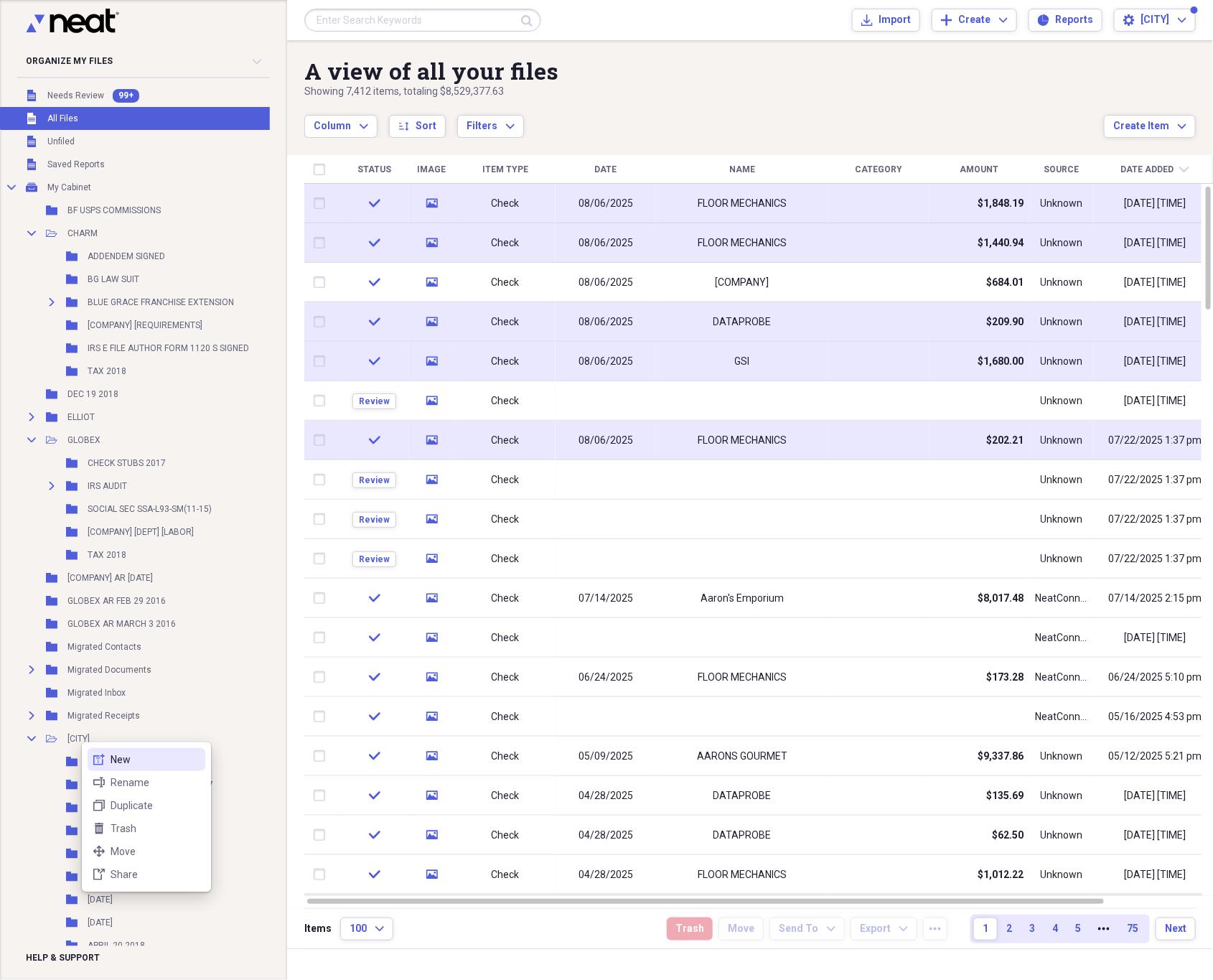 click on "new-textbox New" at bounding box center [146, 760] 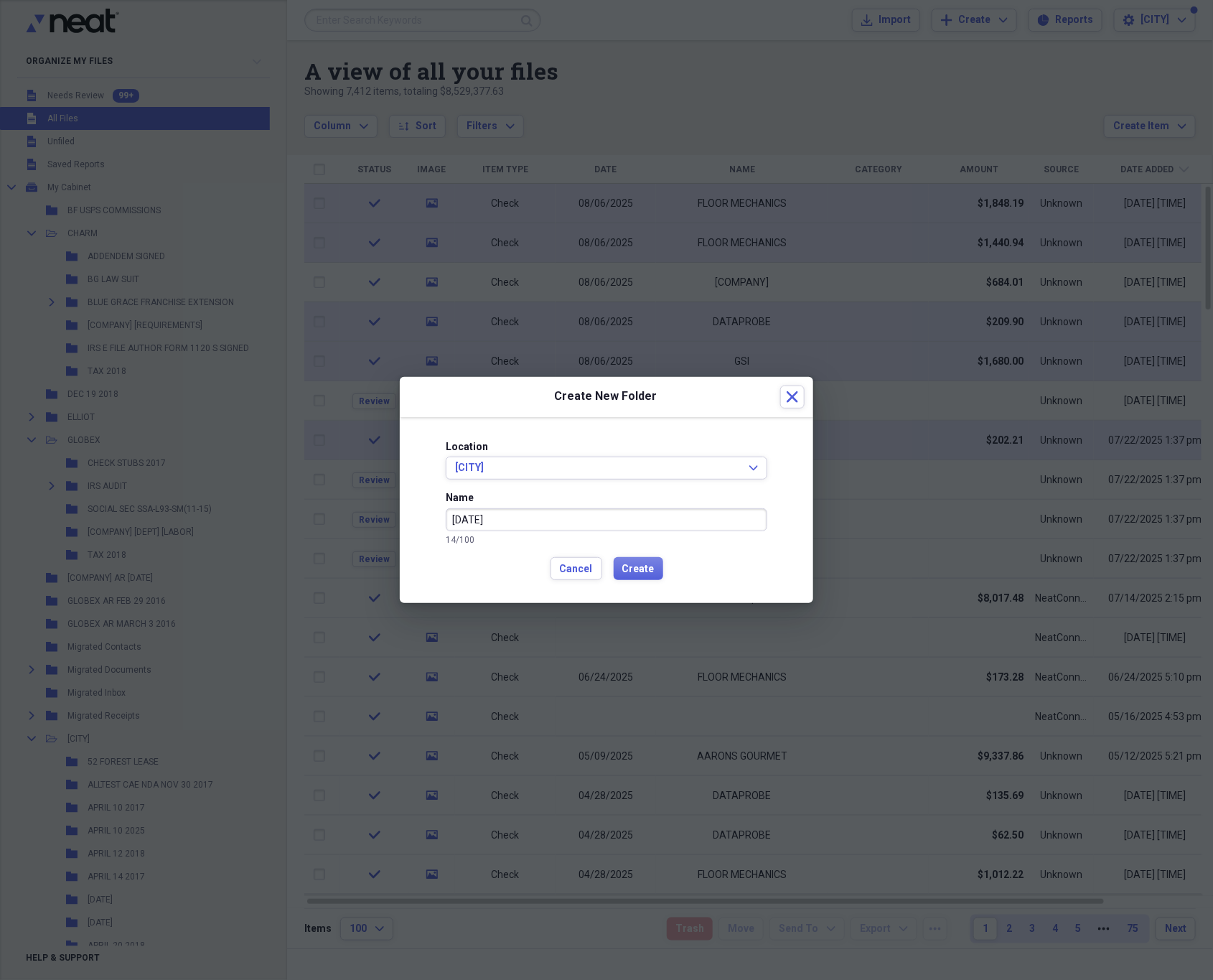 drag, startPoint x: 590, startPoint y: 528, endPoint x: 195, endPoint y: 528, distance: 395 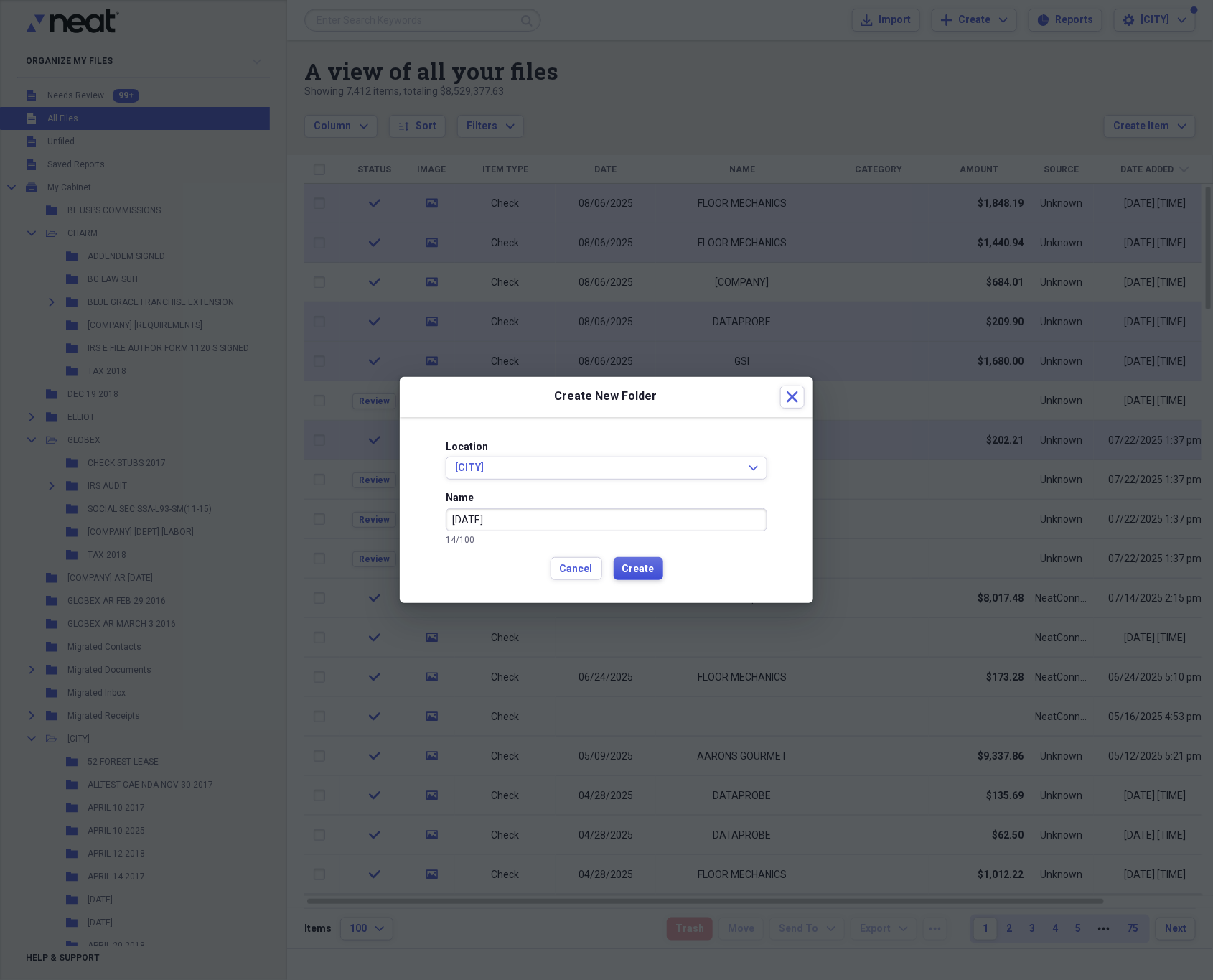 type on "[DATE]" 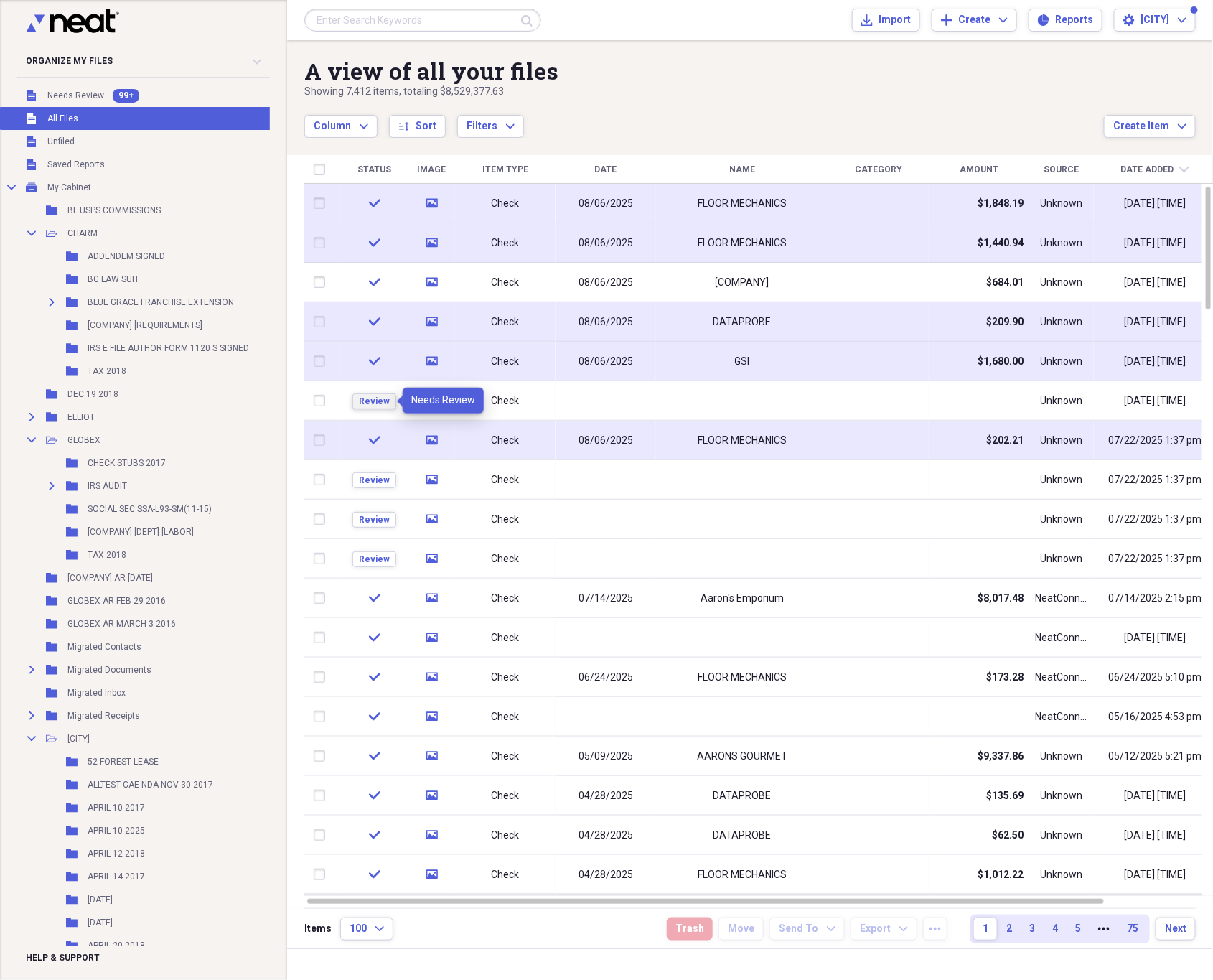 click on "Review" at bounding box center (374, 401) 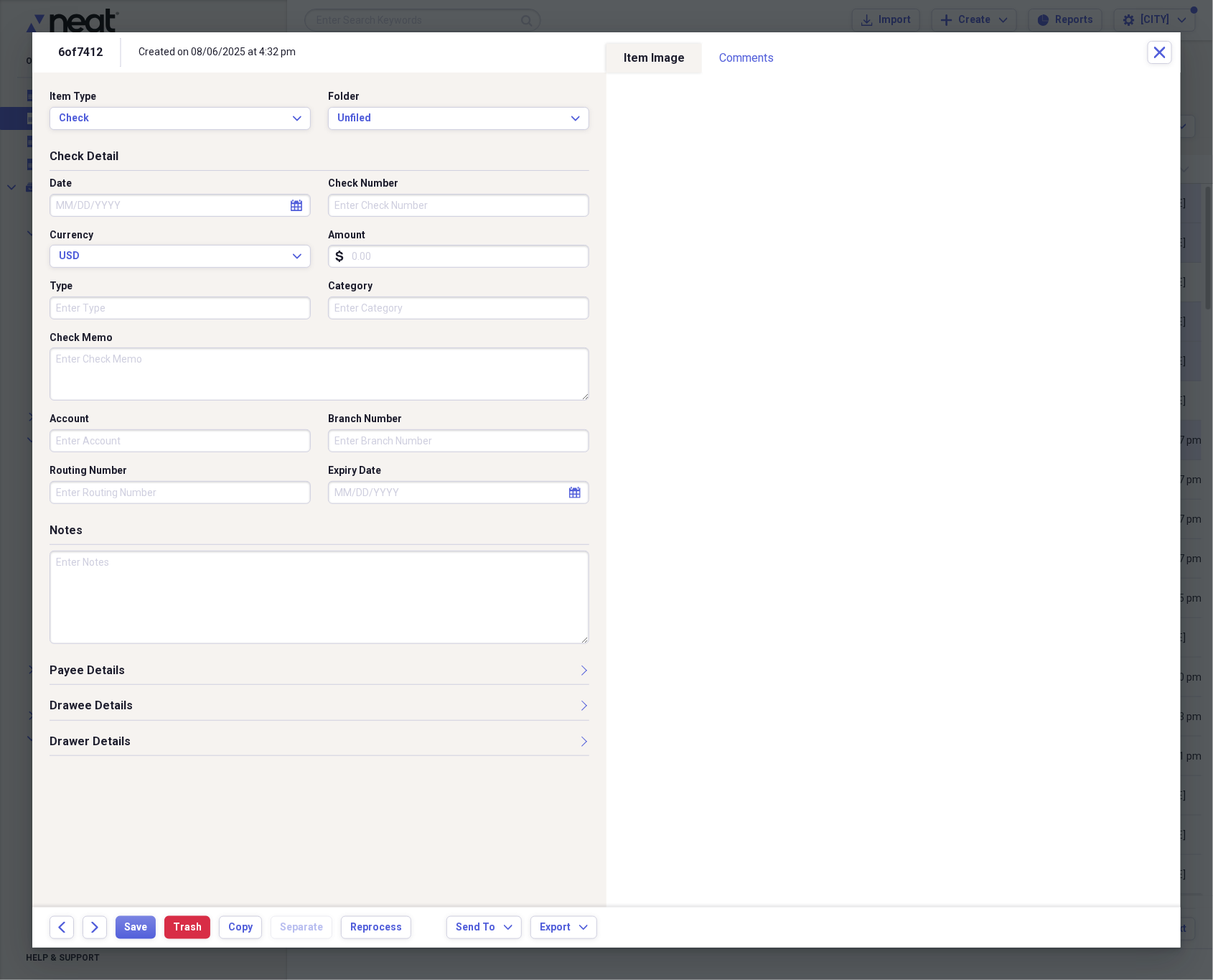 click on "Check Number" at bounding box center [459, 205] 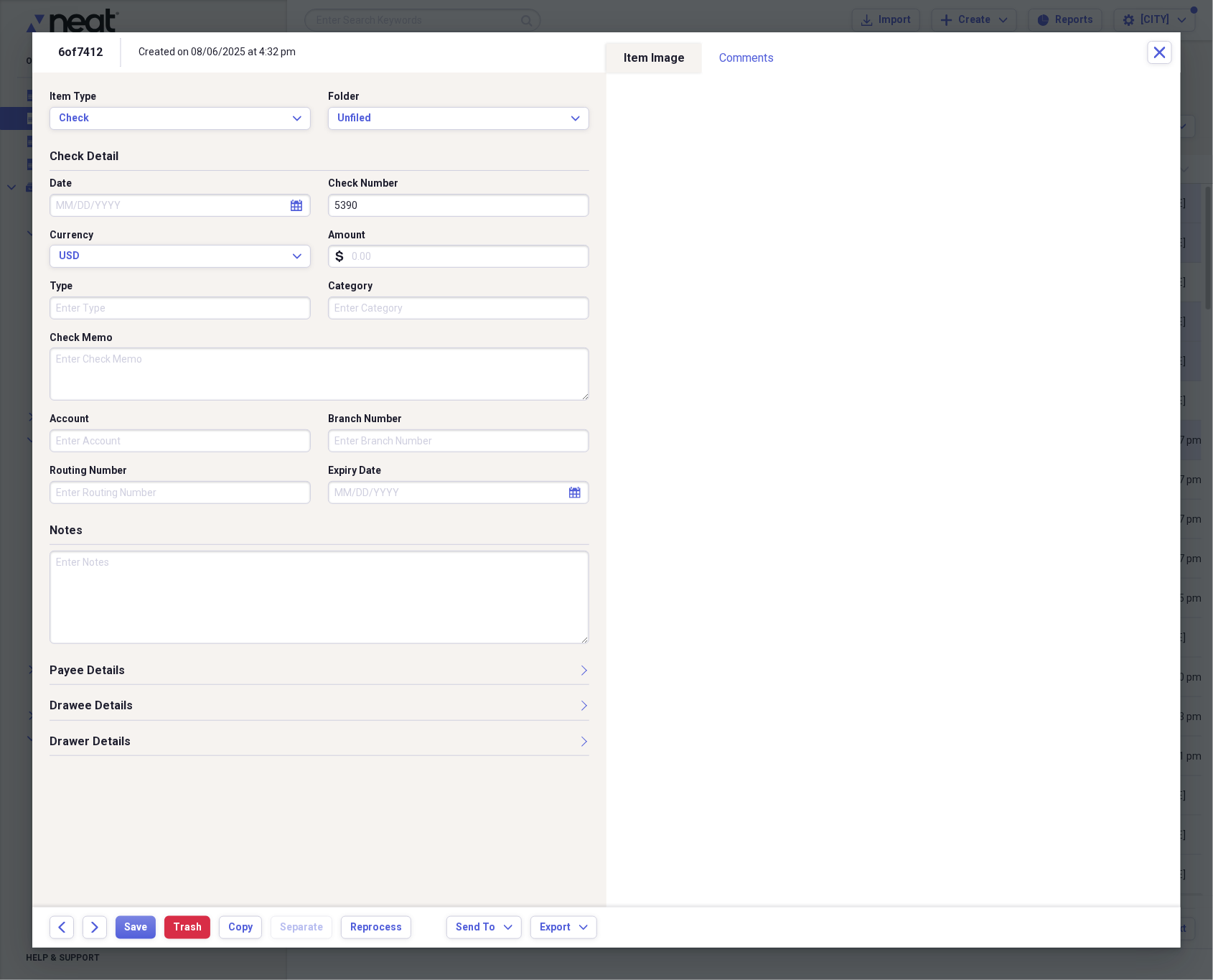 type on "5390" 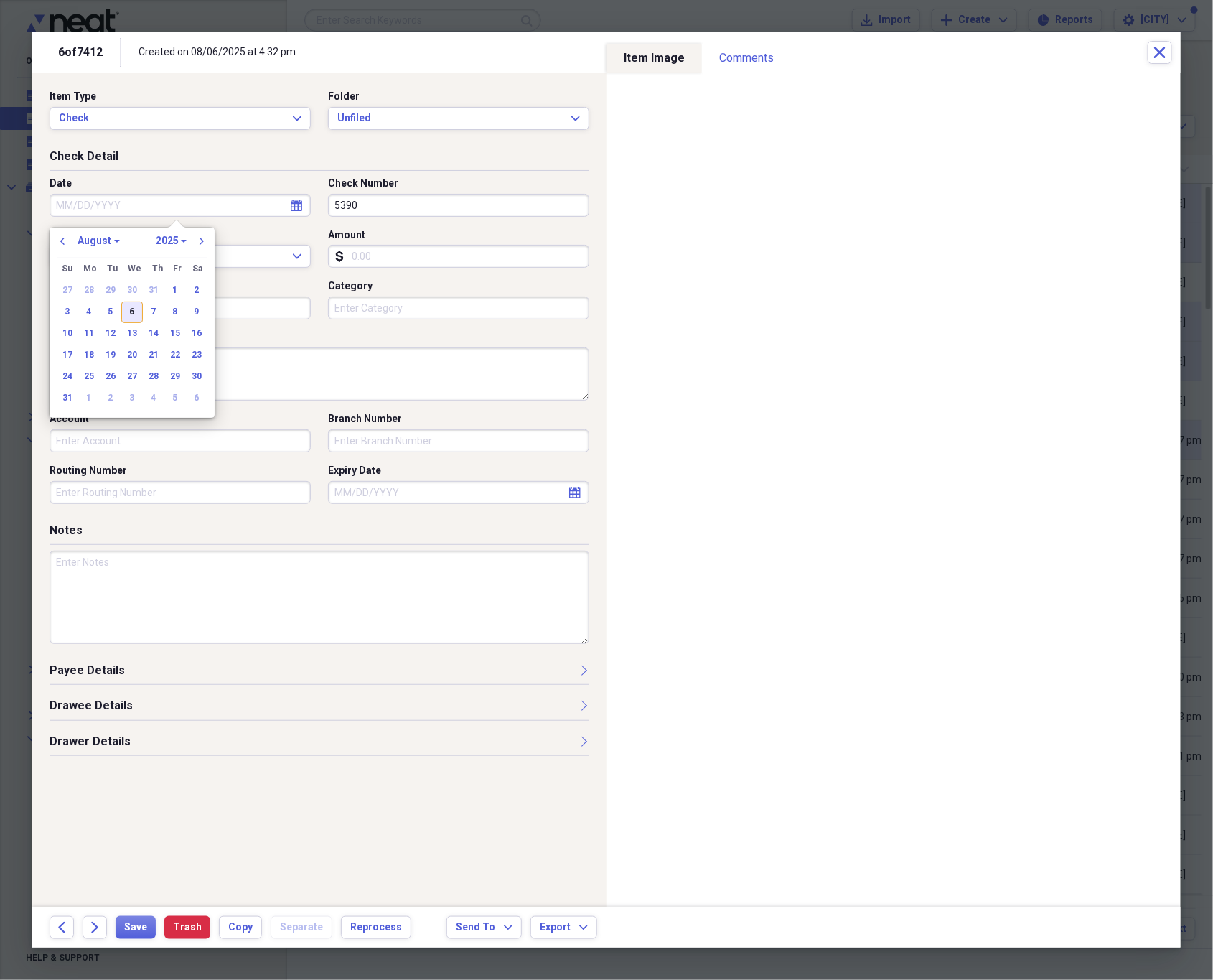 click on "6" at bounding box center (132, 312) 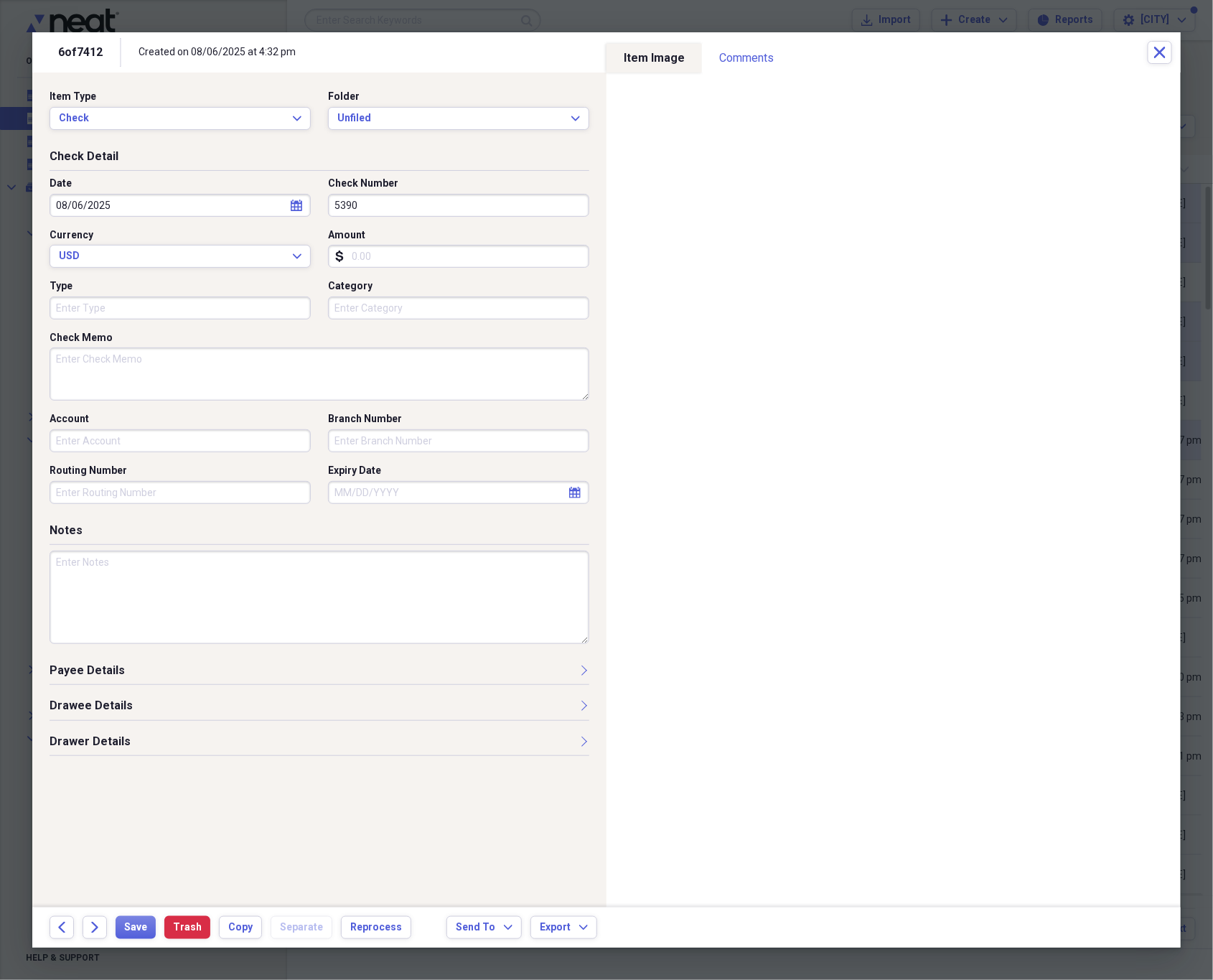 click on "Amount" at bounding box center [459, 256] 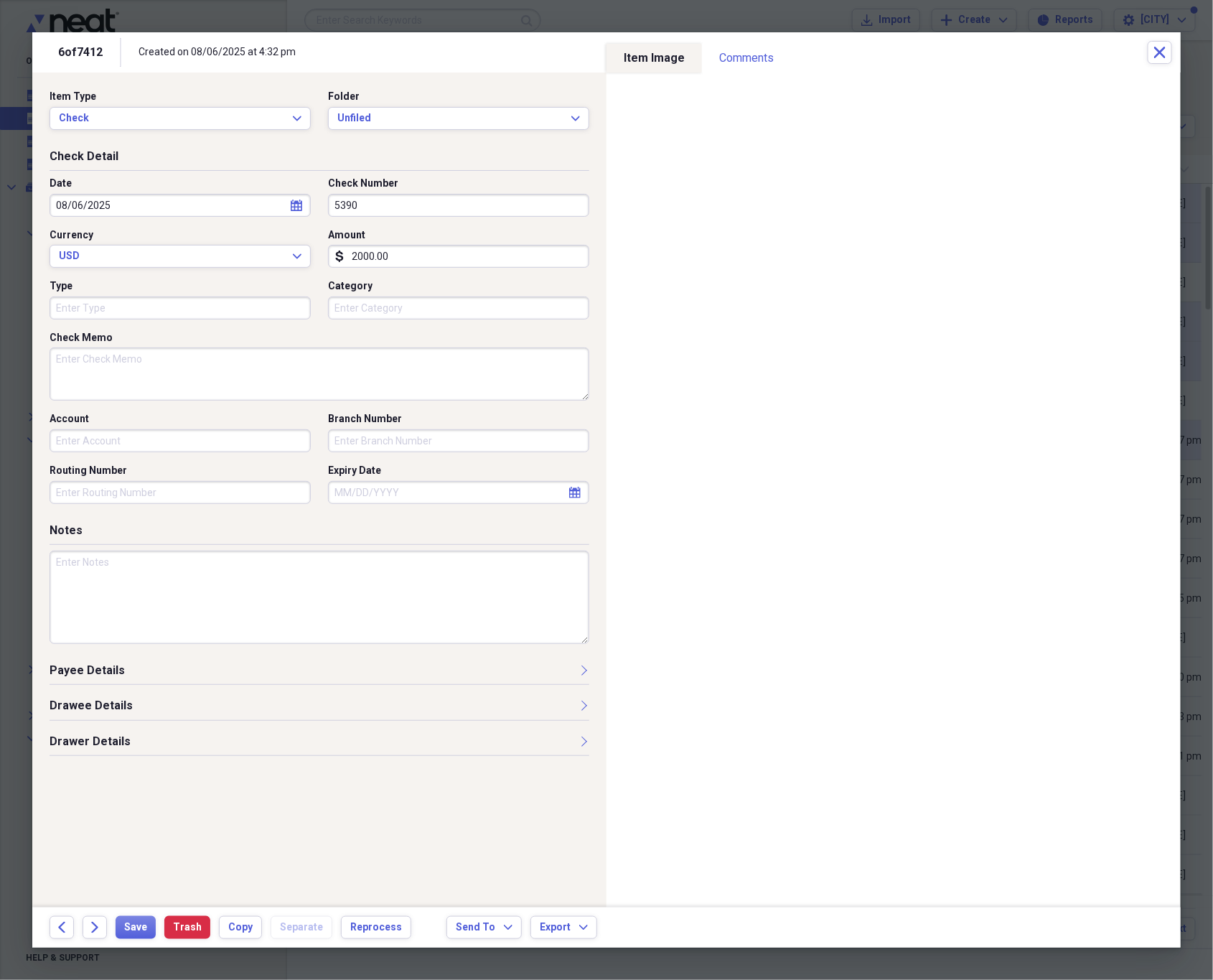 type on "2000.00" 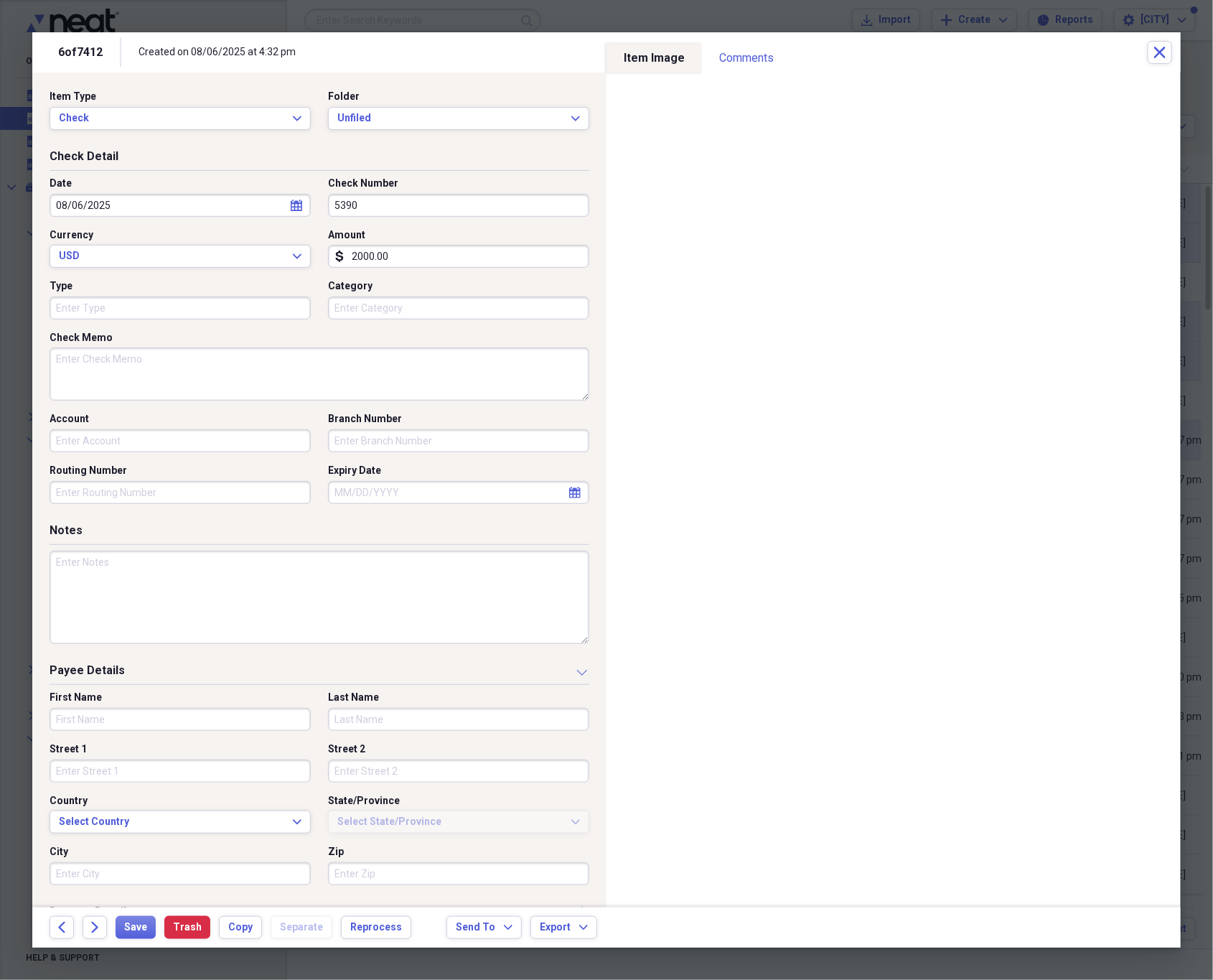 click on "First Name" at bounding box center [180, 719] 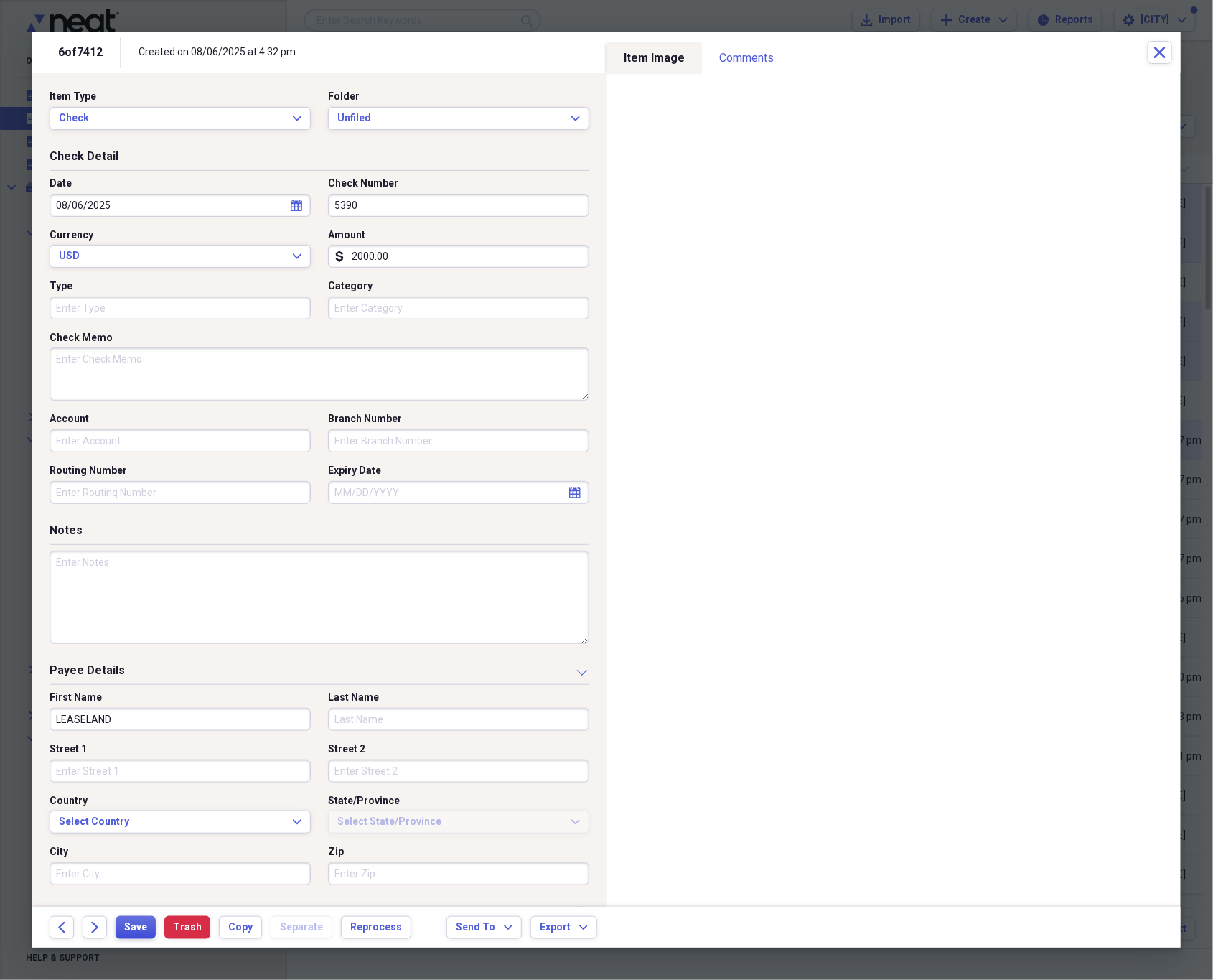 type on "LEASELAND" 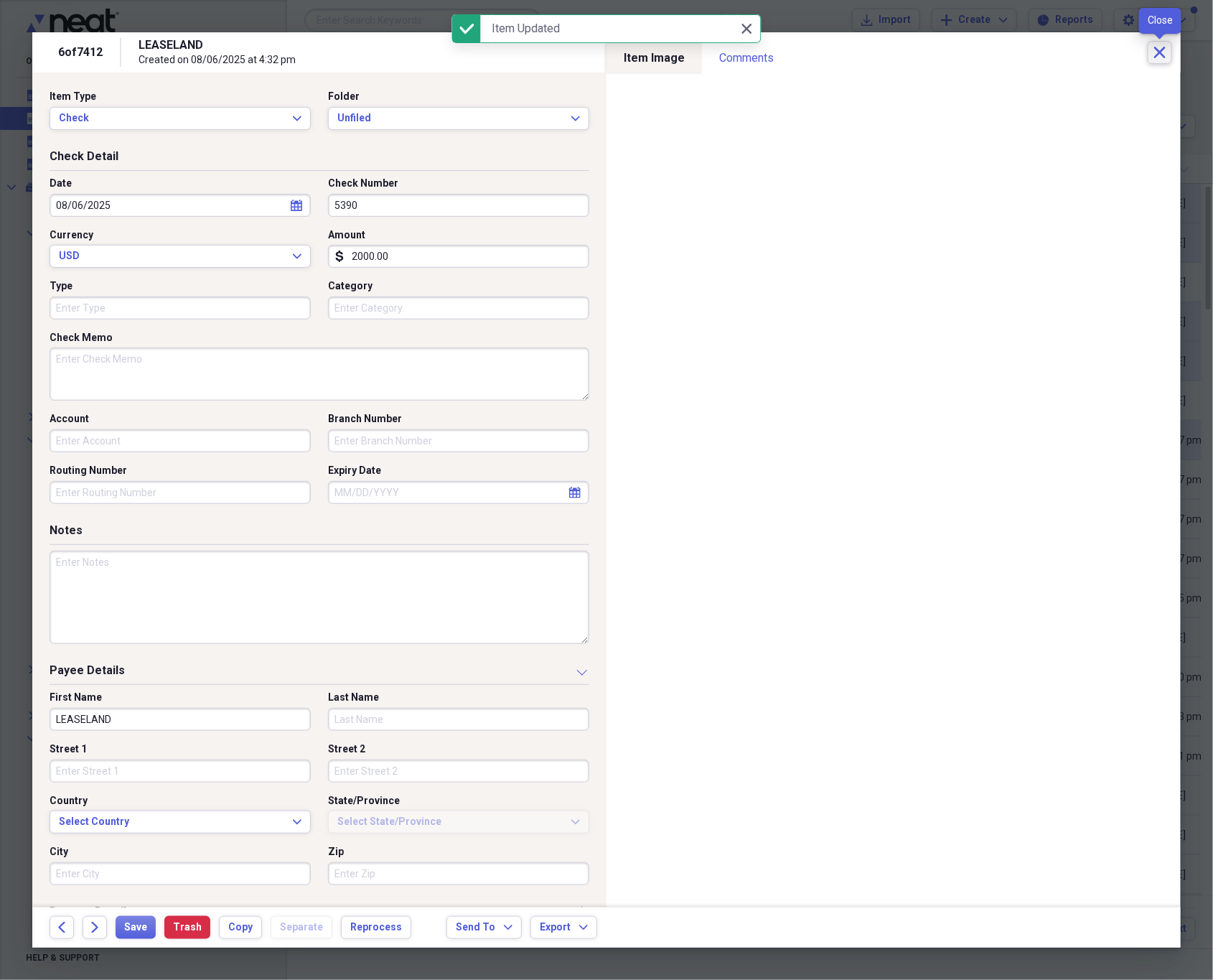 click on "Close" at bounding box center [1160, 52] 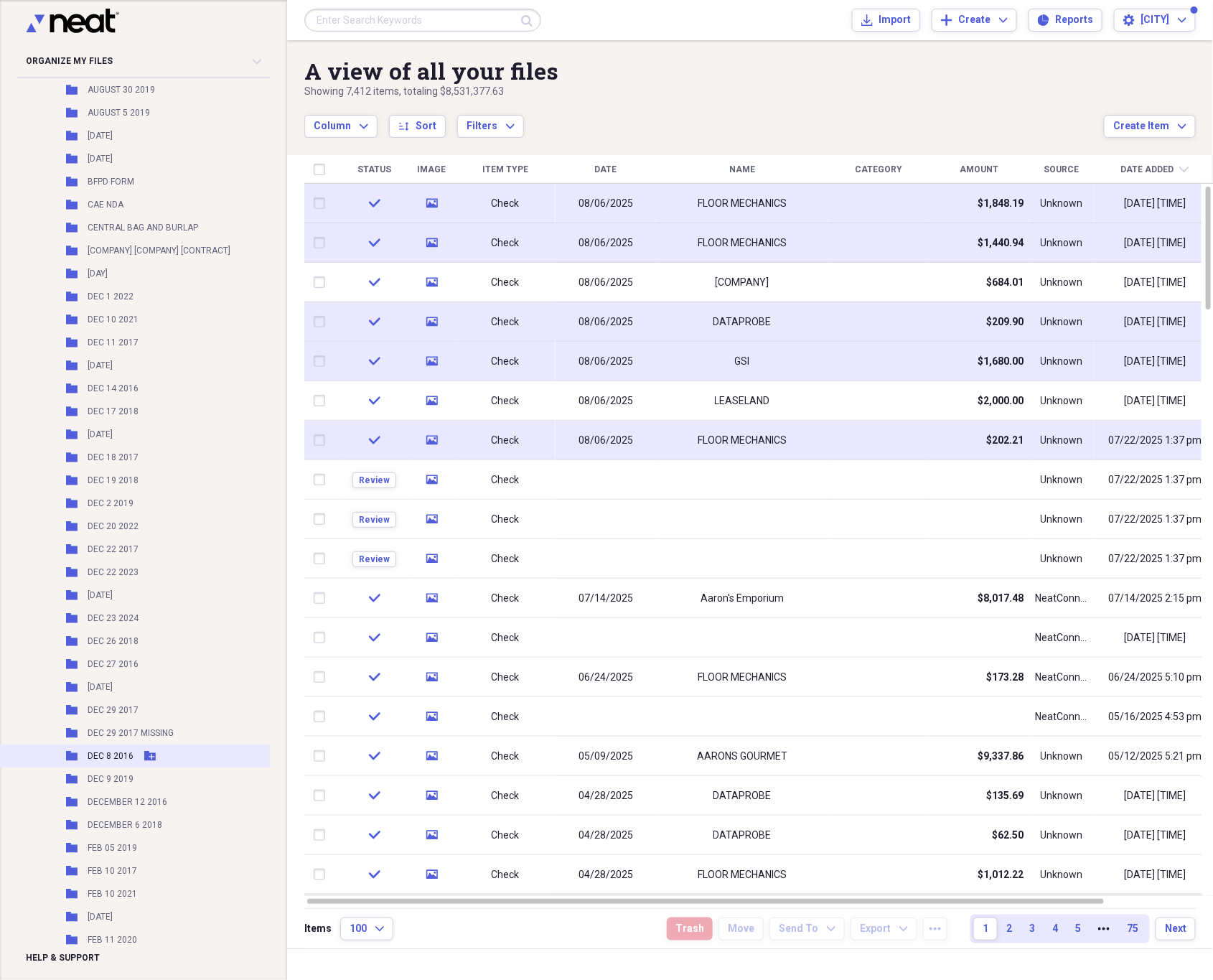 scroll, scrollTop: 1508, scrollLeft: 0, axis: vertical 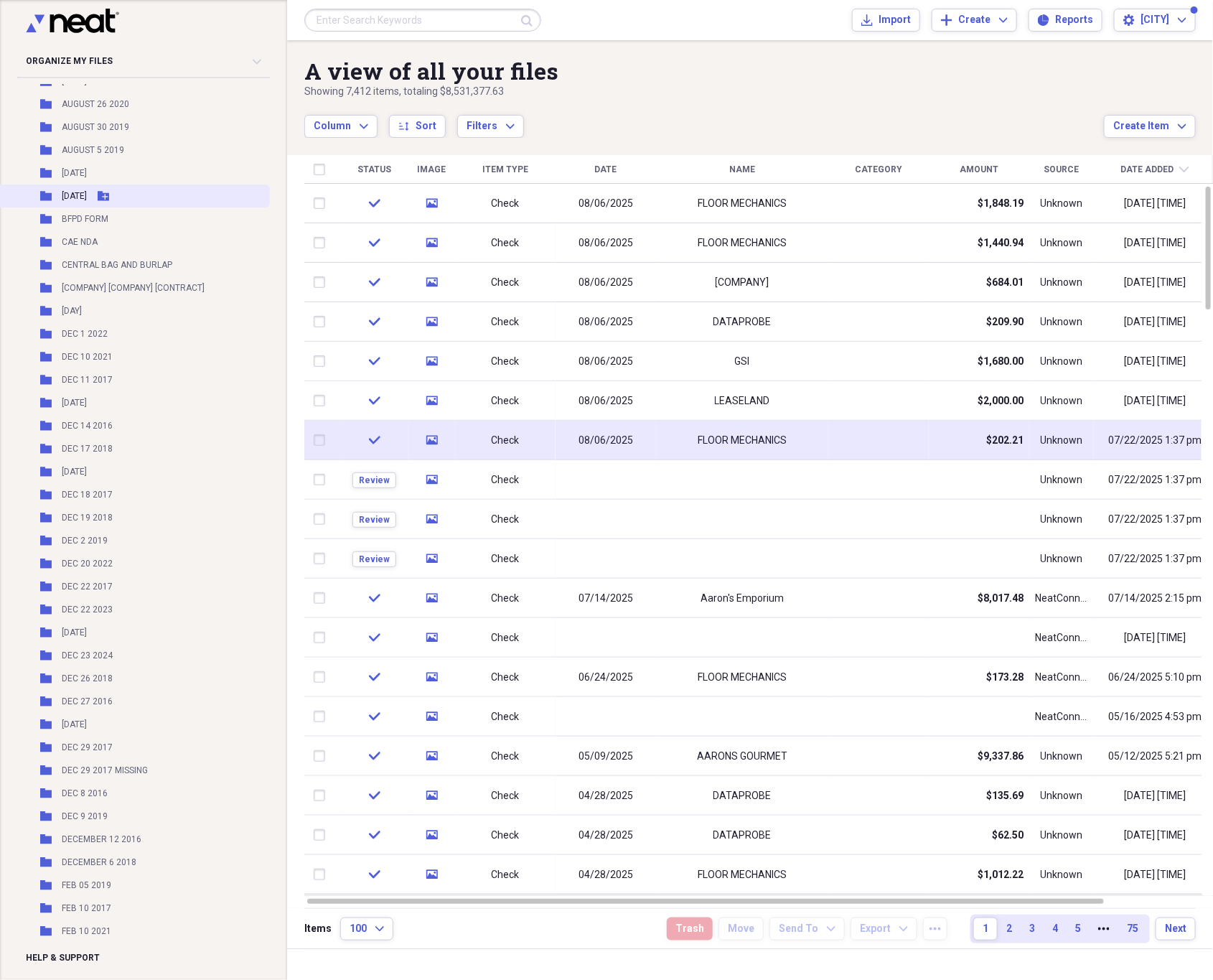 click on "[DATE]" at bounding box center [74, 196] 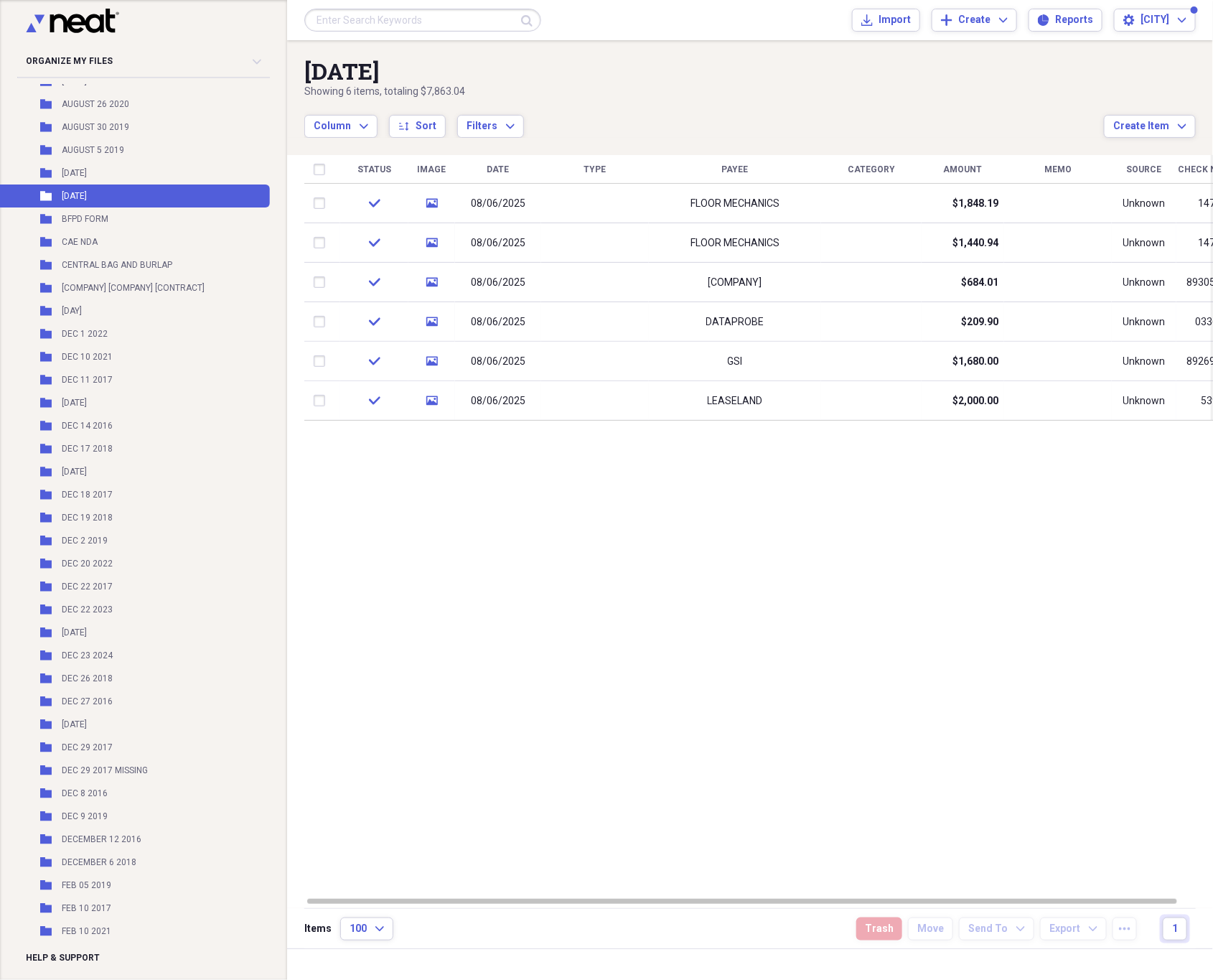 click on "Status Image Date Type Payee Category Amount Memo Source Check Number check media 08/06/2025 FLOOR MECHANICS $[REDACTED] Unknown 14783 check media 08/06/2025 FLOOR MECHANICS $[REDACTED] Unknown 14774 check media 08/06/2025 ROCK BREAKERS $[REDACTED] Unknown 893052218 check media 08/06/2025 DATAPROBE $[REDACTED] Unknown 033688 check media 08/06/2025 GSI $[REDACTED] Unknown 892695512 check media 08/06/2025 LEASELAND $[REDACTED] Unknown 5390" at bounding box center [759, 526] 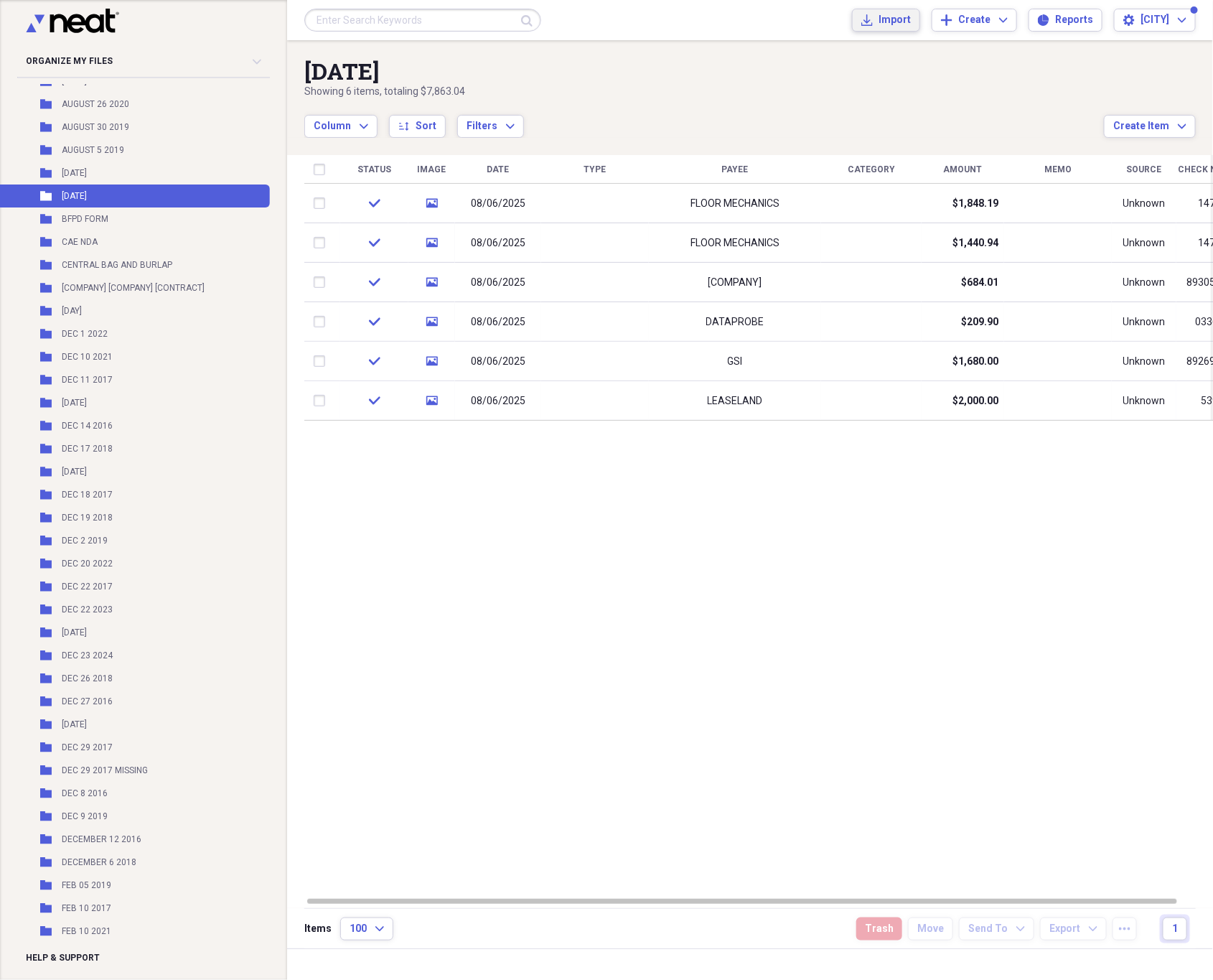 click on "Import" at bounding box center (894, 20) 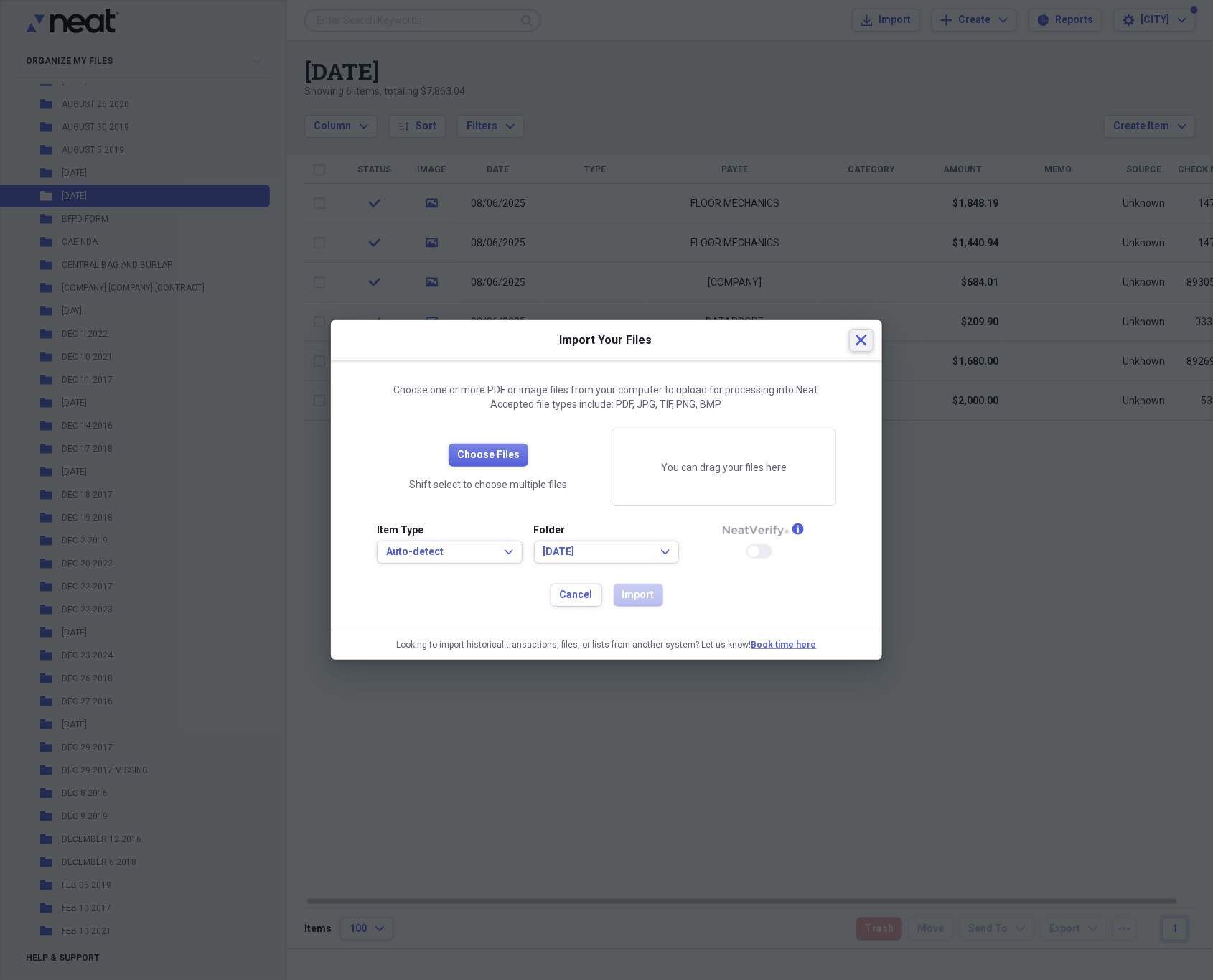click on "Close" at bounding box center [861, 340] 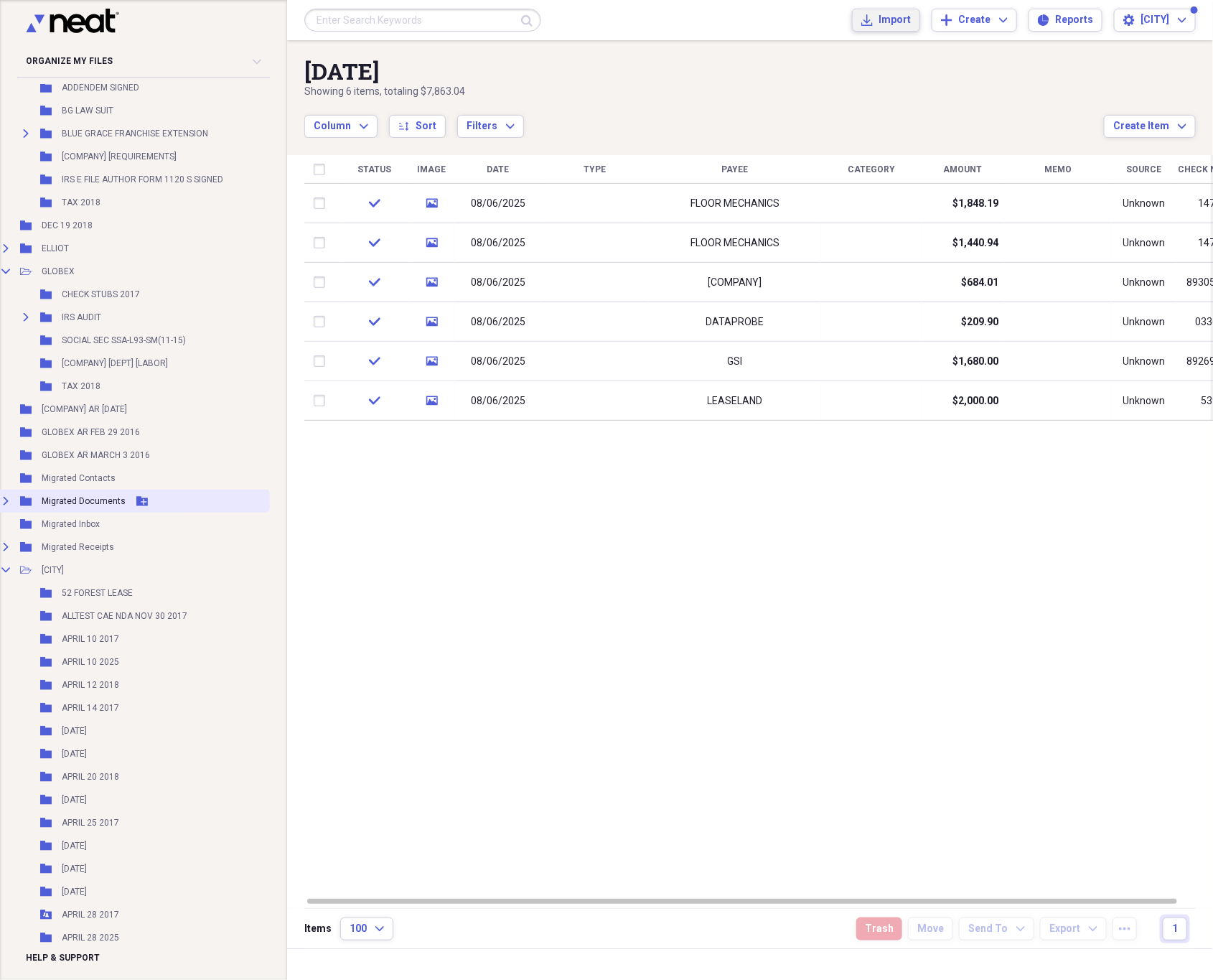 scroll, scrollTop: 0, scrollLeft: 43, axis: horizontal 